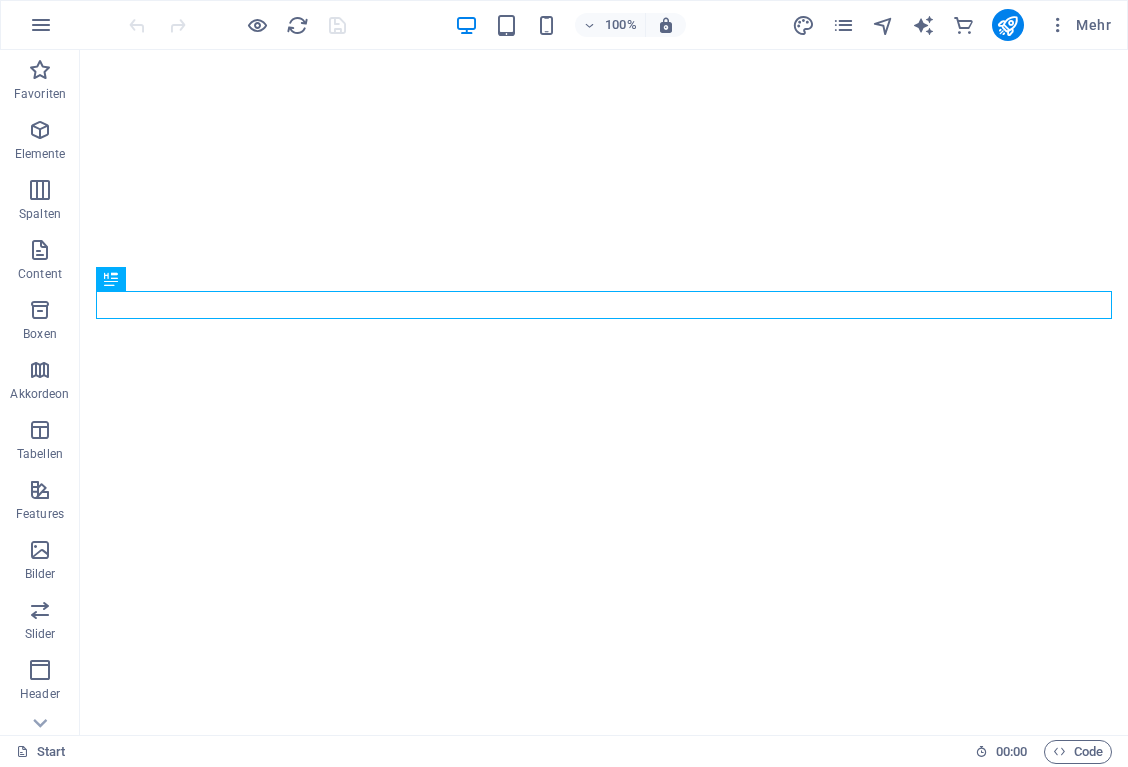 scroll, scrollTop: 0, scrollLeft: 0, axis: both 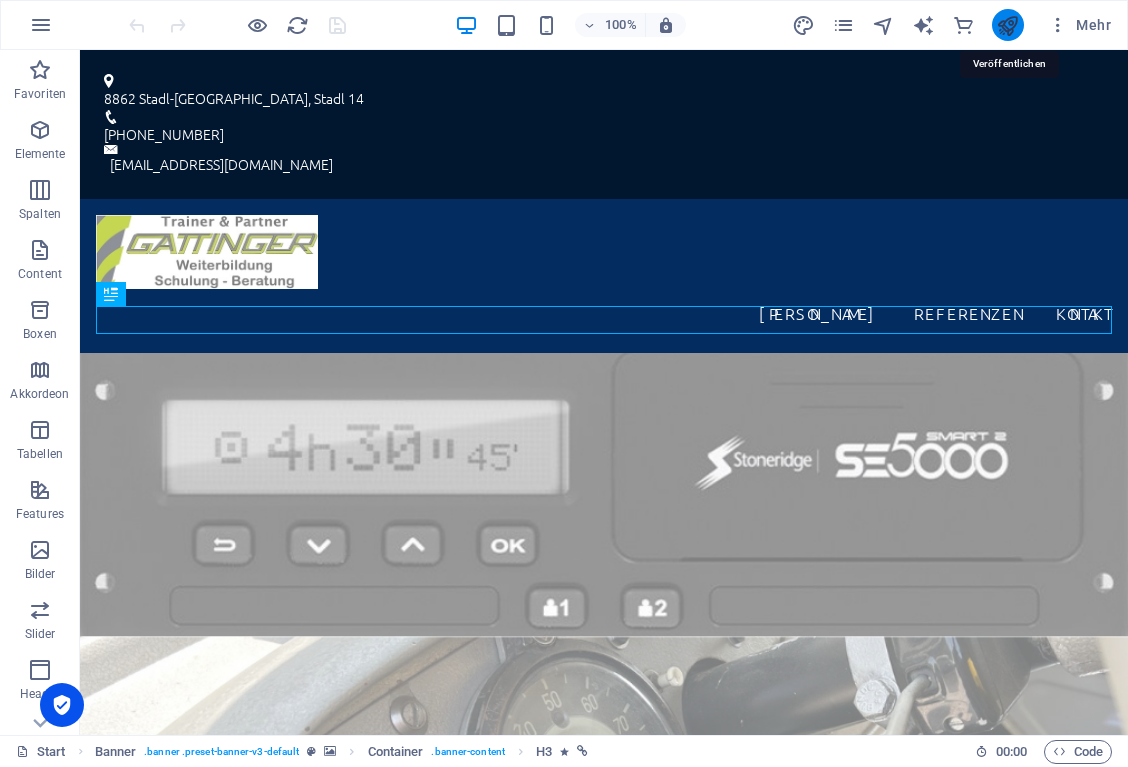 click at bounding box center [1007, 25] 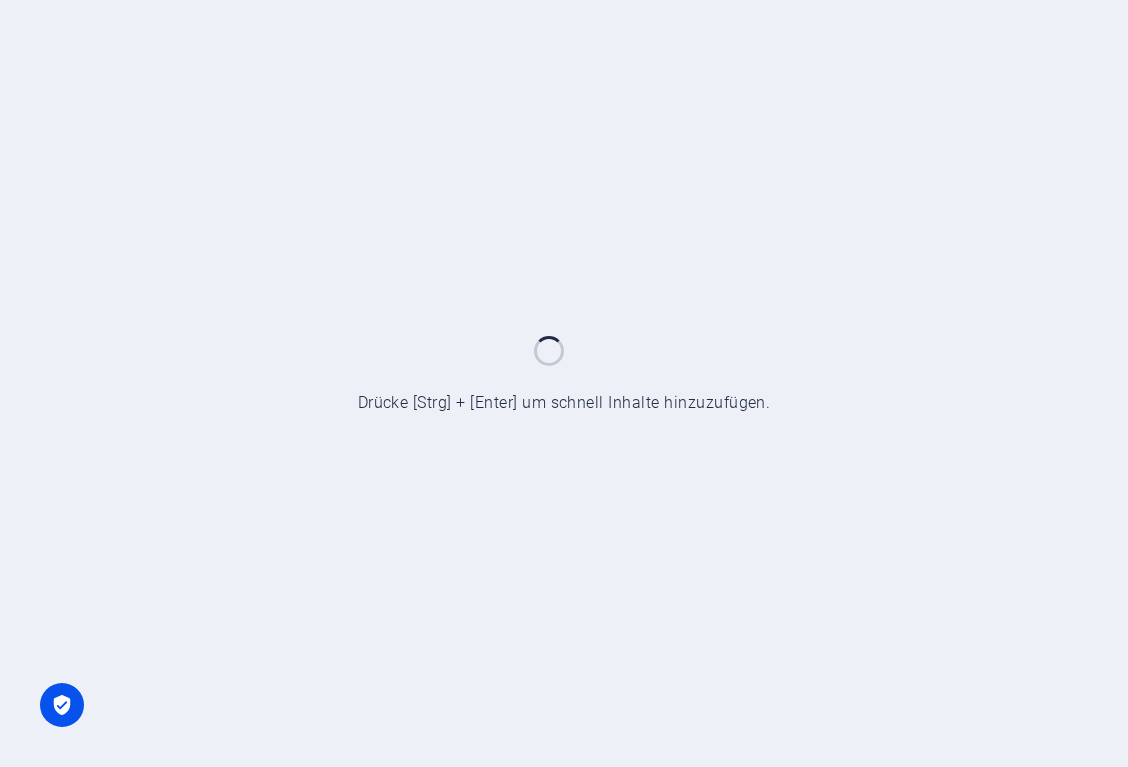 scroll, scrollTop: 0, scrollLeft: 0, axis: both 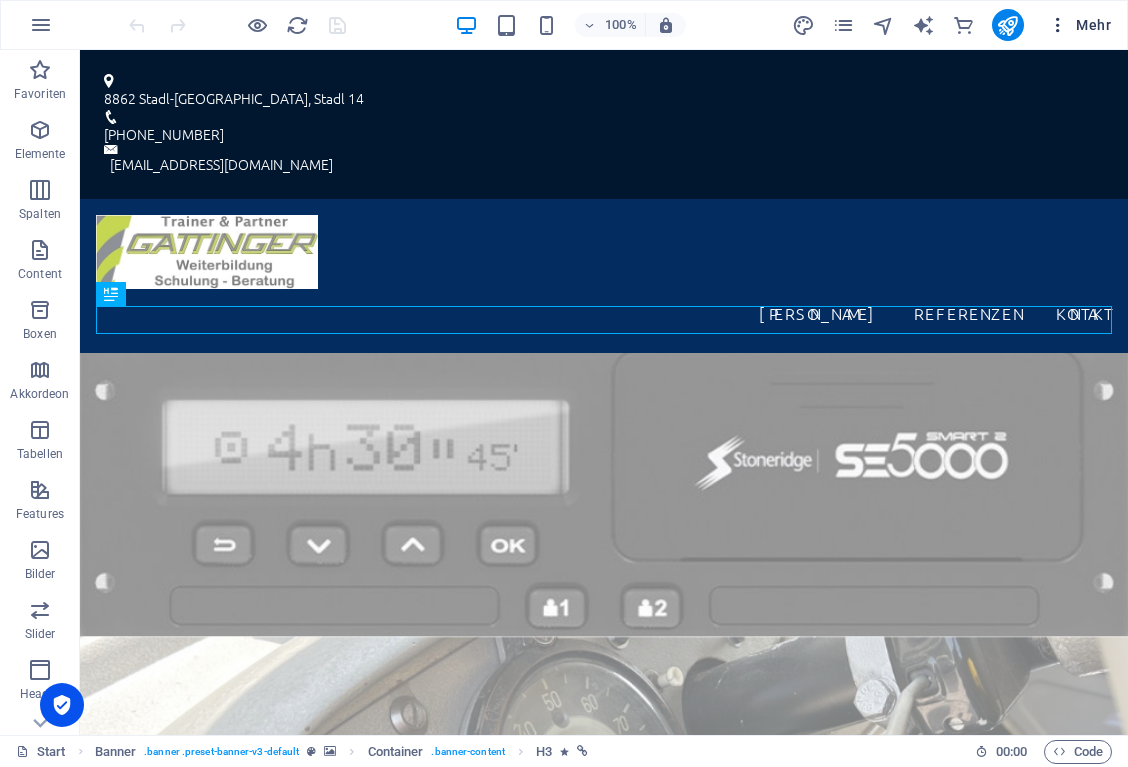 click at bounding box center (1058, 25) 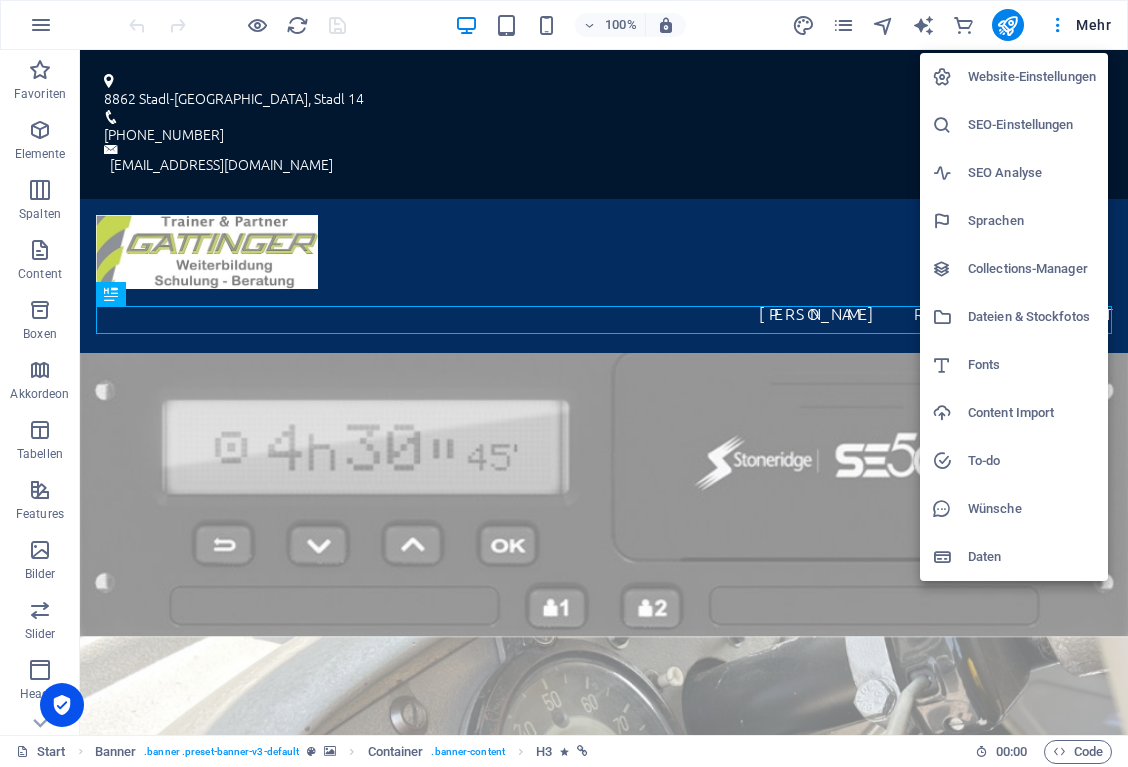 click on "Website-Einstellungen" at bounding box center (1032, 77) 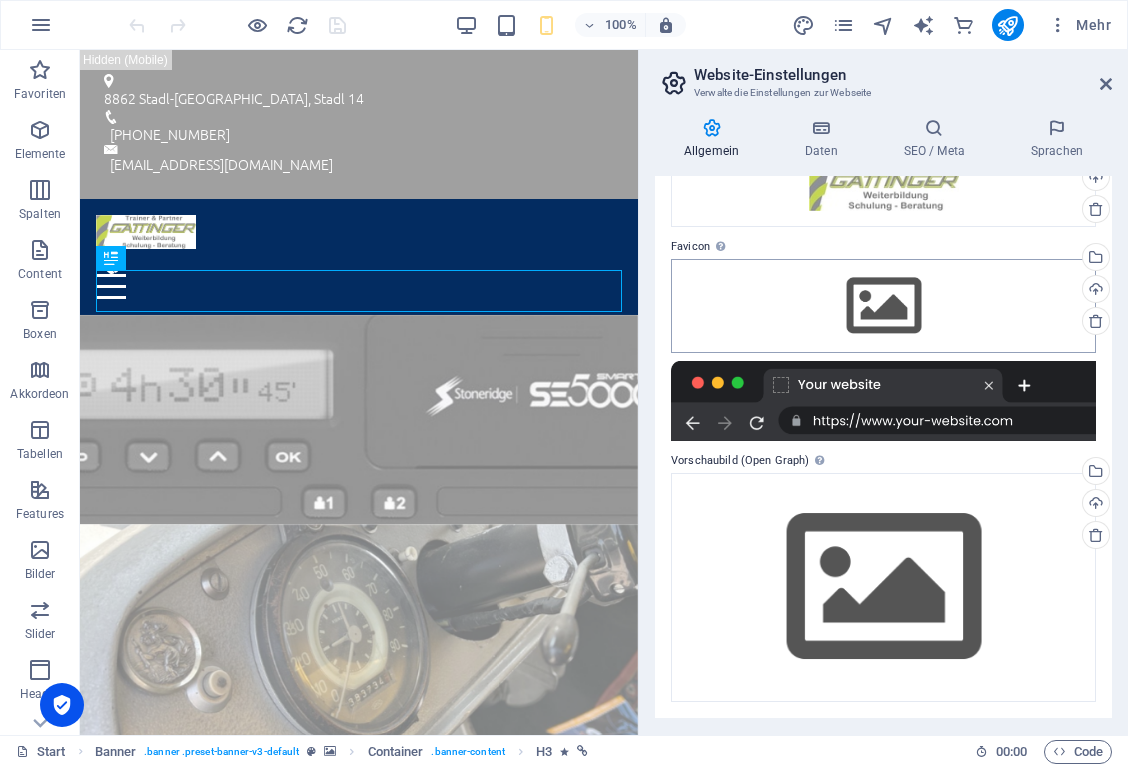 scroll, scrollTop: 124, scrollLeft: 0, axis: vertical 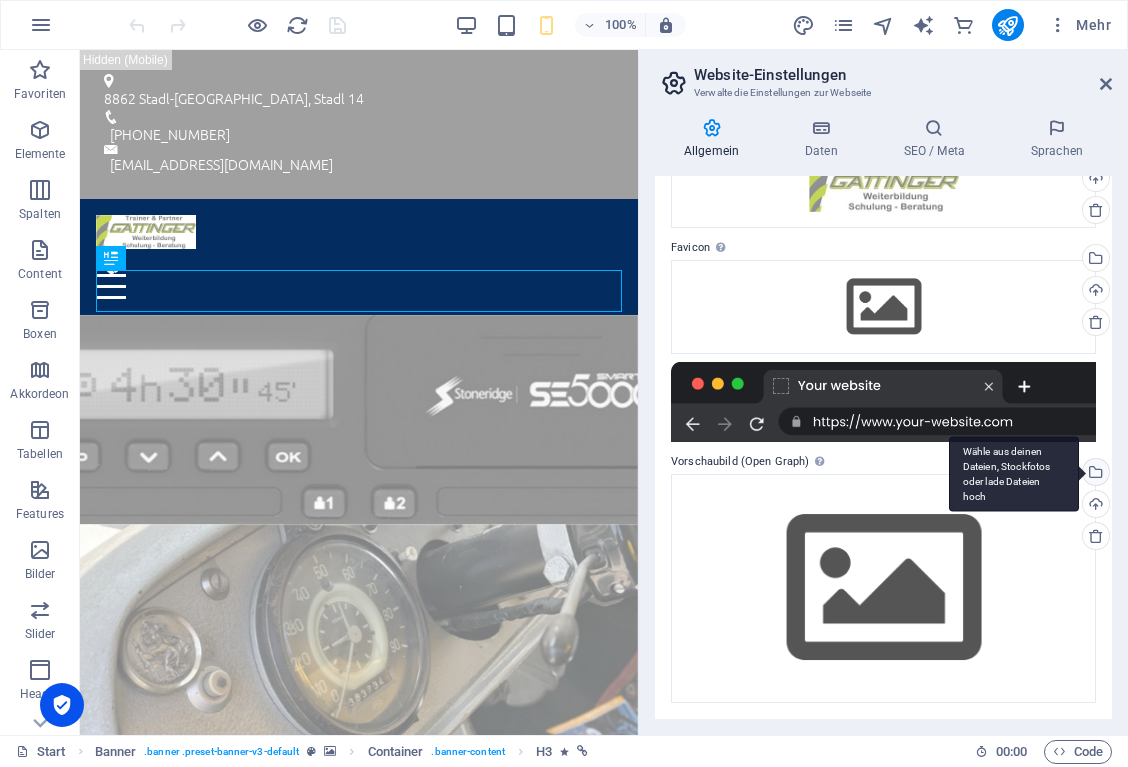 click on "Wähle aus deinen Dateien, Stockfotos oder lade Dateien hoch" at bounding box center (1014, 474) 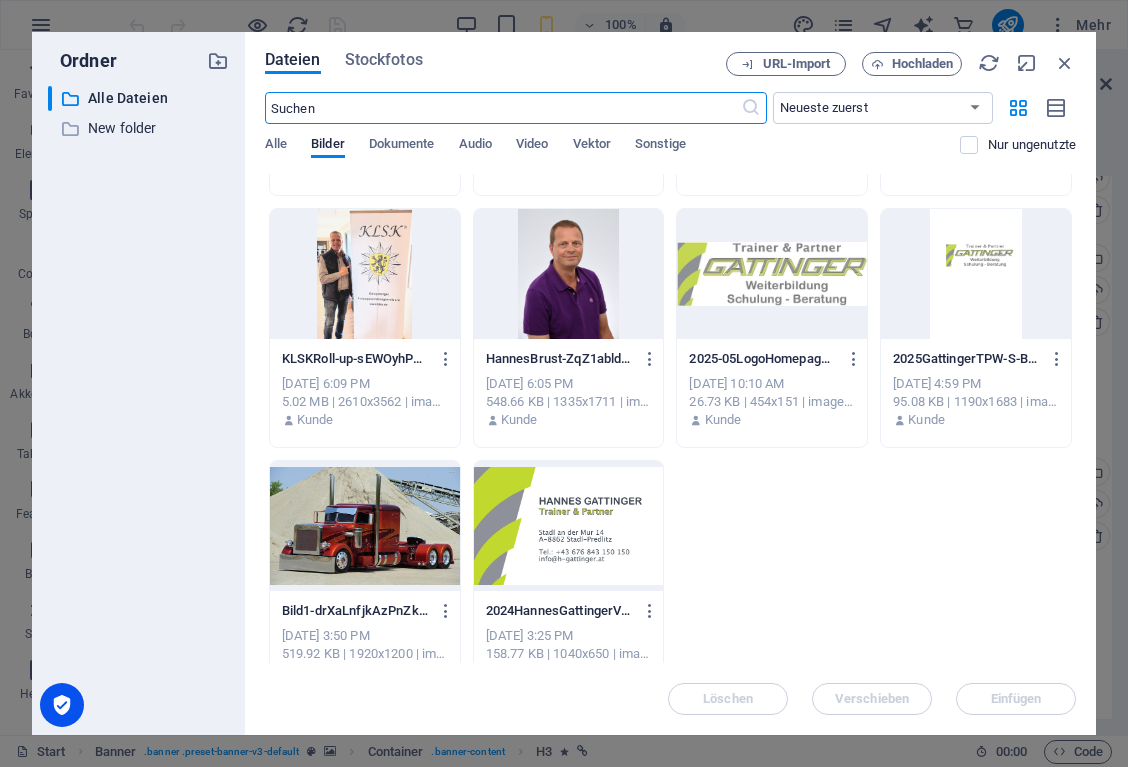 scroll, scrollTop: 713, scrollLeft: 0, axis: vertical 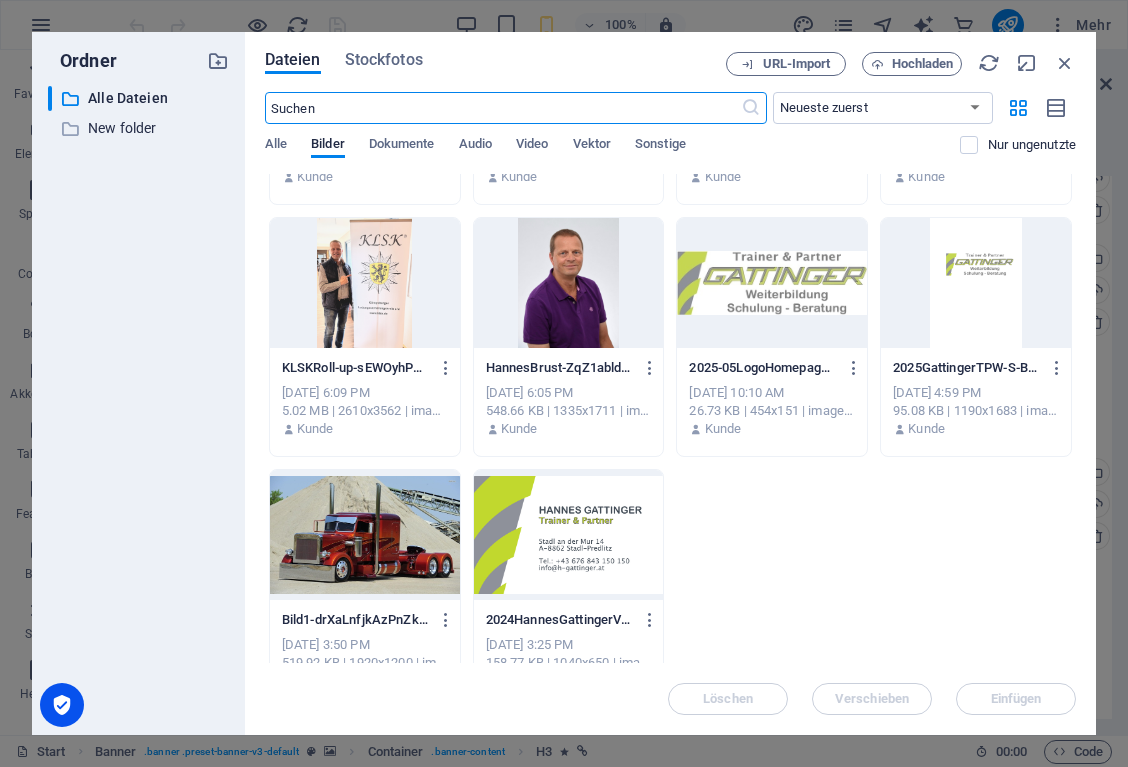 click at bounding box center (569, 535) 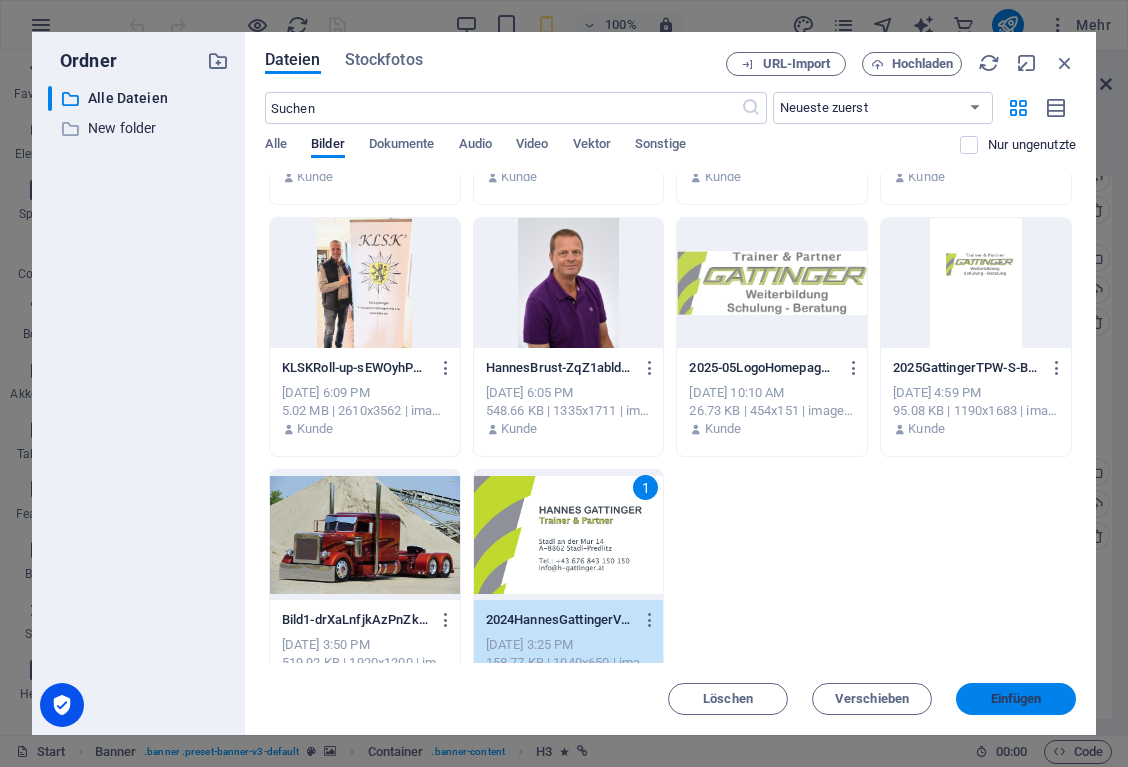 click on "Einfügen" at bounding box center [1016, 699] 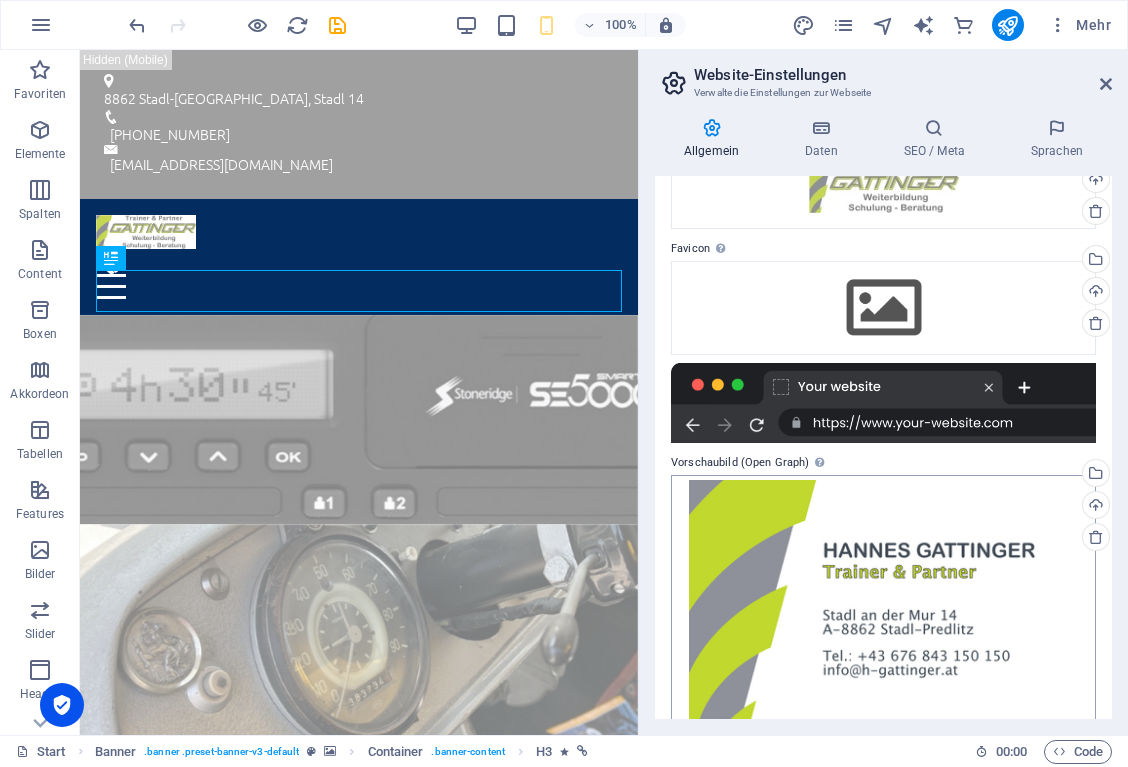 scroll, scrollTop: 148, scrollLeft: 0, axis: vertical 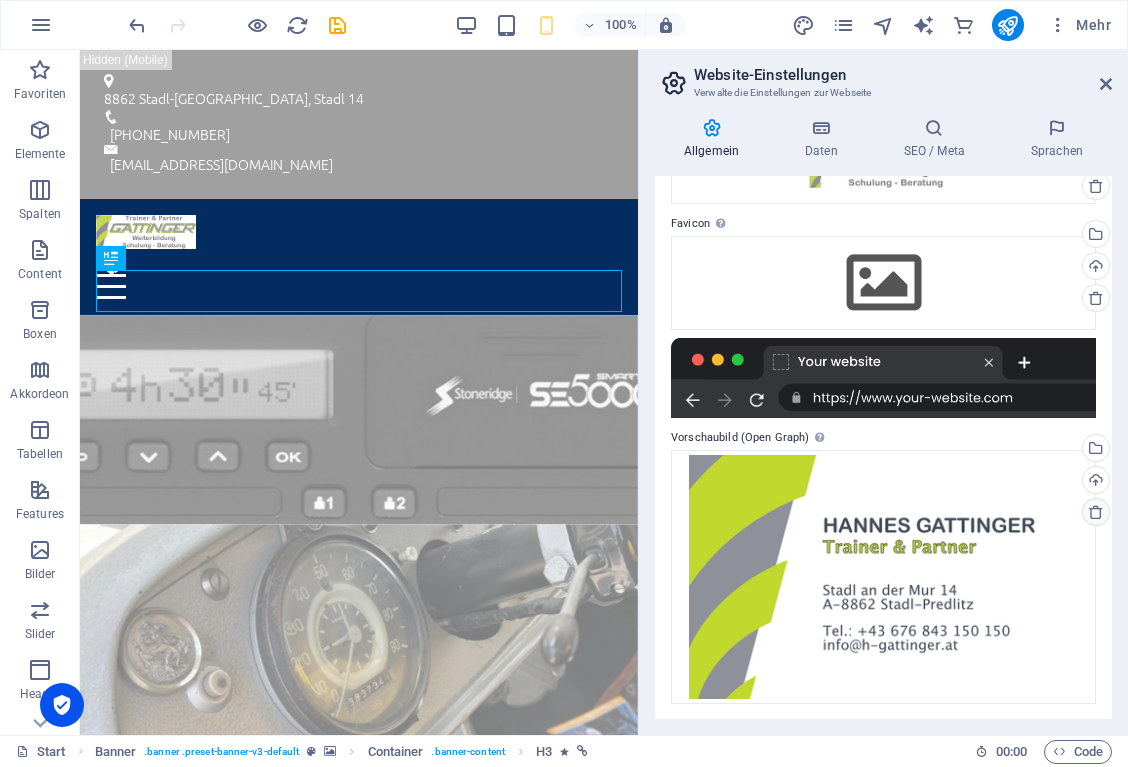 click at bounding box center (1096, 512) 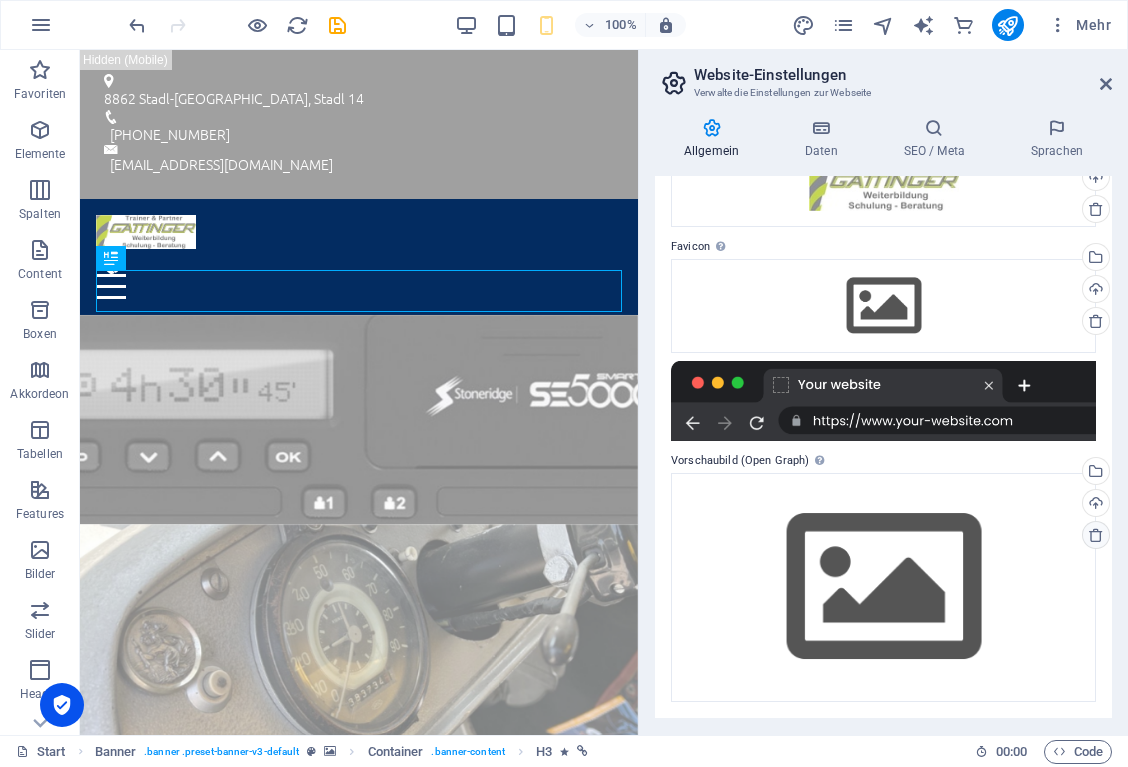 scroll, scrollTop: 124, scrollLeft: 0, axis: vertical 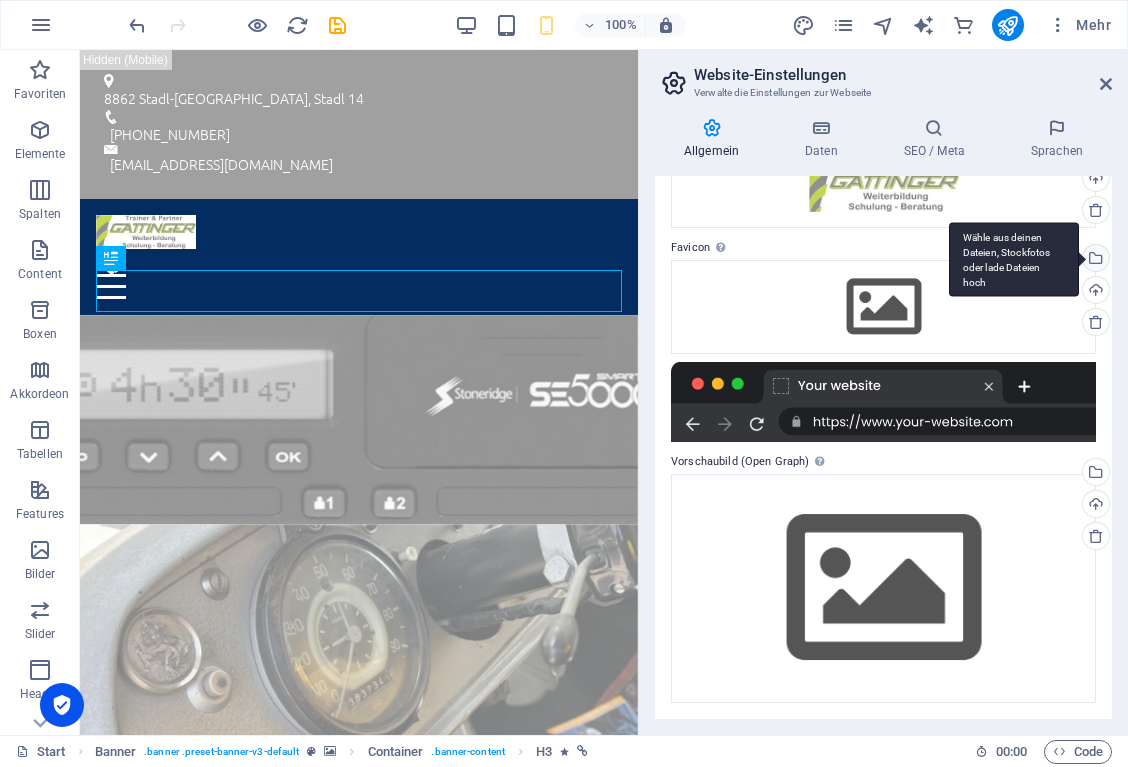 click on "Wähle aus deinen Dateien, Stockfotos oder lade Dateien hoch" at bounding box center (1094, 260) 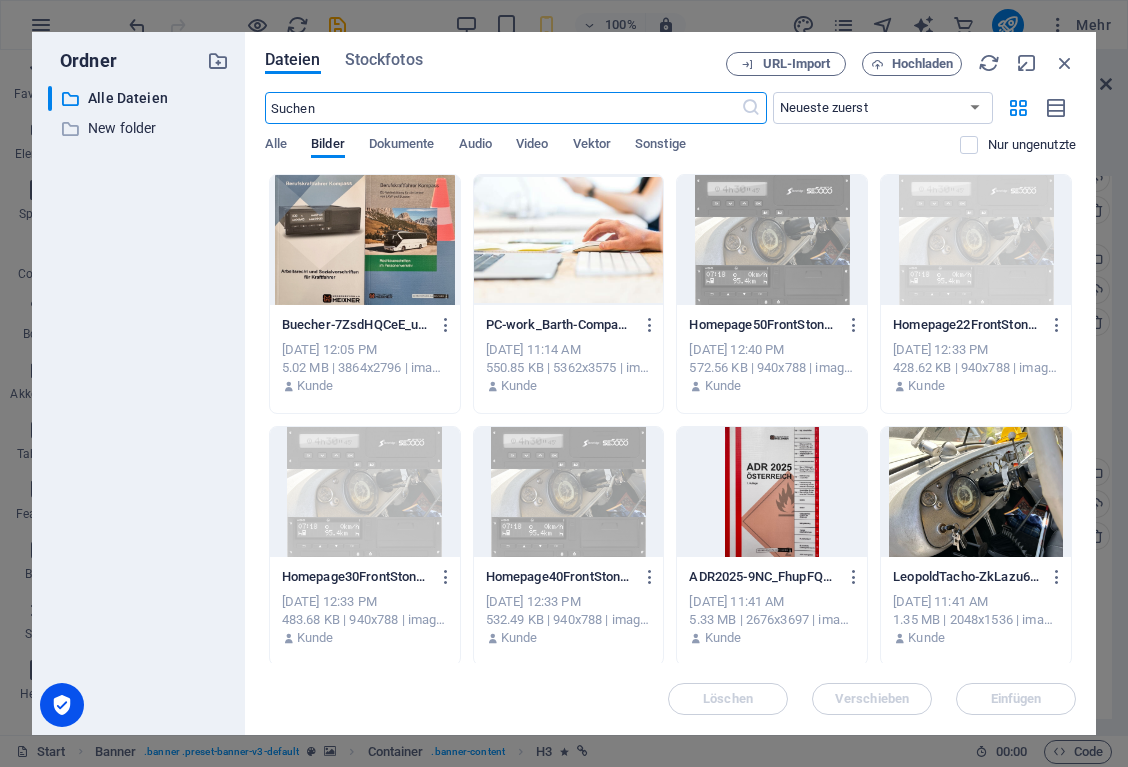 scroll, scrollTop: 0, scrollLeft: 0, axis: both 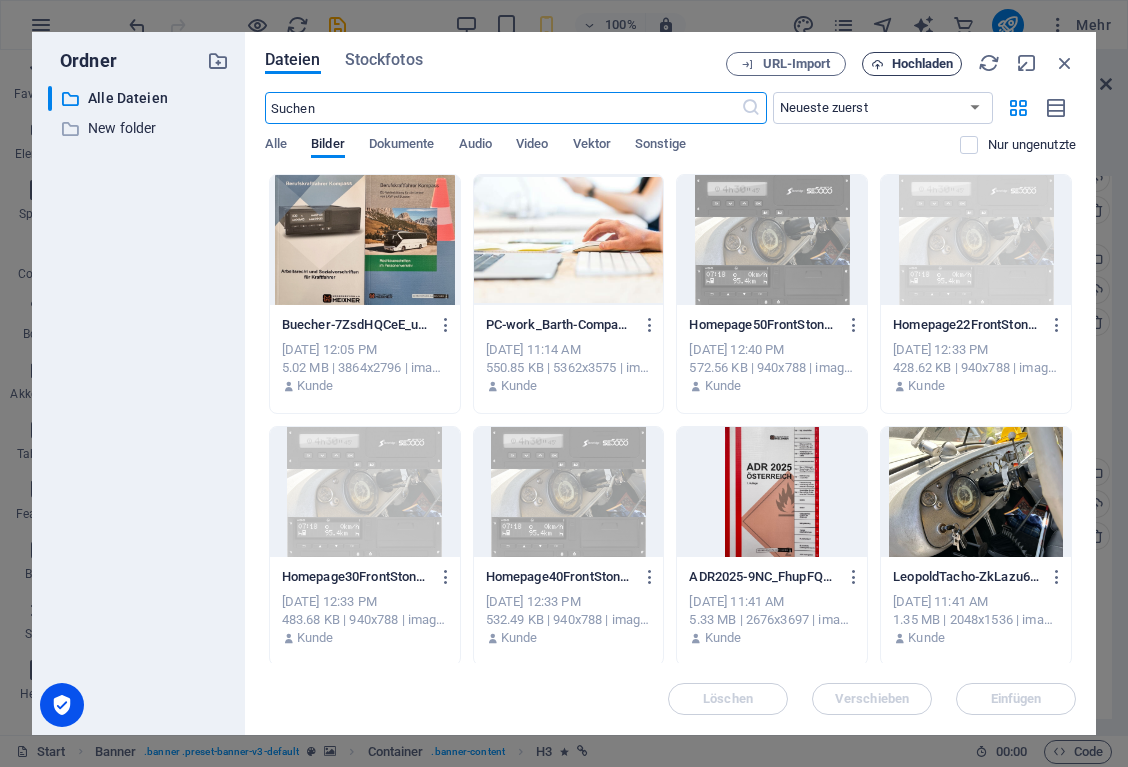 click on "Hochladen" at bounding box center (923, 64) 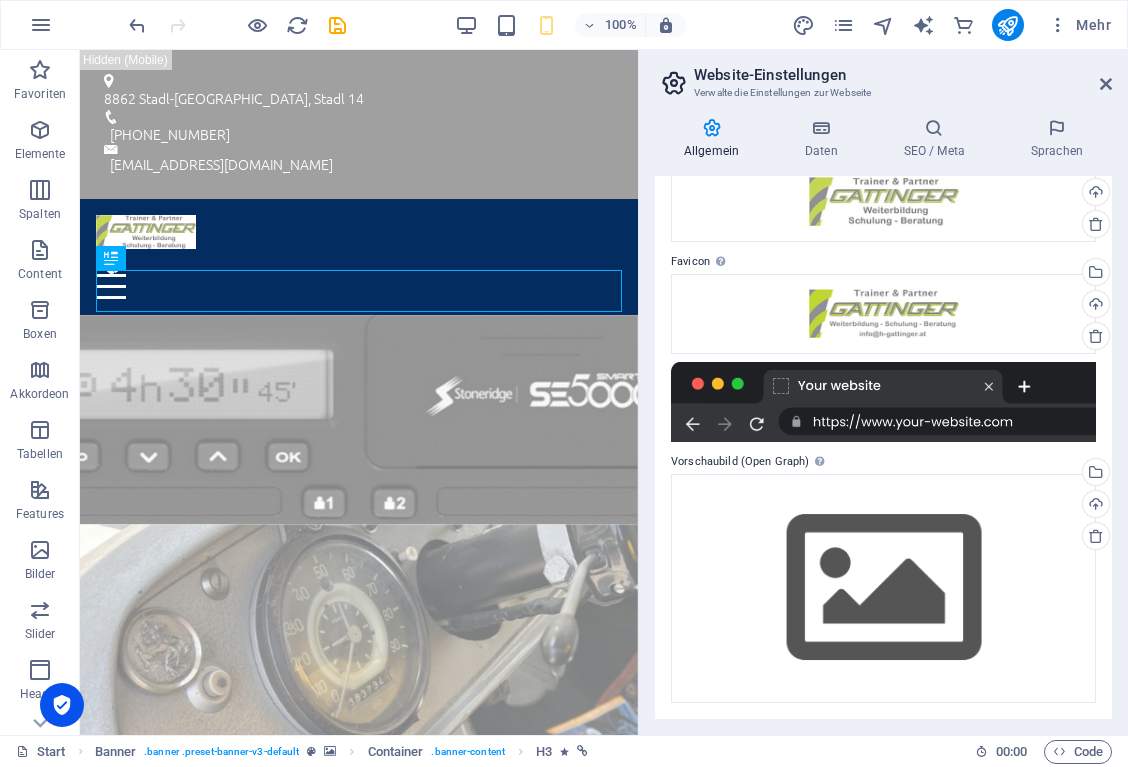 scroll, scrollTop: 109, scrollLeft: 0, axis: vertical 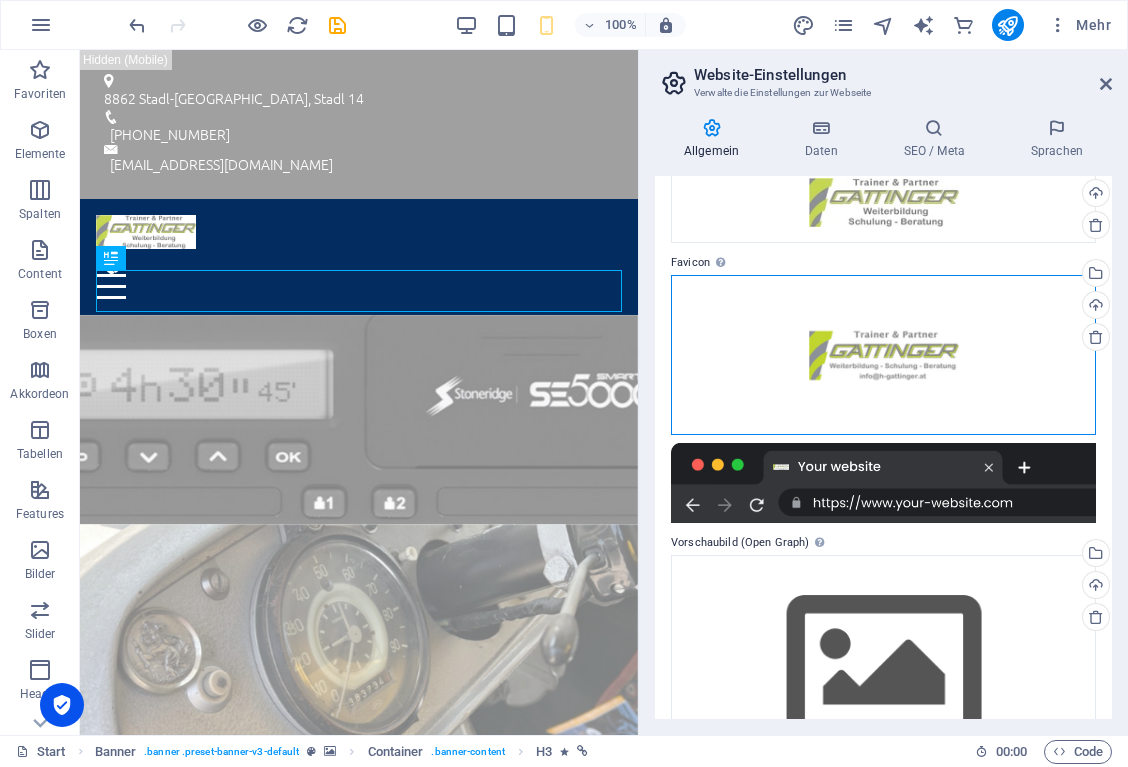 click on "Ziehe Dateien zum Hochladen hierher oder  klicke hier, um aus Dateien oder kostenlosen Stockfotos & -videos zu wählen" at bounding box center [883, 355] 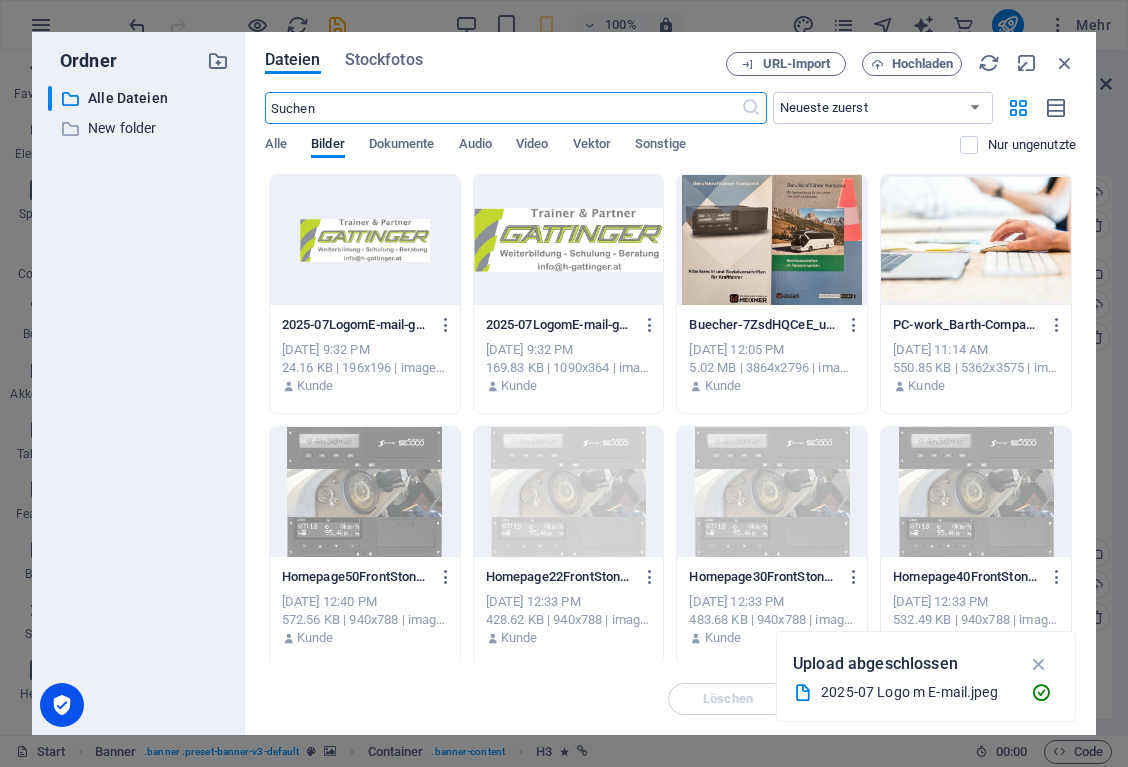 click at bounding box center (569, 240) 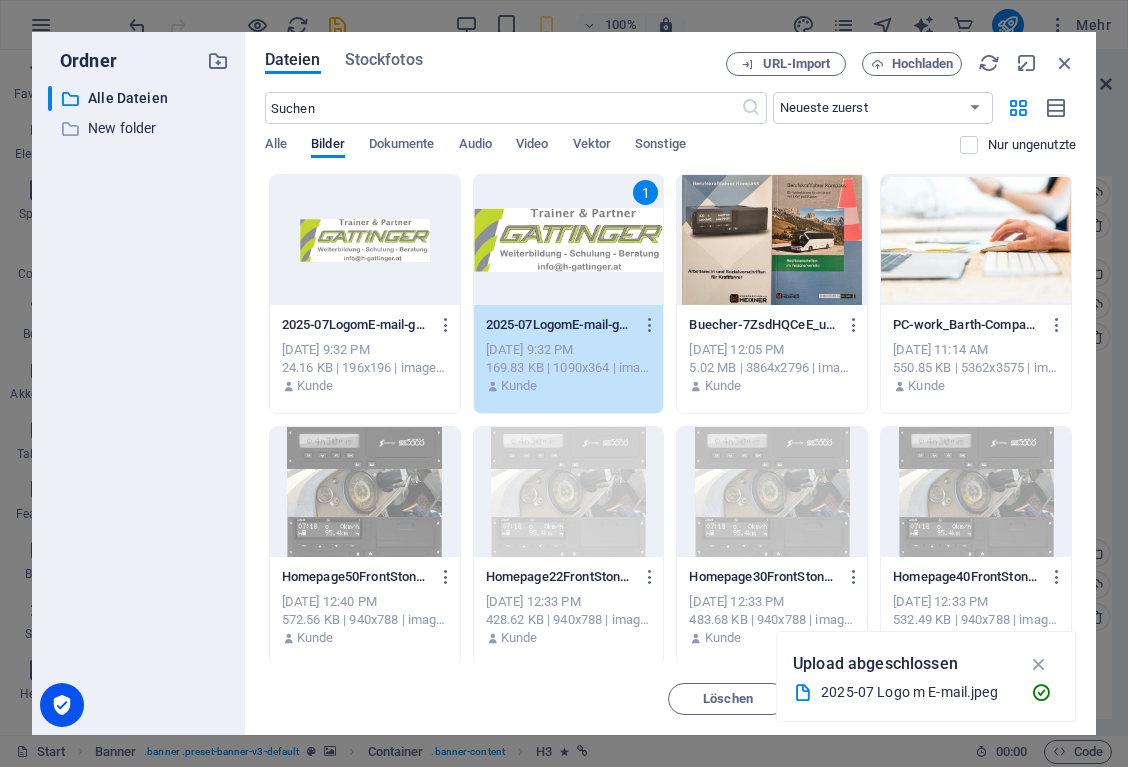 click on "1" at bounding box center [569, 240] 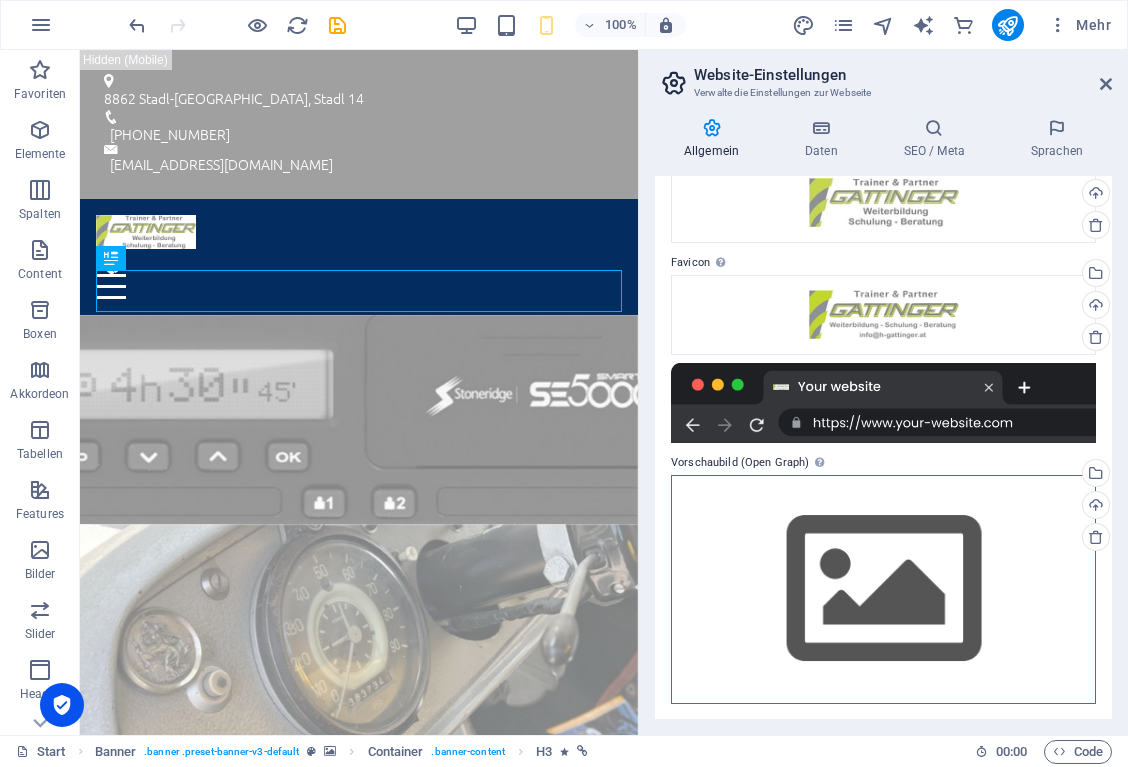 click on "Ziehe Dateien zum Hochladen hierher oder  klicke hier, um aus Dateien oder kostenlosen Stockfotos & -videos zu wählen" at bounding box center [883, 589] 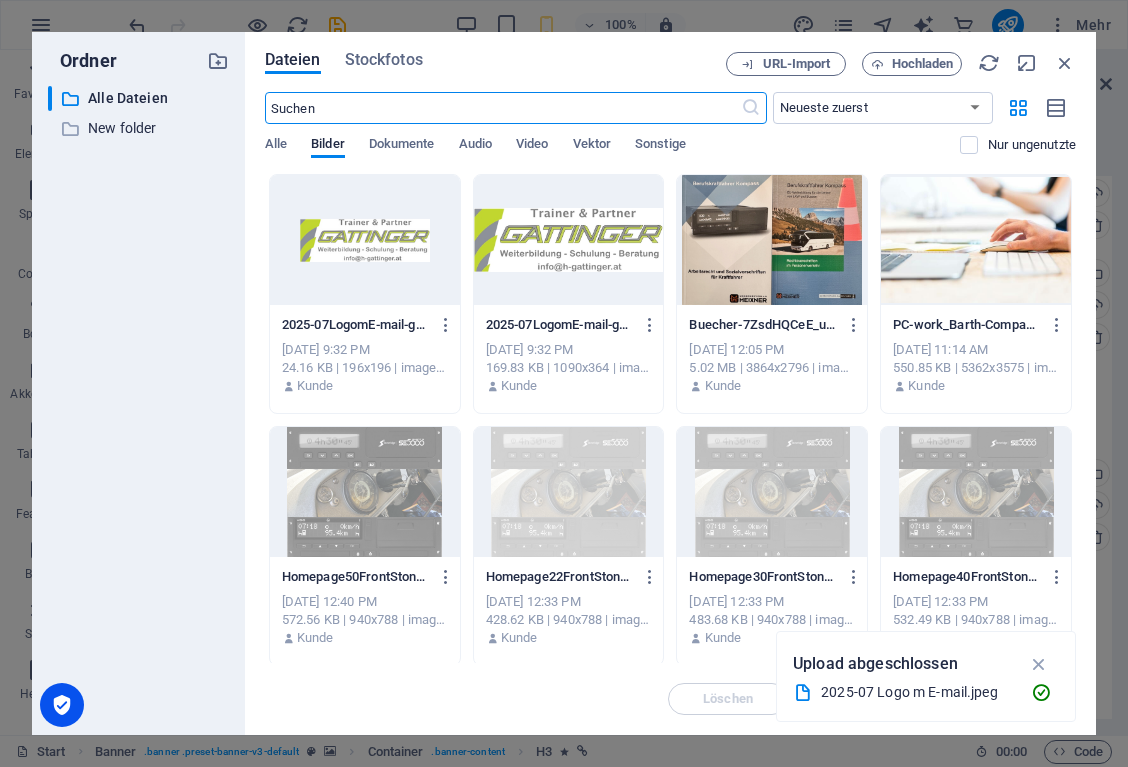 click at bounding box center [569, 240] 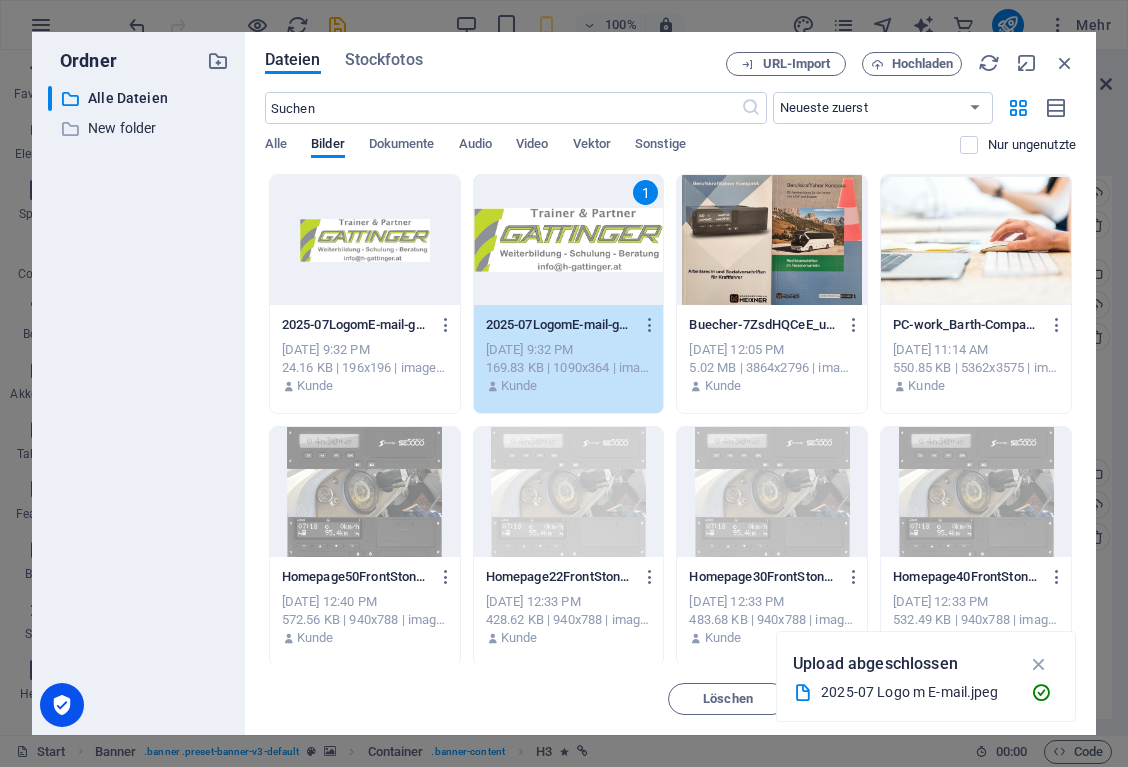 click on "1" at bounding box center [569, 240] 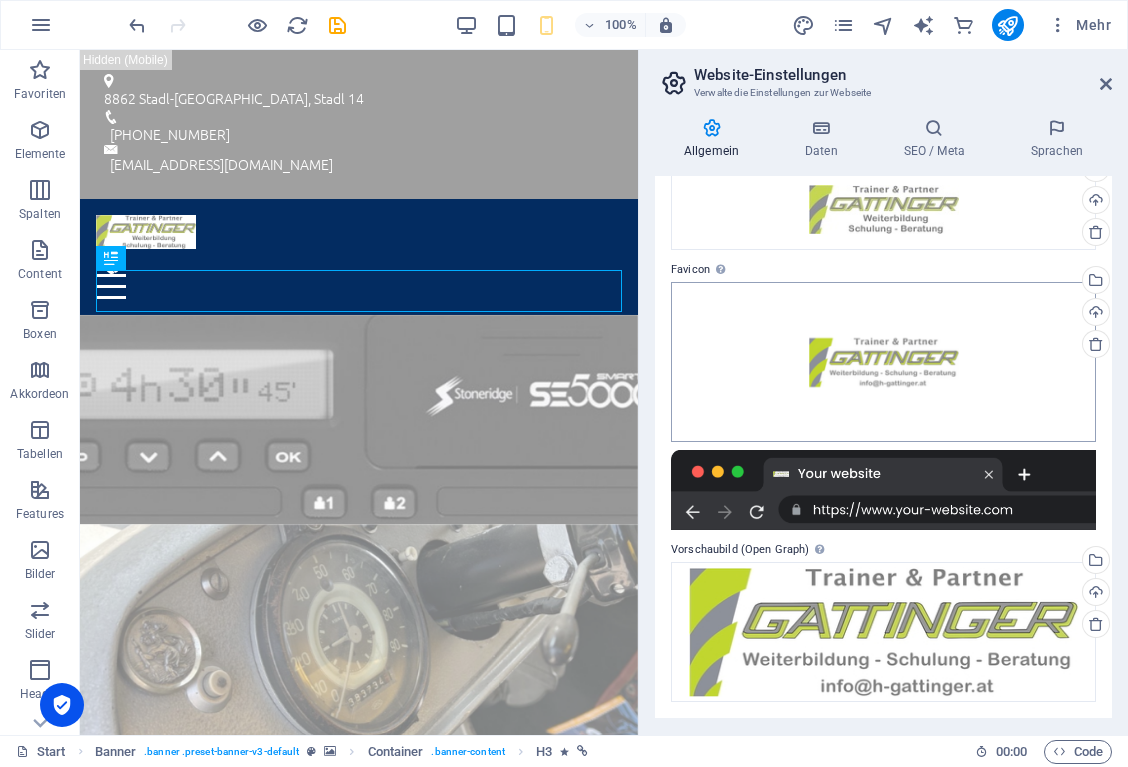 scroll, scrollTop: 101, scrollLeft: 0, axis: vertical 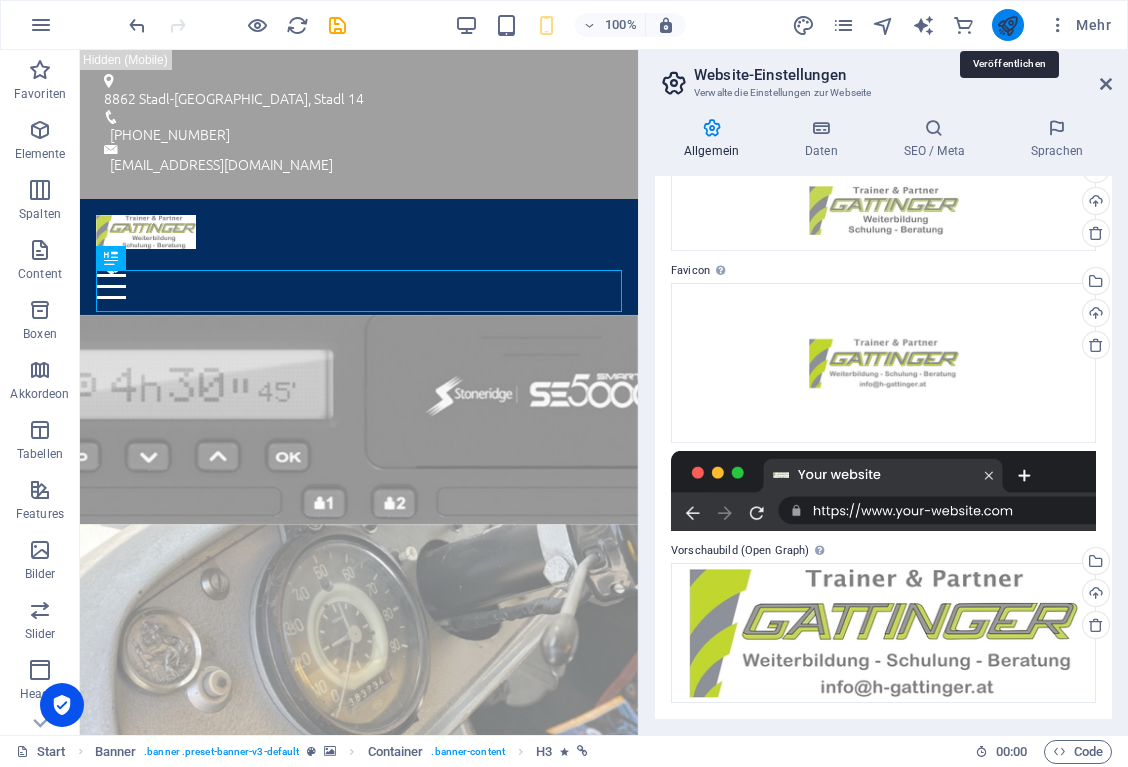 click at bounding box center [1007, 25] 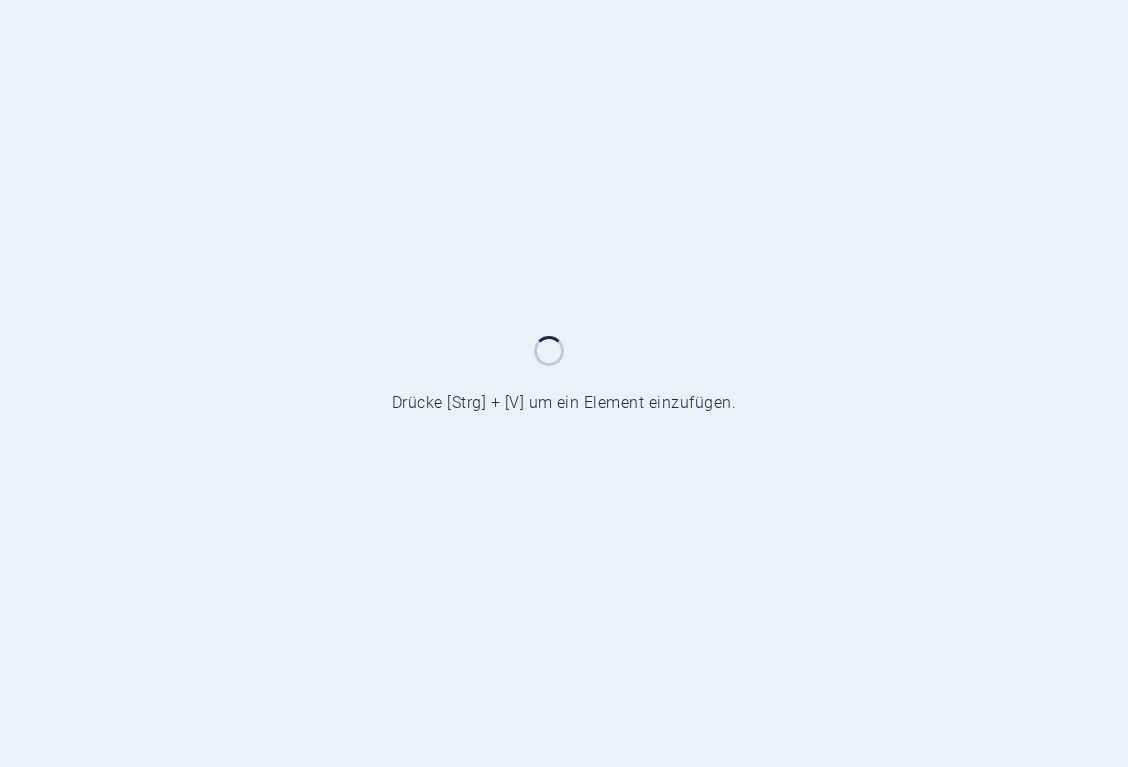 scroll, scrollTop: 0, scrollLeft: 0, axis: both 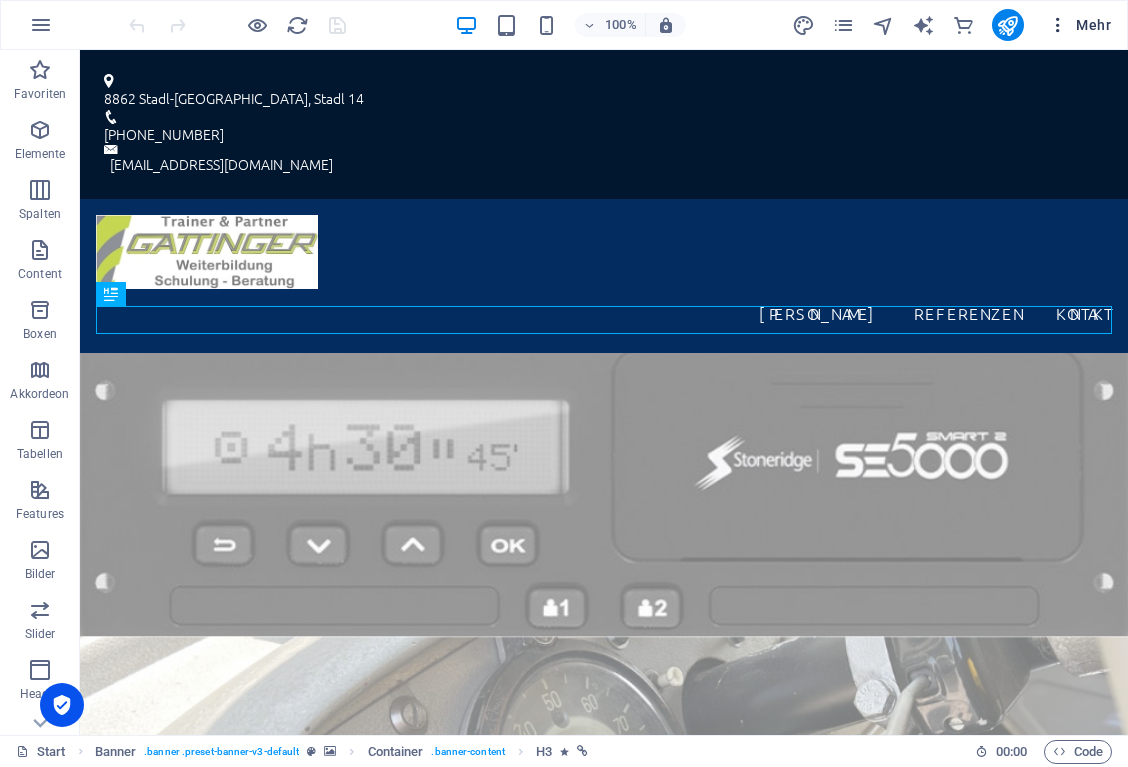 click at bounding box center [1058, 25] 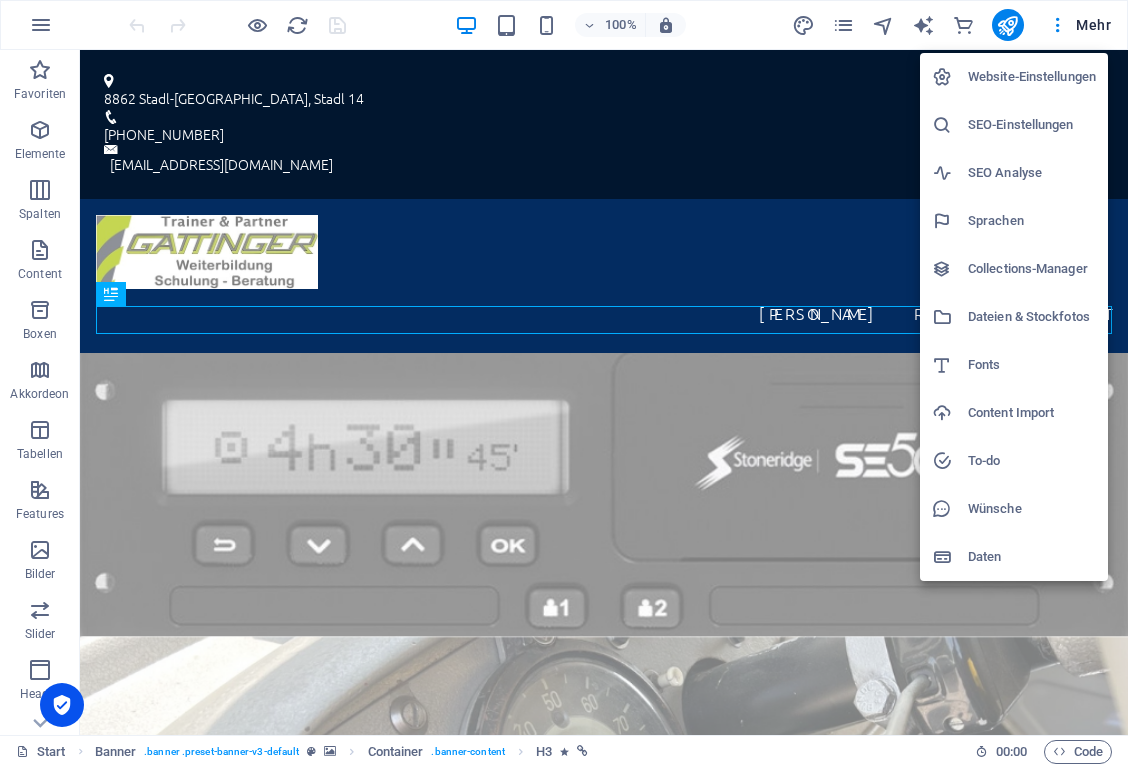 click on "Dateien & Stockfotos" at bounding box center [1032, 317] 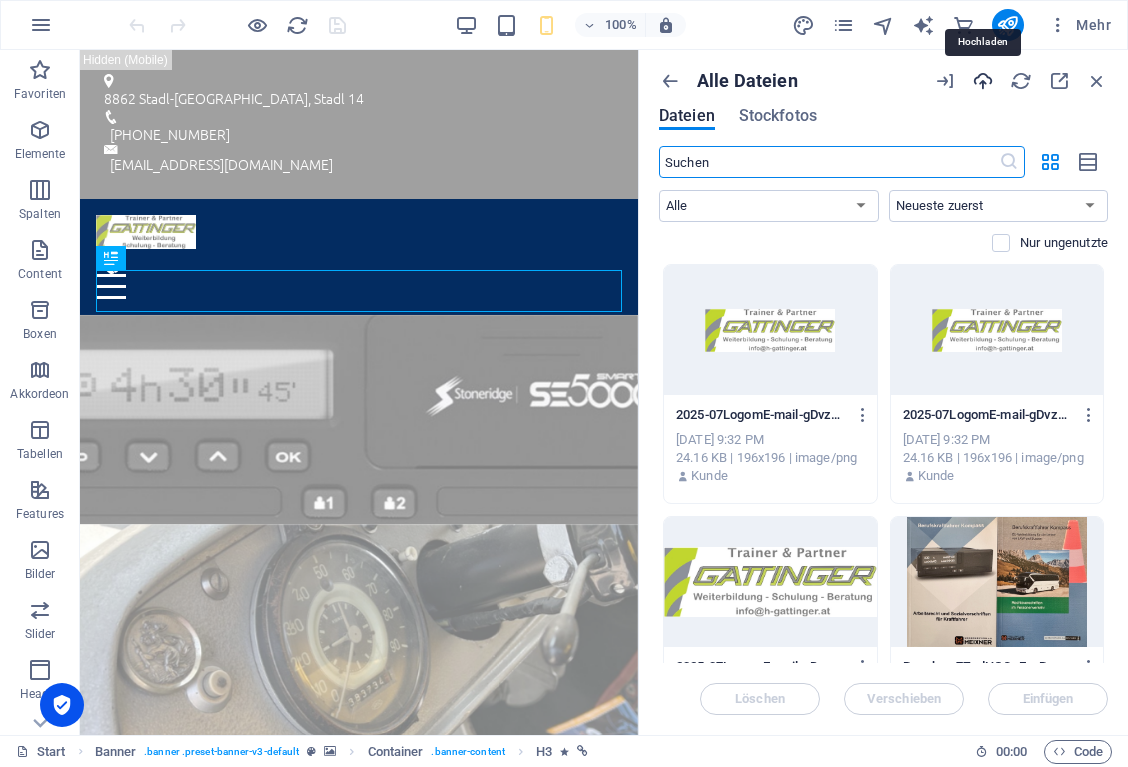 click at bounding box center [983, 81] 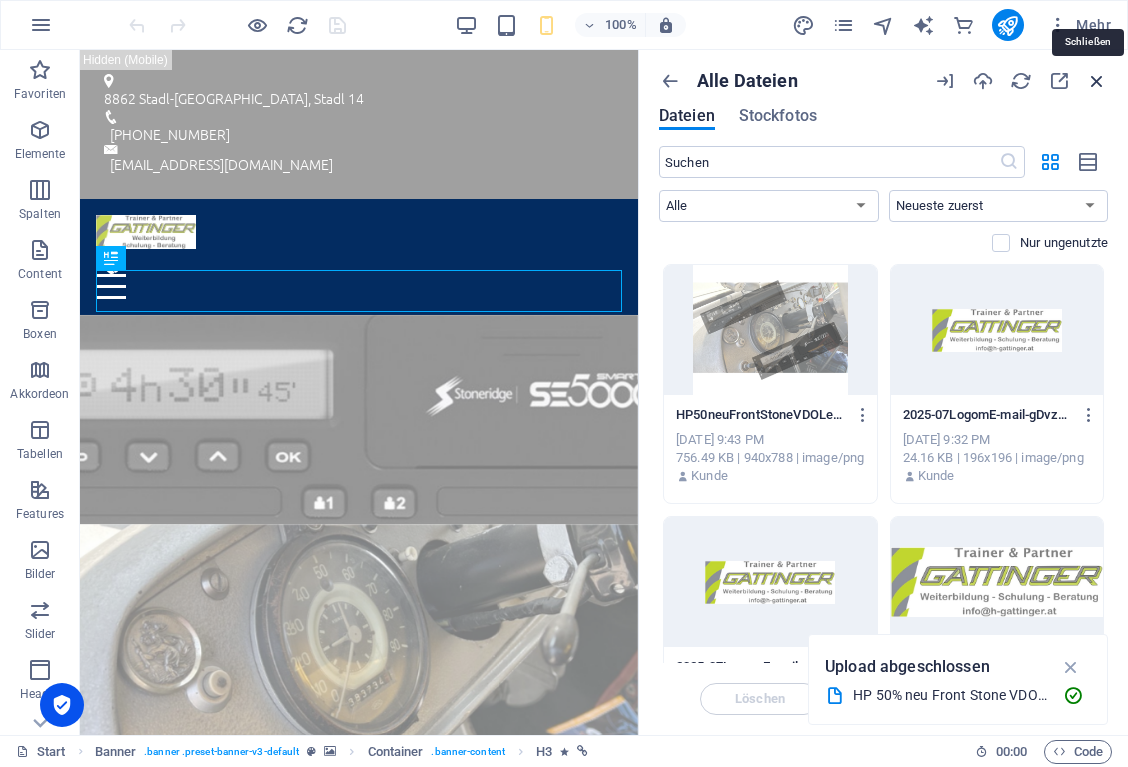 click at bounding box center [1097, 81] 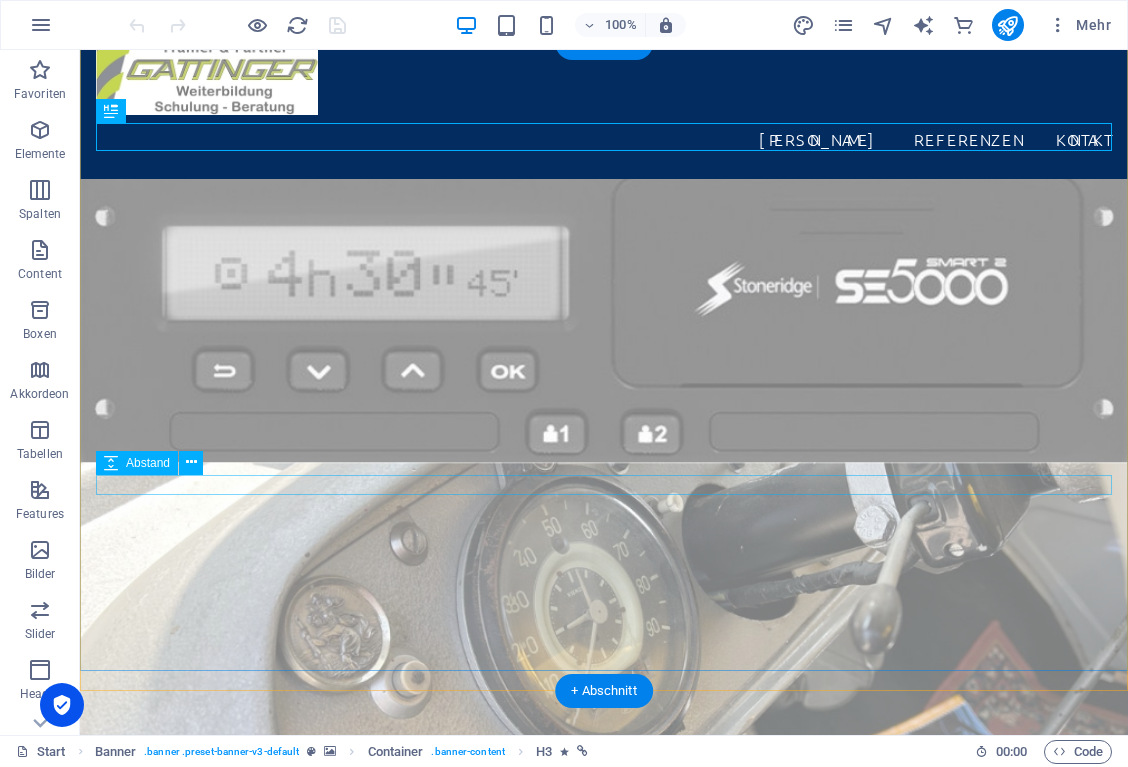 scroll, scrollTop: 183, scrollLeft: 0, axis: vertical 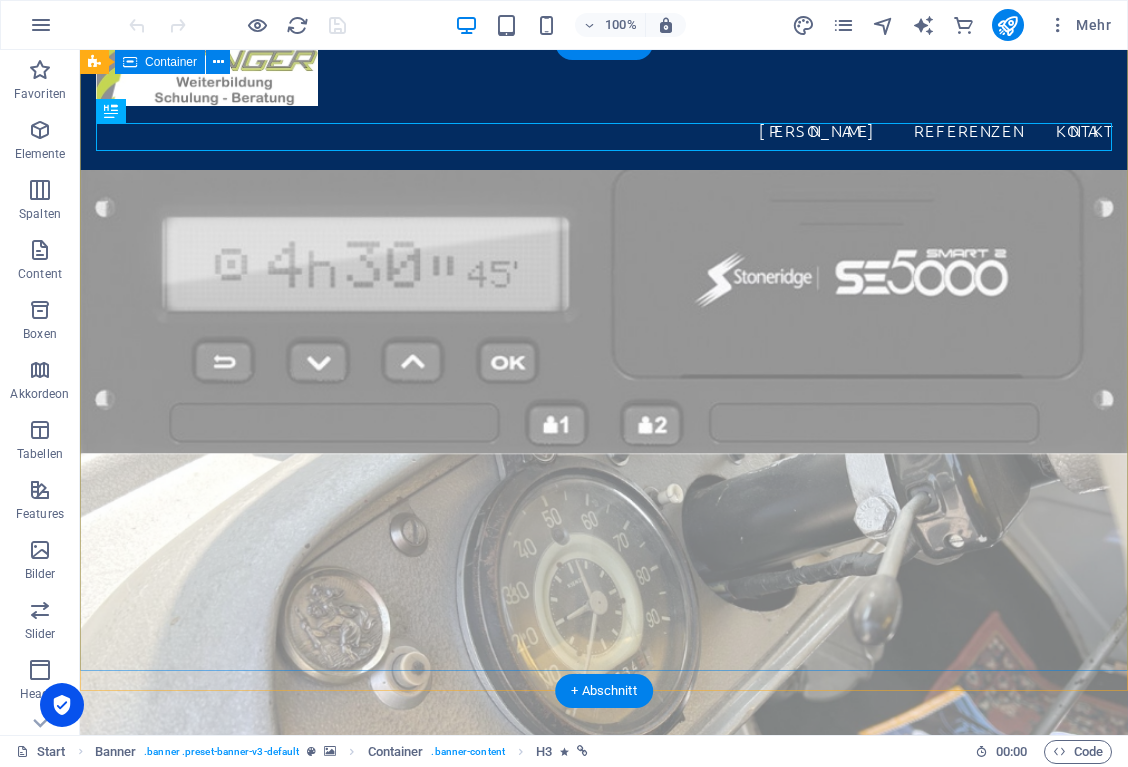 click on "Schulungsverpflichtung für Fahrtenschreiber liegt beim Unternehmen. . .? Verantwortlicher für Ladungssicherung... ...Fahrer, Zulassungsbesitzer Anordnungsbefugter? Unterschrift vom Fahrer für Fehlverhalten  lt. EG-VO 561/2006...? Diesel, Spraydosen, Batterien.... Gefahrgutbeauftragter vorhanden??? Be- und Entladefunktion am Fahrtenschreiber...? Keinen Termin mehr für die Tachokalibrierung bekommen...? Noch weitere Fragen zum Thema... ... dann  haben  sie hier den richtigen Ansprechpartner gefunden!" at bounding box center [604, 1202] 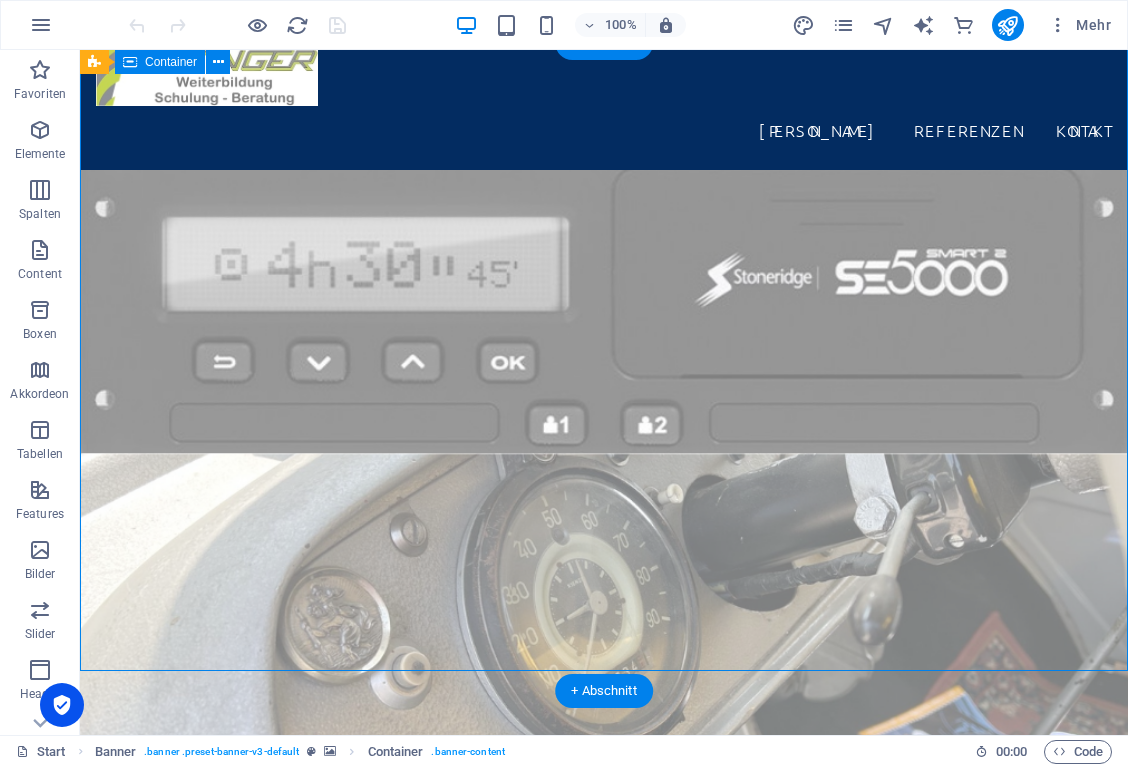 click on "Schulungsverpflichtung für Fahrtenschreiber liegt beim Unternehmen. . .? Verantwortlicher für Ladungssicherung... ...Fahrer, Zulassungsbesitzer Anordnungsbefugter? Unterschrift vom Fahrer für Fehlverhalten  lt. EG-VO 561/2006...? Diesel, Spraydosen, Batterien.... Gefahrgutbeauftragter vorhanden??? Be- und Entladefunktion am Fahrtenschreiber...? Keinen Termin mehr für die Tachokalibrierung bekommen...? Noch weitere Fragen zum Thema... ... dann  haben  sie hier den richtigen Ansprechpartner gefunden!" at bounding box center [604, 1202] 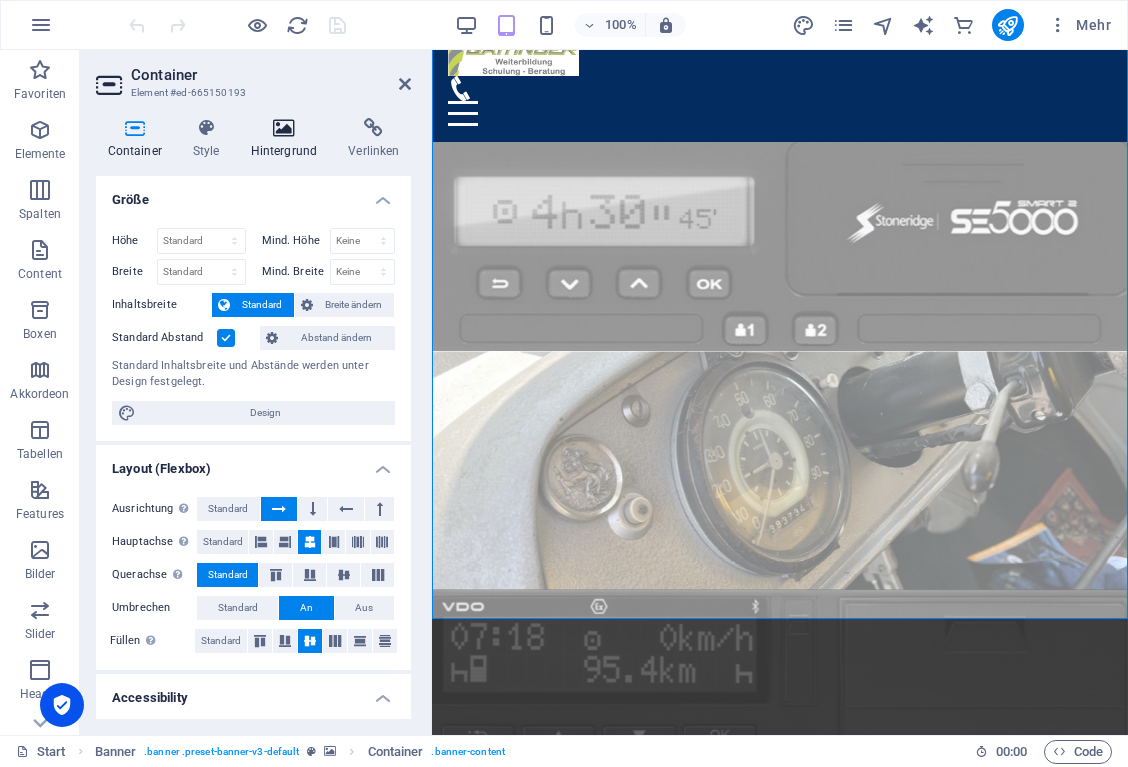 click at bounding box center (284, 128) 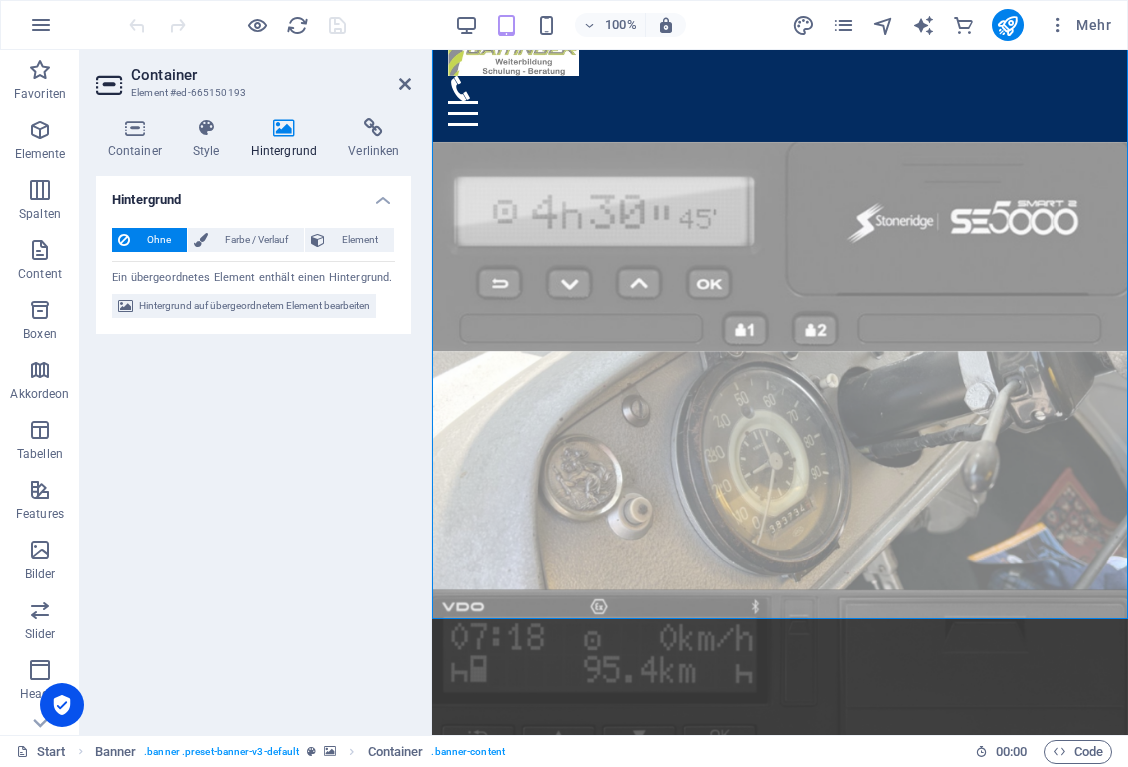 click at bounding box center [284, 128] 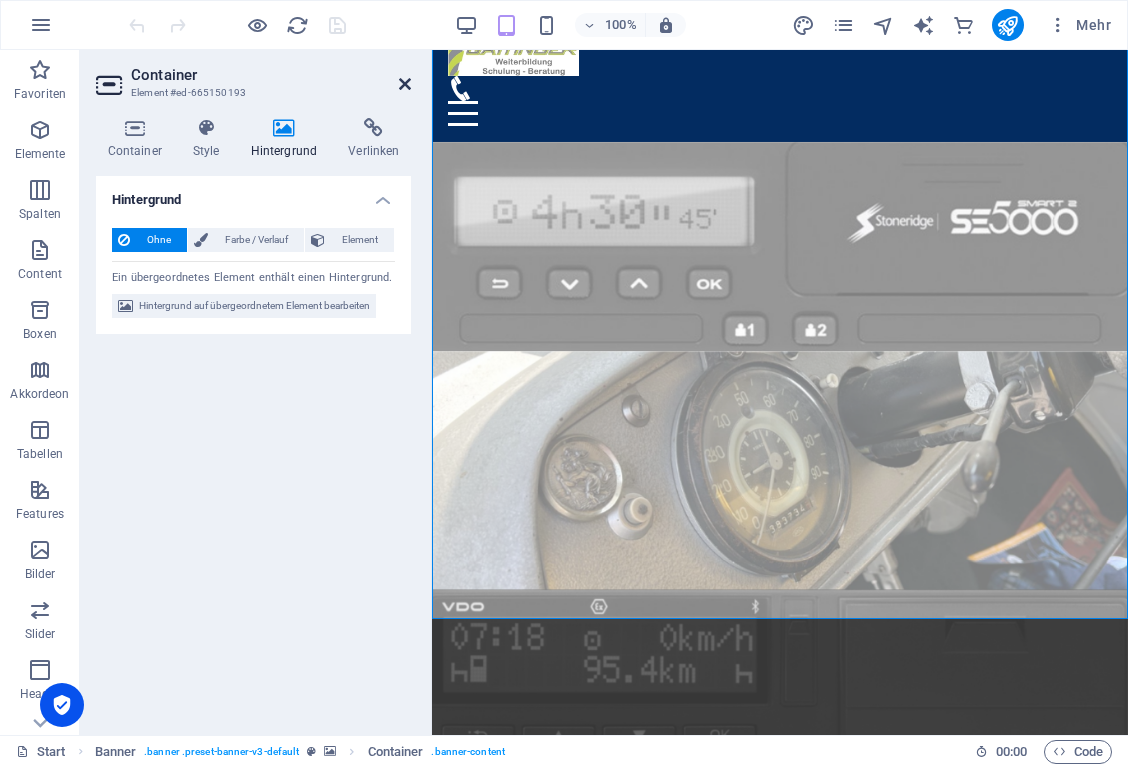 click at bounding box center [405, 84] 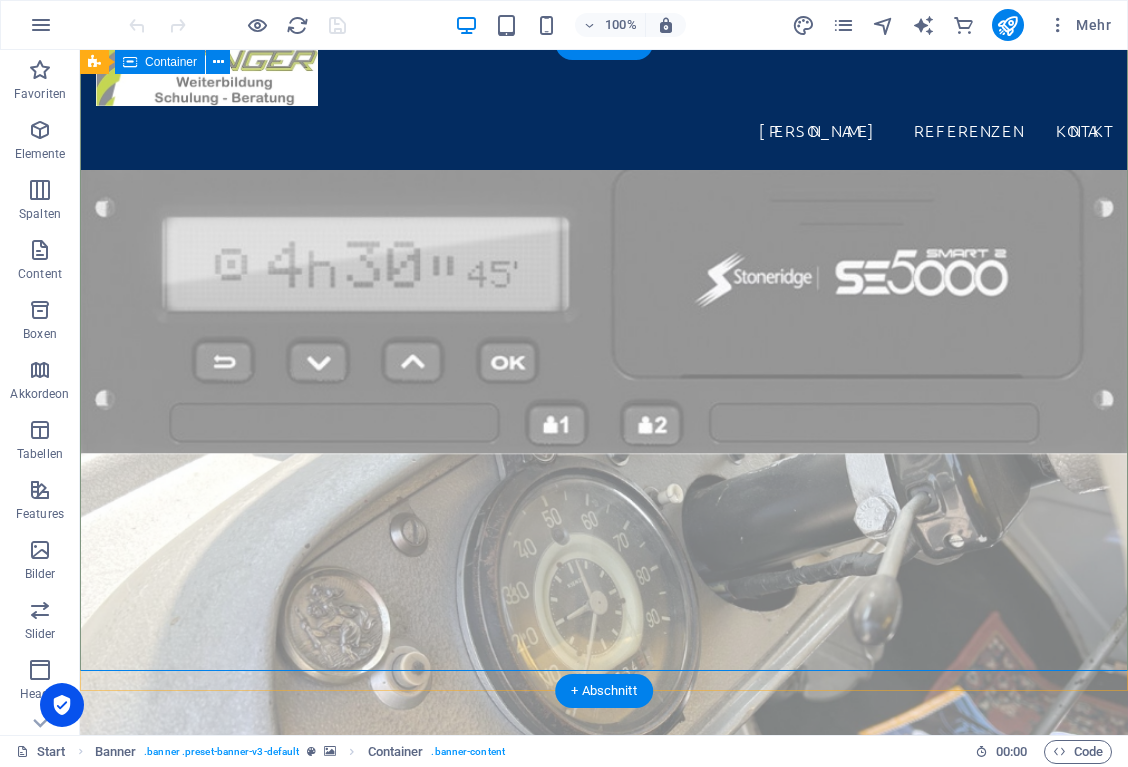 click on "Schulungsverpflichtung für Fahrtenschreiber liegt beim Unternehmen. . .? Verantwortlicher für Ladungssicherung... ...Fahrer, Zulassungsbesitzer Anordnungsbefugter? Unterschrift vom Fahrer für Fehlverhalten  lt. EG-VO 561/2006...? Diesel, Spraydosen, Batterien.... Gefahrgutbeauftragter vorhanden??? Be- und Entladefunktion am Fahrtenschreiber...? Keinen Termin mehr für die Tachokalibrierung bekommen...? Noch weitere Fragen zum Thema... ... dann  haben  sie hier den richtigen Ansprechpartner gefunden!" at bounding box center (604, 1202) 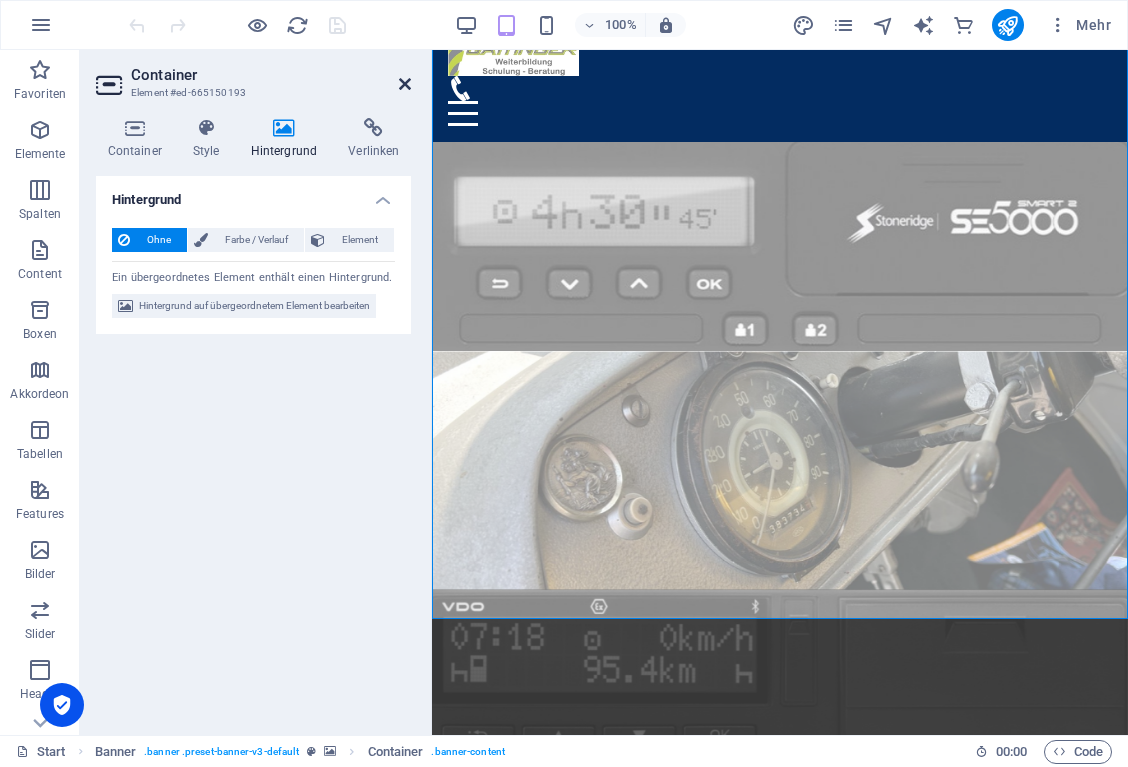 click at bounding box center [405, 84] 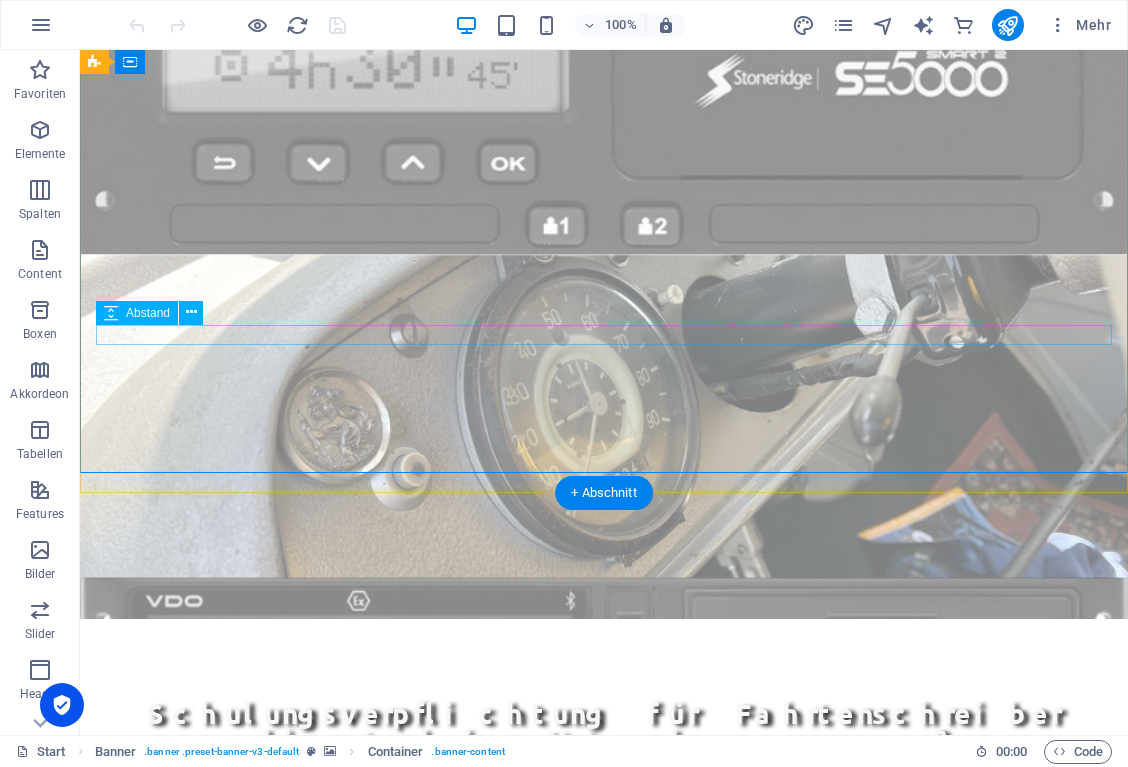 scroll, scrollTop: 381, scrollLeft: 0, axis: vertical 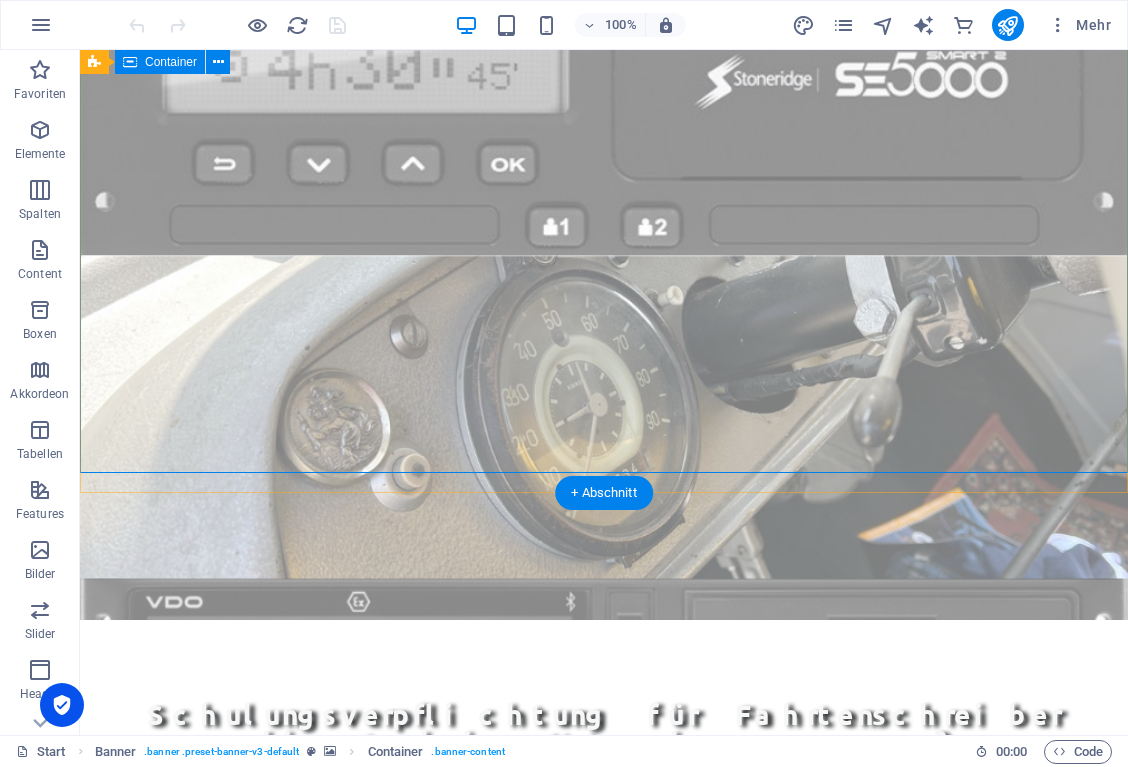 click on "Schulungsverpflichtung für Fahrtenschreiber liegt beim Unternehmen. . .? Verantwortlicher für Ladungssicherung... ...Fahrer, Zulassungsbesitzer Anordnungsbefugter? Unterschrift vom Fahrer für Fehlverhalten  lt. EG-VO 561/2006...? Diesel, Spraydosen, Batterien.... Gefahrgutbeauftragter vorhanden??? Be- und Entladefunktion am Fahrtenschreiber...? Keinen Termin mehr für die Tachokalibrierung bekommen...? Noch weitere Fragen zum Thema... ... dann  haben  sie hier den richtigen Ansprechpartner gefunden!" at bounding box center (604, 1004) 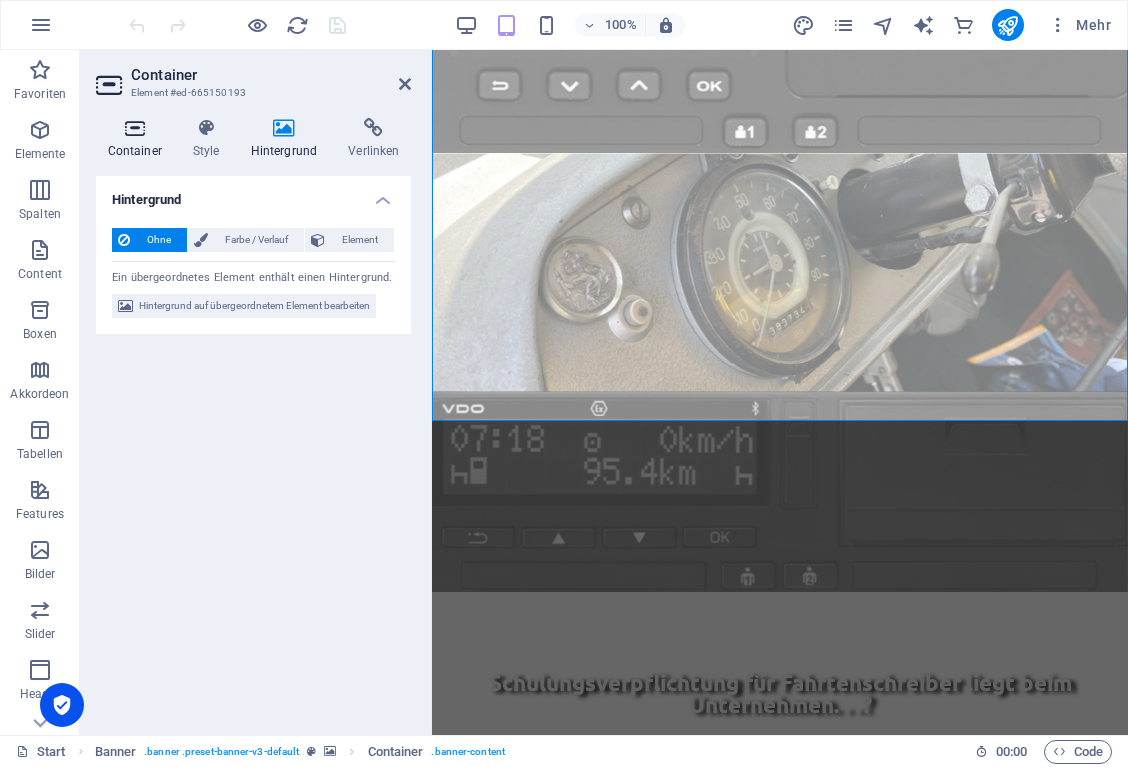 click at bounding box center (134, 128) 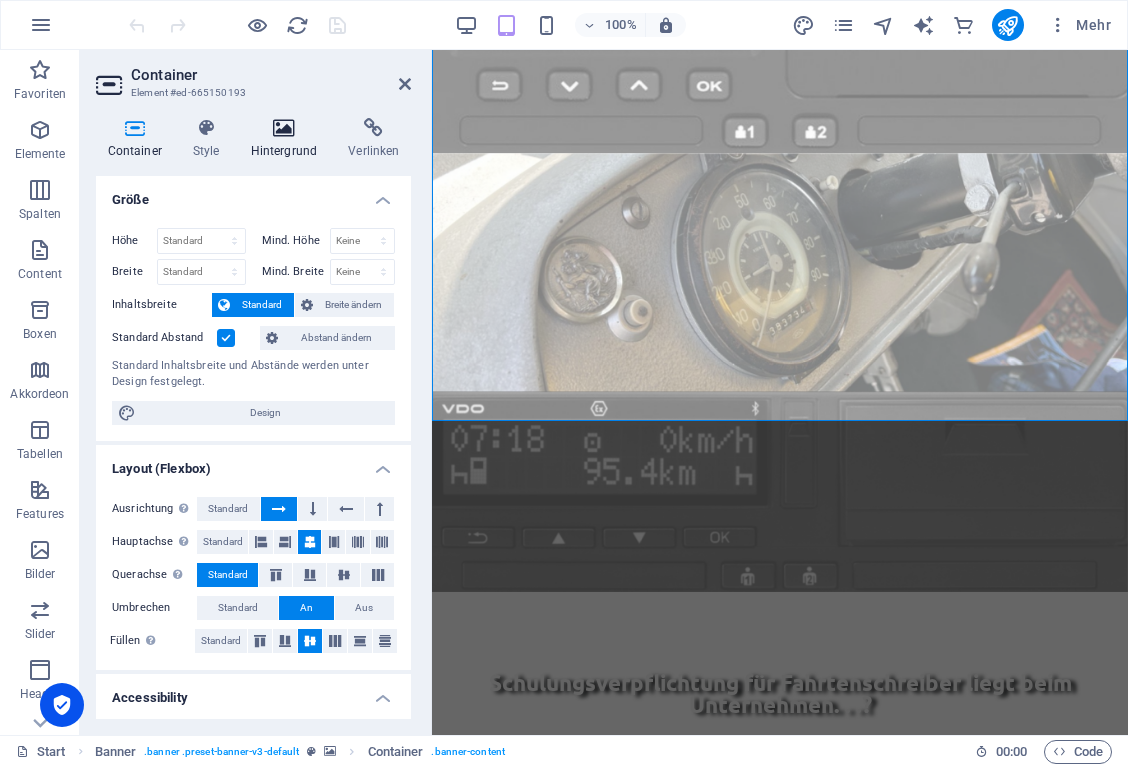 click at bounding box center (284, 128) 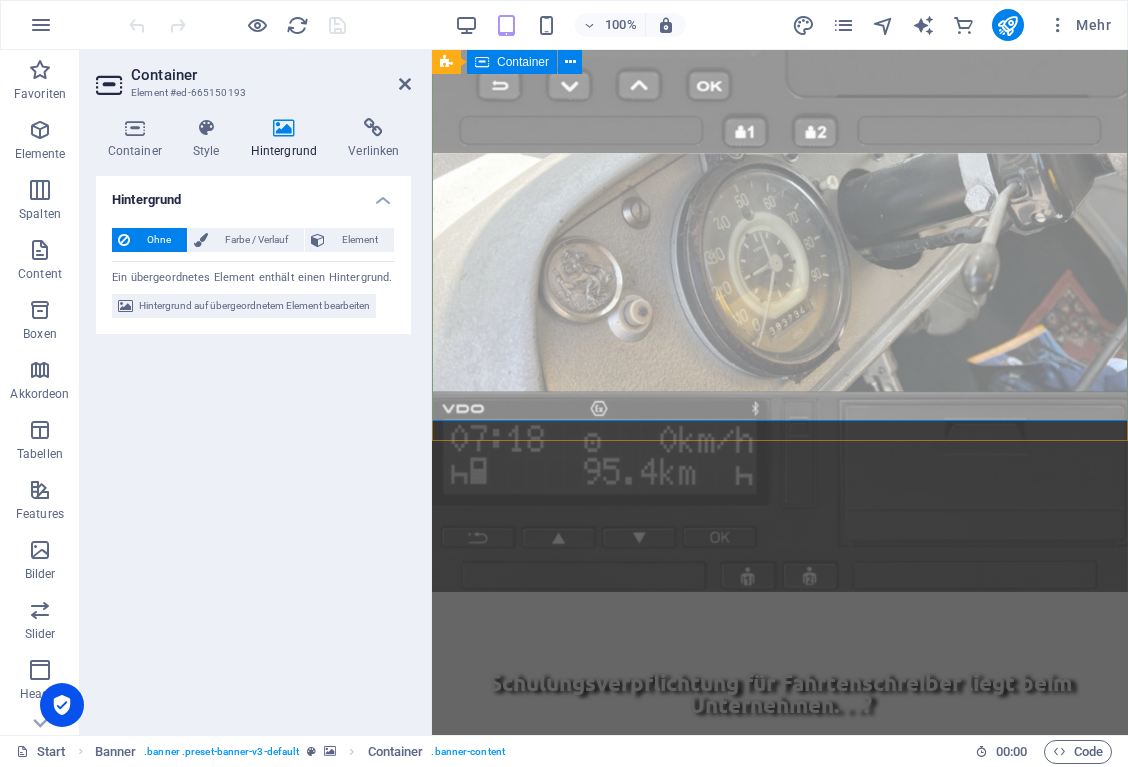 click on "Schulungsverpflichtung für Fahrtenschreiber liegt beim Unternehmen. . .? Verantwortlicher für Ladungssicherung... ...Fahrer, Zulassungsbesitzer Anordnungsbefugter? Unterschrift vom Fahrer für Fehlverhalten  lt. EG-VO 561/2006...? Diesel, Spraydosen, Batterien.... Gefahrgutbeauftragter vorhanden??? Be- und Entladefunktion am Fahrtenschreiber...? Keinen Termin mehr für die Tachokalibrierung bekommen...? Noch weitere Fragen zum Thema... ... dann  haben  sie hier den richtigen Ansprechpartner gefunden!" at bounding box center [780, 886] 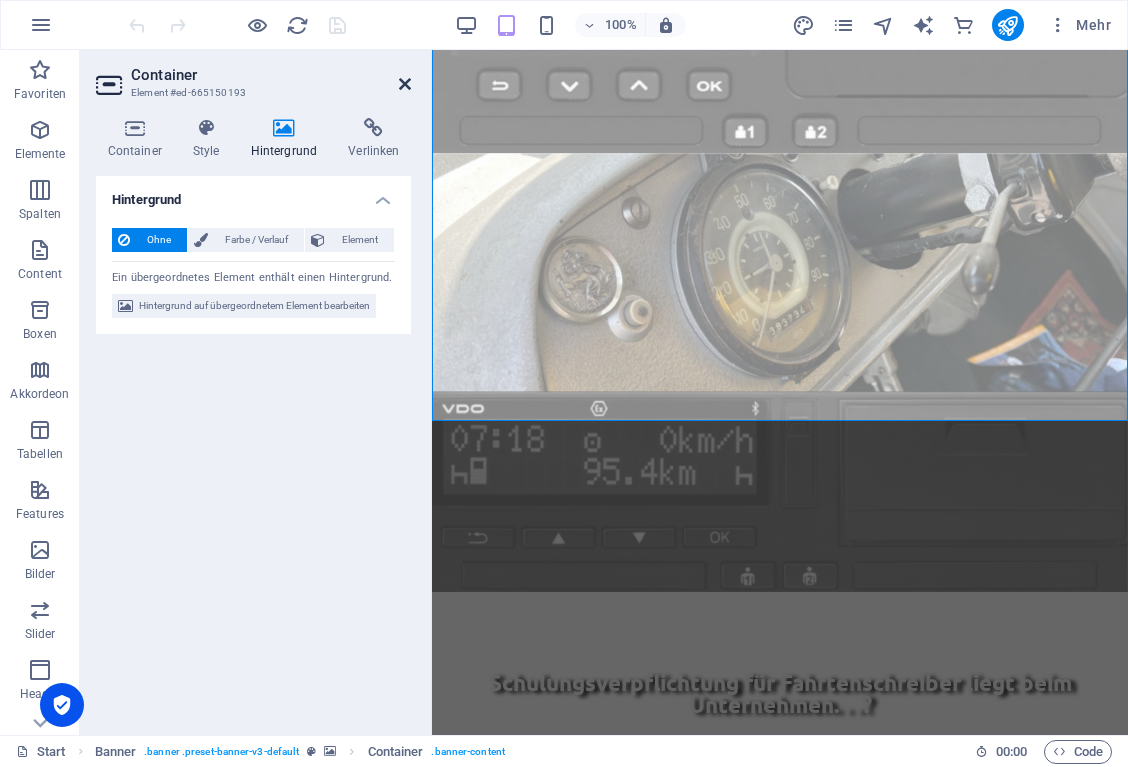 click at bounding box center [405, 84] 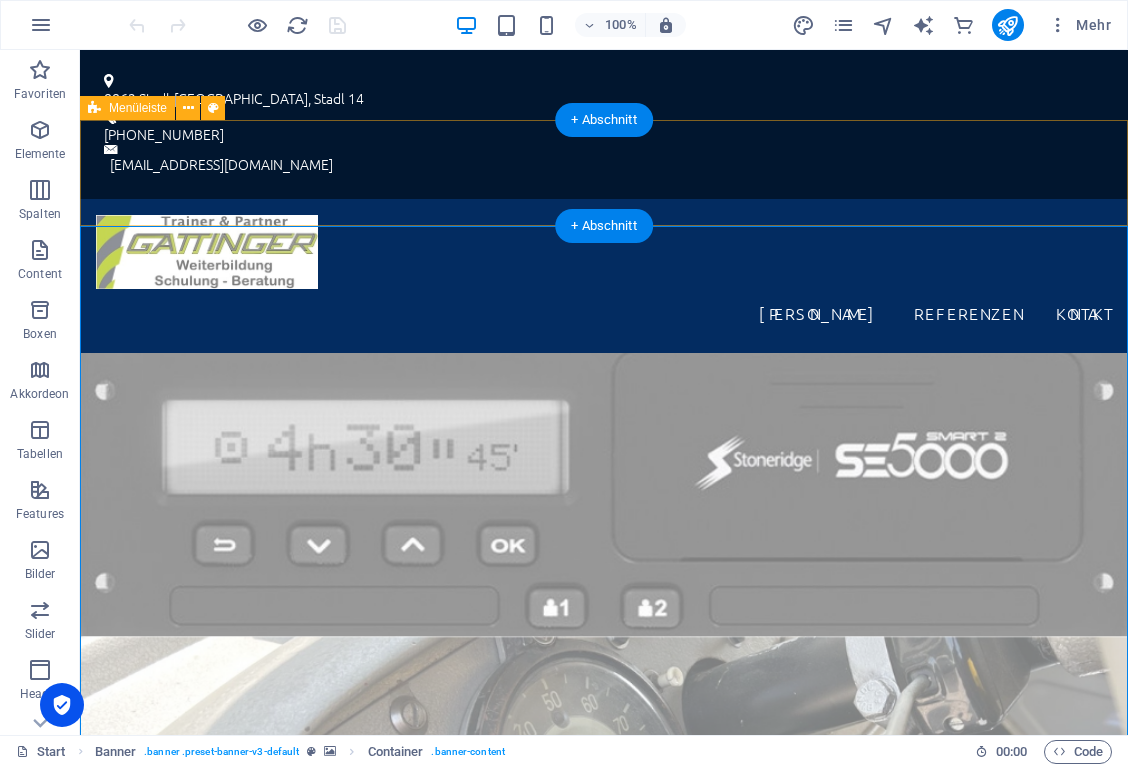 scroll, scrollTop: 0, scrollLeft: 0, axis: both 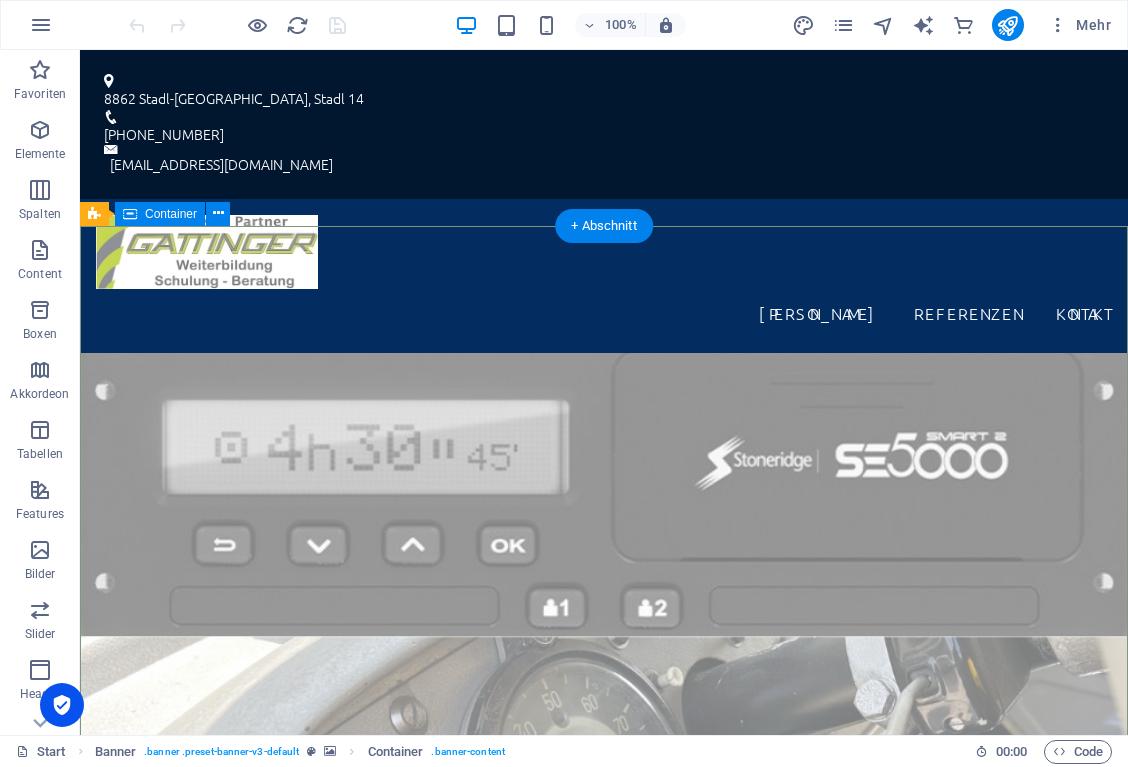 click on "Schulungsverpflichtung für Fahrtenschreiber liegt beim Unternehmen. . .? Verantwortlicher für Ladungssicherung... ...Fahrer, Zulassungsbesitzer Anordnungsbefugter? Unterschrift vom Fahrer für Fehlverhalten  lt. EG-VO 561/2006...? Diesel, Spraydosen, Batterien.... Gefahrgutbeauftragter vorhanden??? Be- und Entladefunktion am Fahrtenschreiber...? Keinen Termin mehr für die Tachokalibrierung bekommen...? Noch weitere Fragen zum Thema... ... dann  haben  sie hier den richtigen Ansprechpartner gefunden!" at bounding box center [604, 1385] 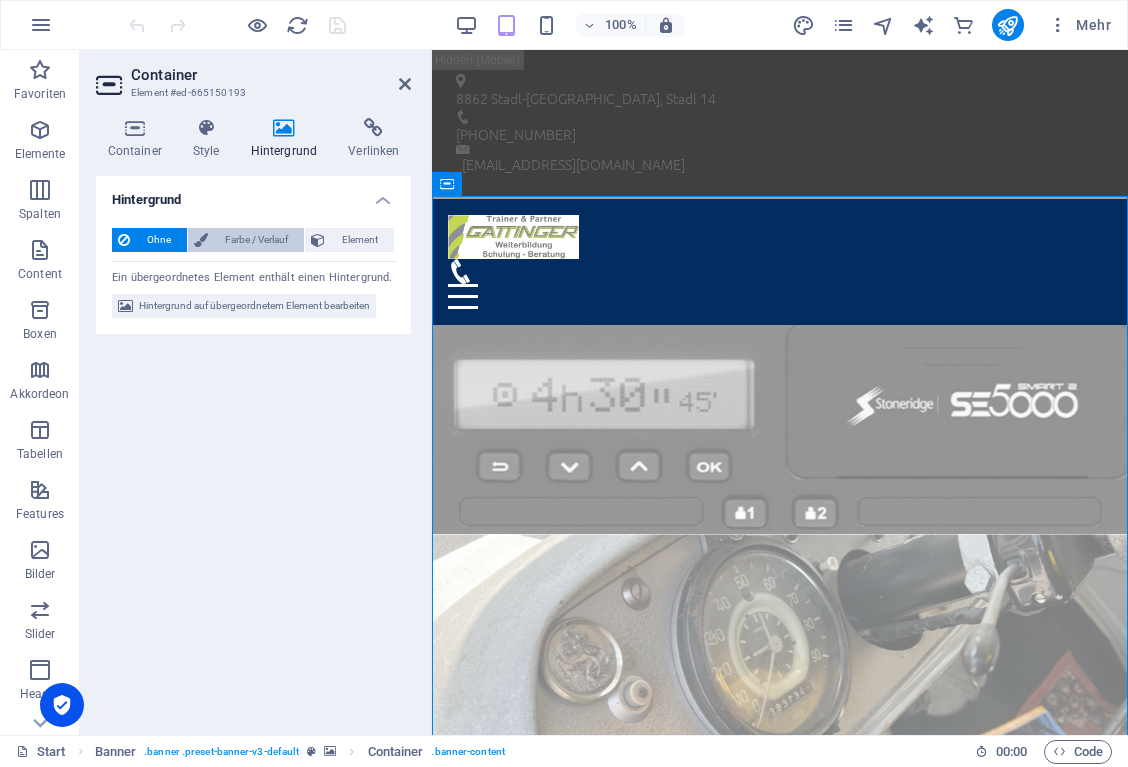 click on "Farbe / Verlauf" at bounding box center [256, 240] 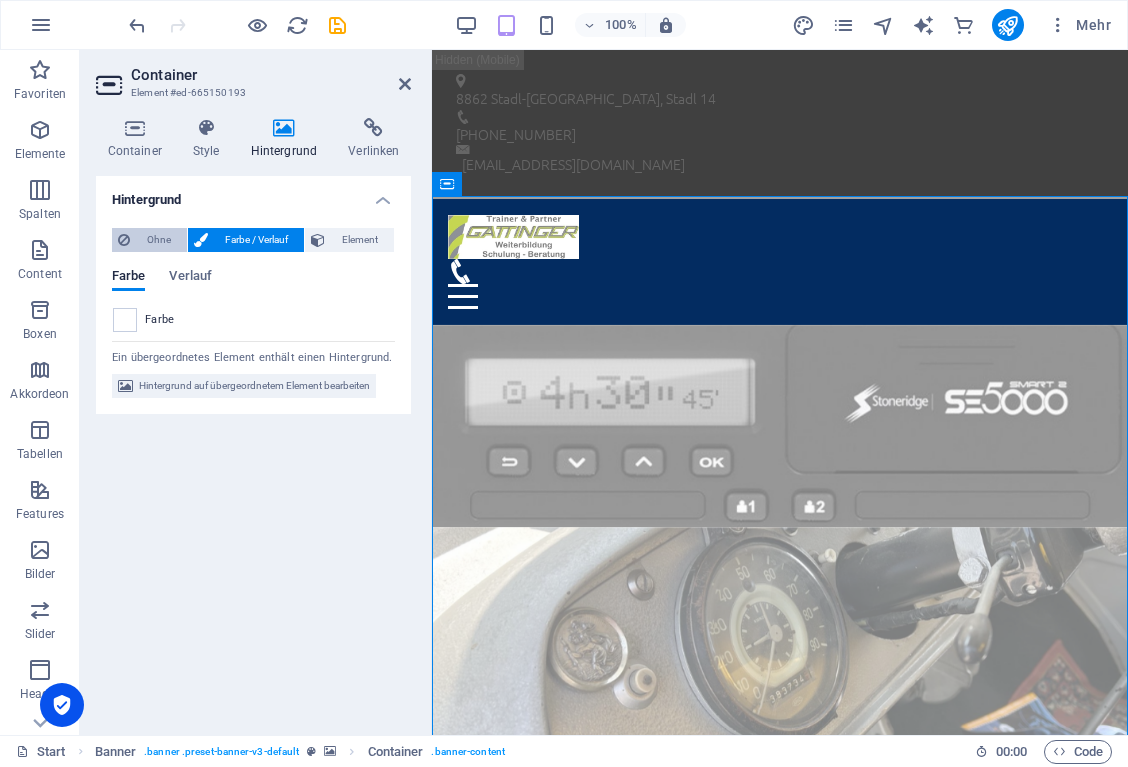 click on "Ohne" at bounding box center [158, 240] 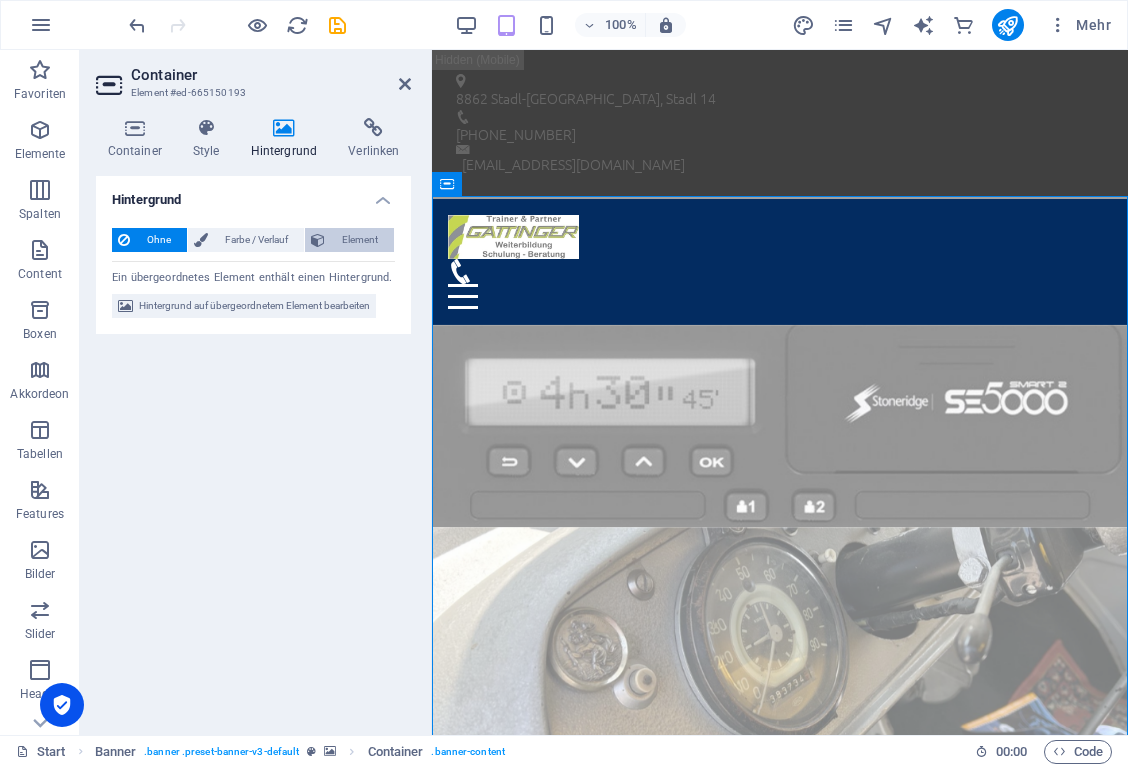click on "Element" at bounding box center (359, 240) 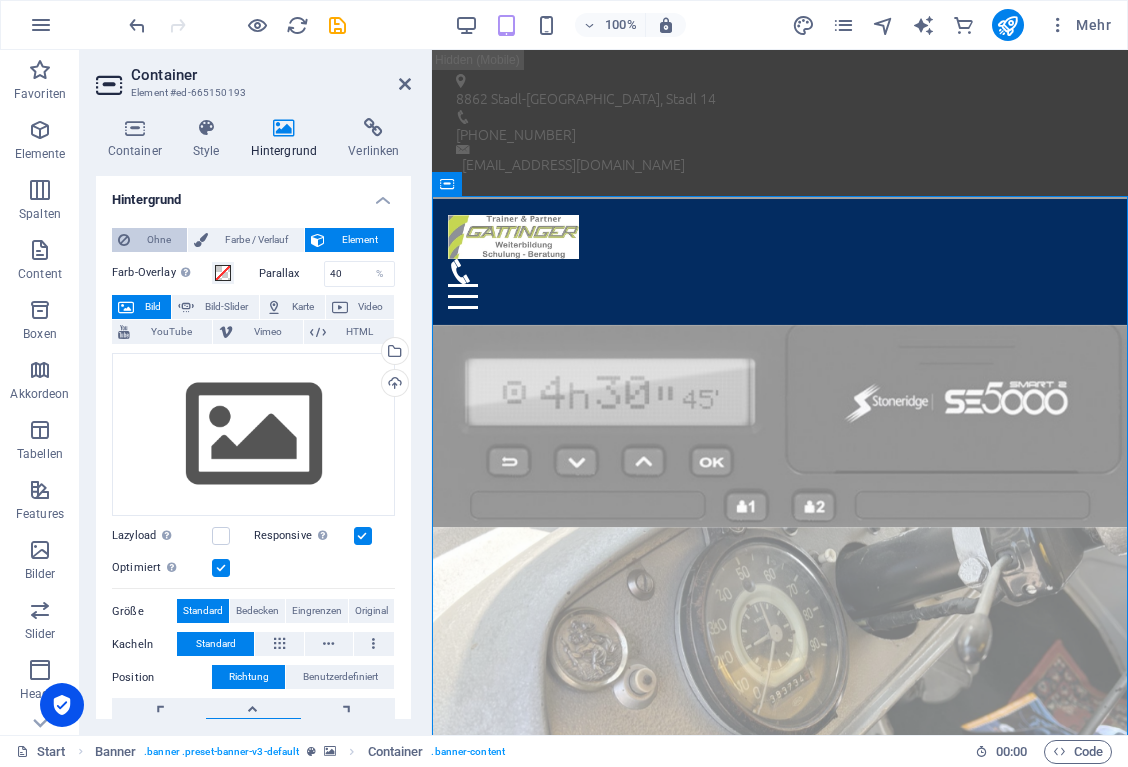 click on "Ohne" at bounding box center (158, 240) 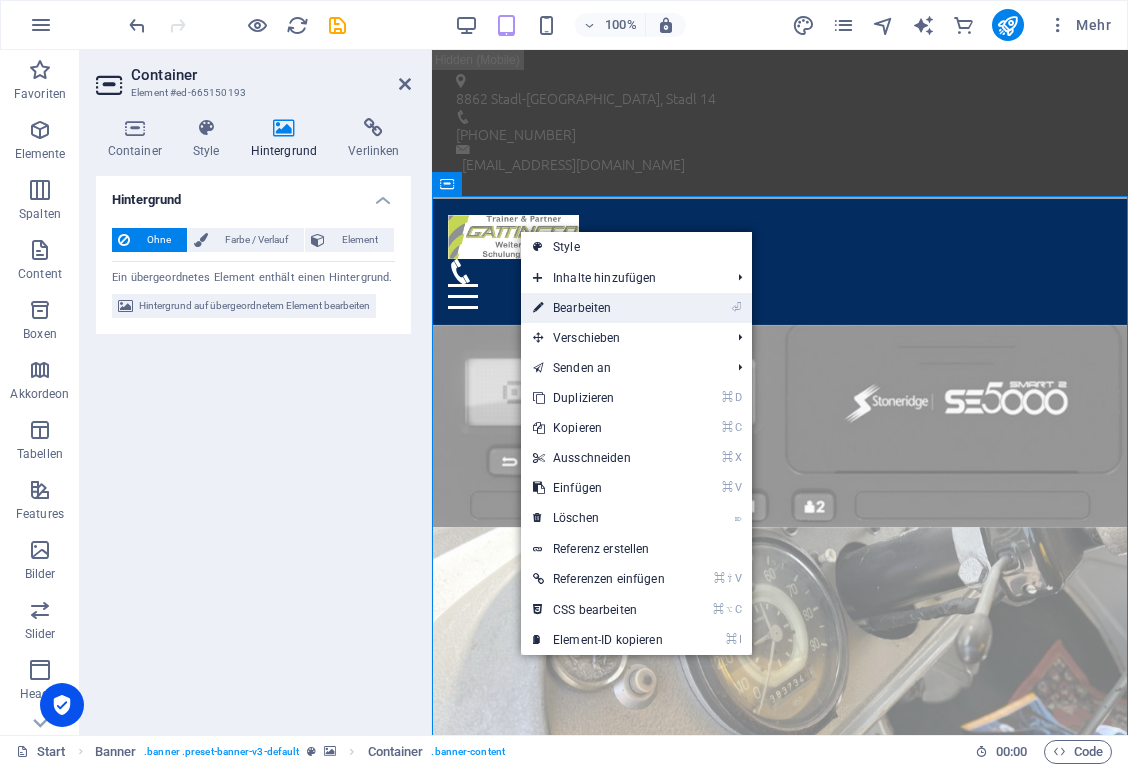 click on "⏎  Bearbeiten" at bounding box center (599, 308) 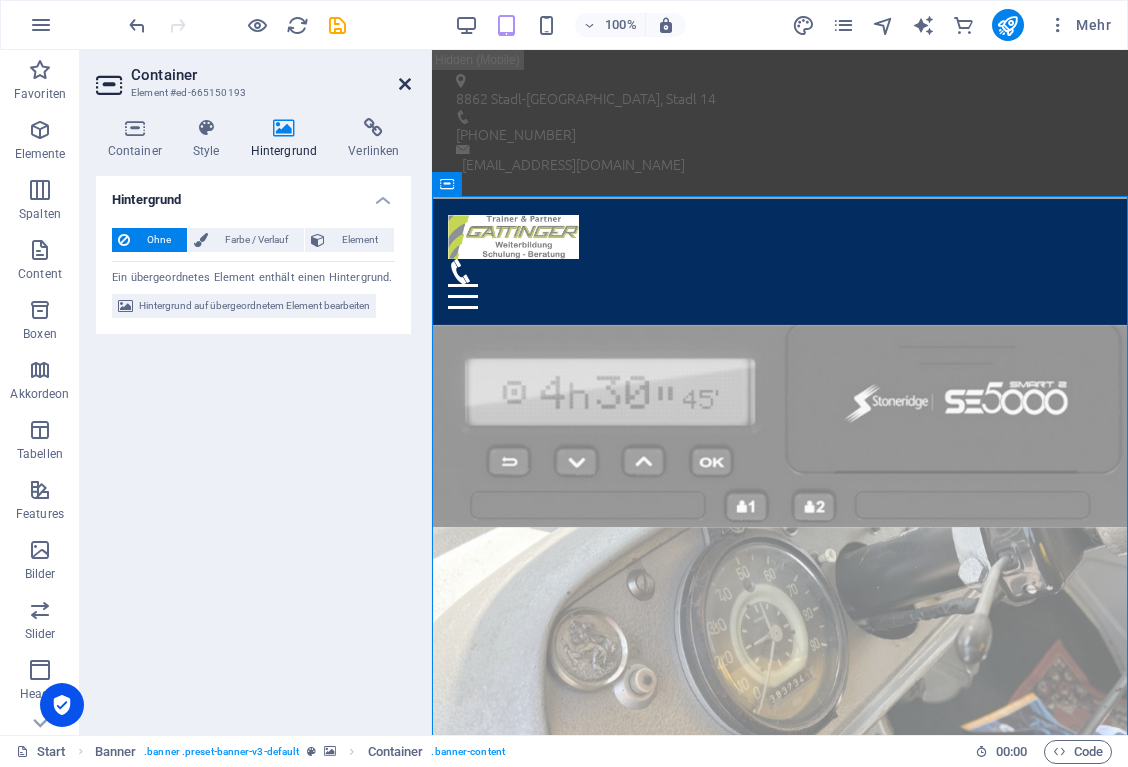 click at bounding box center (405, 84) 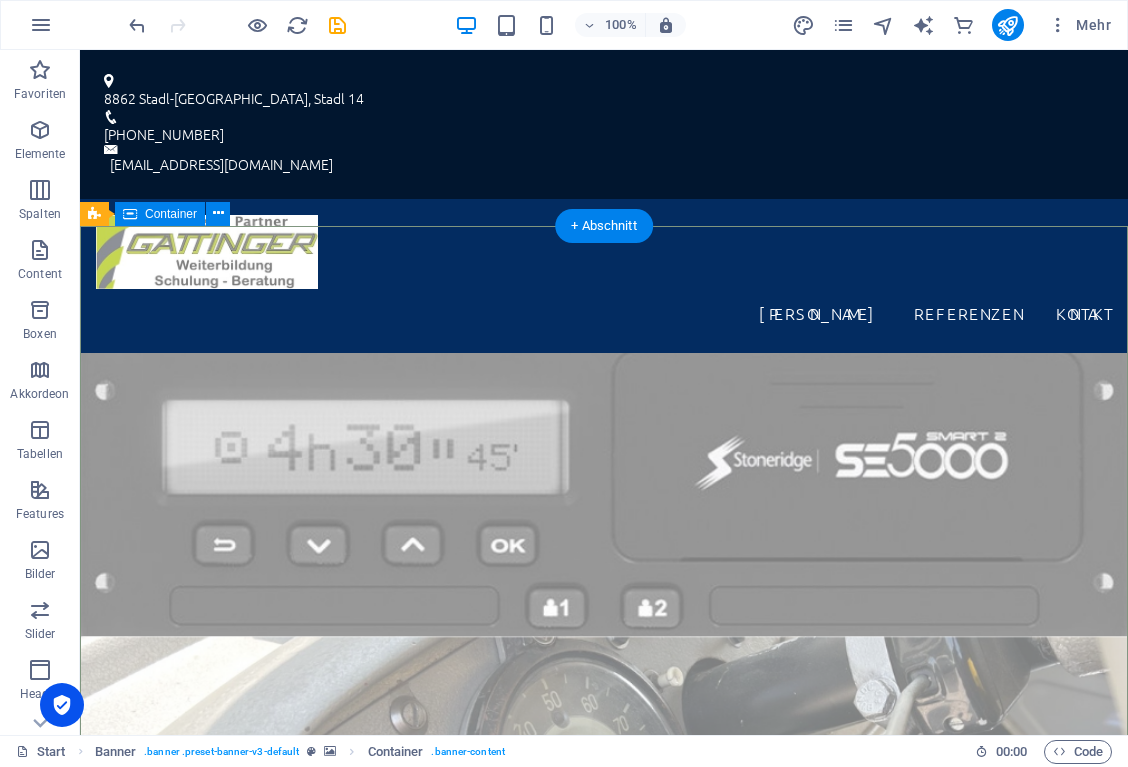 click on "Schulungsverpflichtung für Fahrtenschreiber liegt beim Unternehmen. . .? Verantwortlicher für Ladungssicherung... ...Fahrer, Zulassungsbesitzer Anordnungsbefugter? Unterschrift vom Fahrer für Fehlverhalten  lt. EG-VO 561/2006...? Diesel, Spraydosen, Batterien.... Gefahrgutbeauftragter vorhanden??? Be- und Entladefunktion am Fahrtenschreiber...? Keinen Termin mehr für die Tachokalibrierung bekommen...? Noch weitere Fragen zum Thema... ... dann  haben  sie hier den richtigen Ansprechpartner gefunden!" at bounding box center (604, 1363) 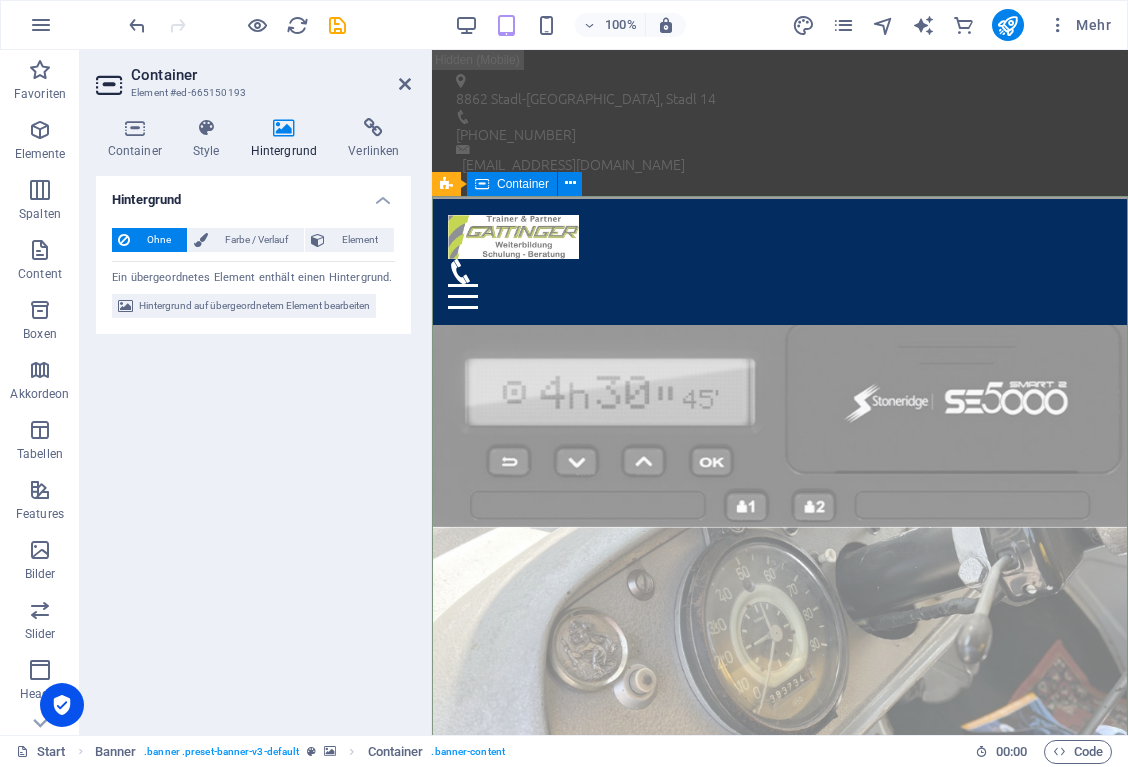 click on "Schulungsverpflichtung für Fahrtenschreiber liegt beim Unternehmen. . .? Verantwortlicher für Ladungssicherung... ...Fahrer, Zulassungsbesitzer Anordnungsbefugter? Unterschrift vom Fahrer für Fehlverhalten  lt. EG-VO 561/2006...? Diesel, Spraydosen, Batterien.... Gefahrgutbeauftragter vorhanden??? Be- und Entladefunktion am Fahrtenschreiber...? Keinen Termin mehr für die Tachokalibrierung bekommen...? Noch weitere Fragen zum Thema... ... dann  haben  sie hier den richtigen Ansprechpartner gefunden!" at bounding box center (780, 1245) 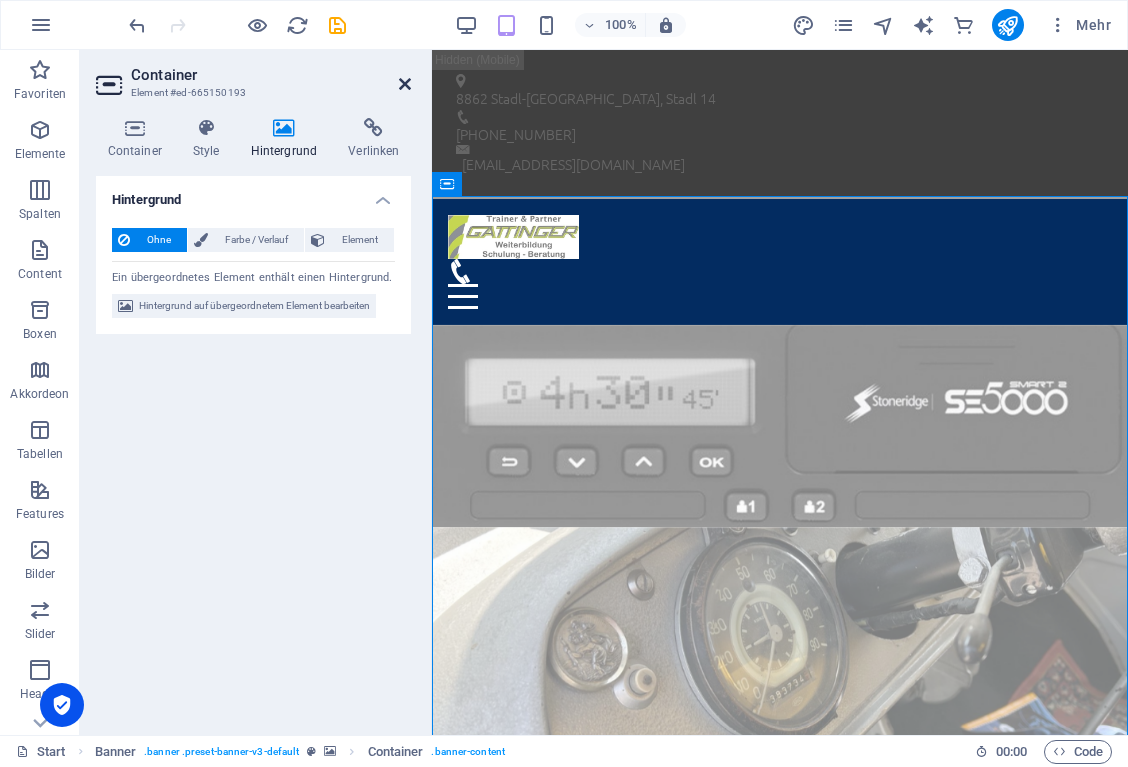 click at bounding box center (405, 84) 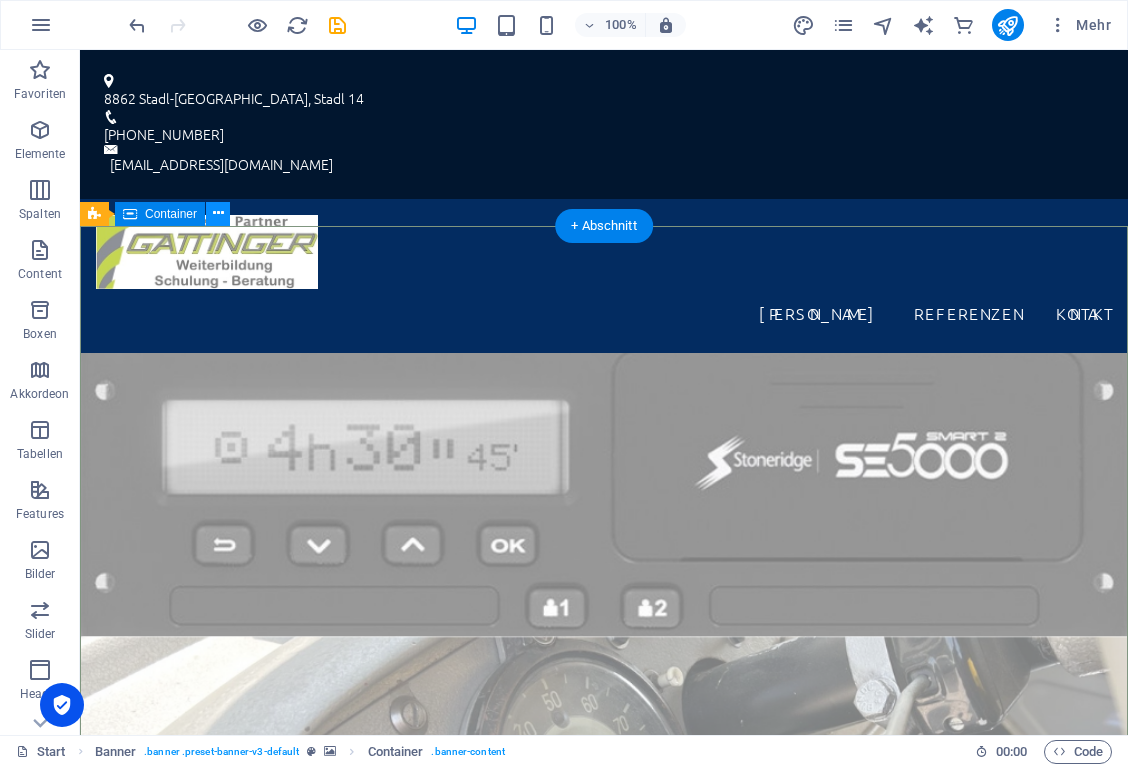 click at bounding box center (218, 213) 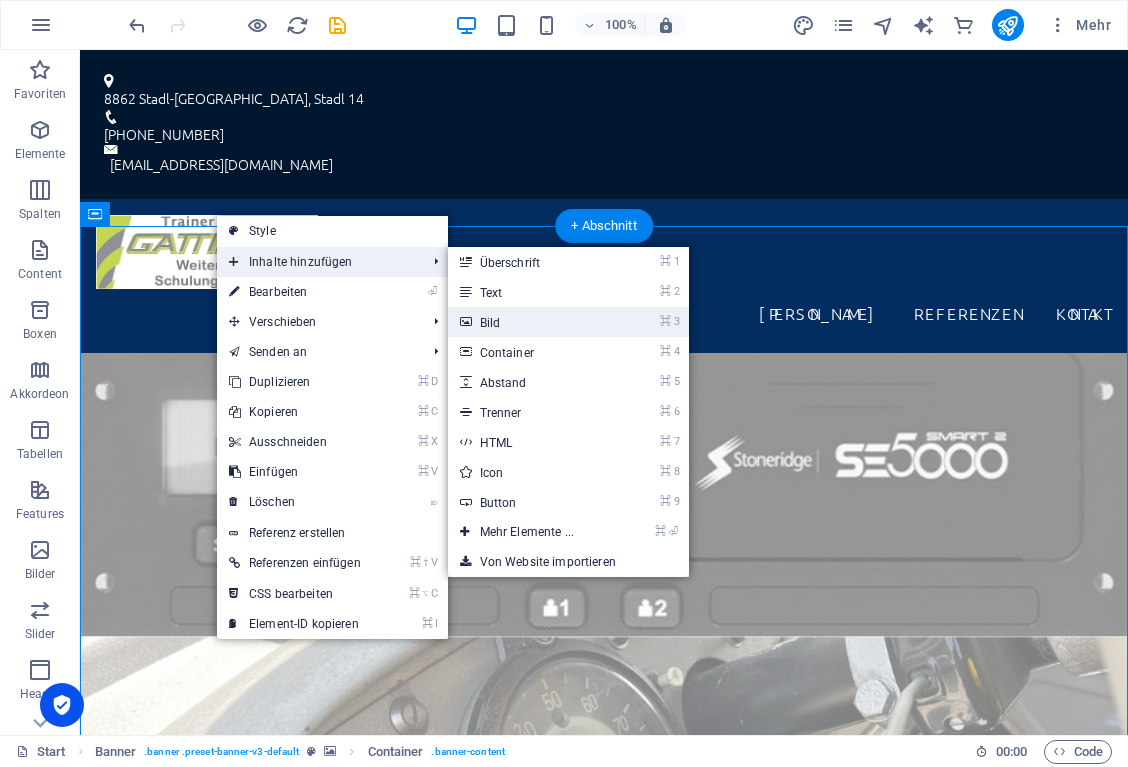 click on "⌘ 3  Bild" at bounding box center (531, 322) 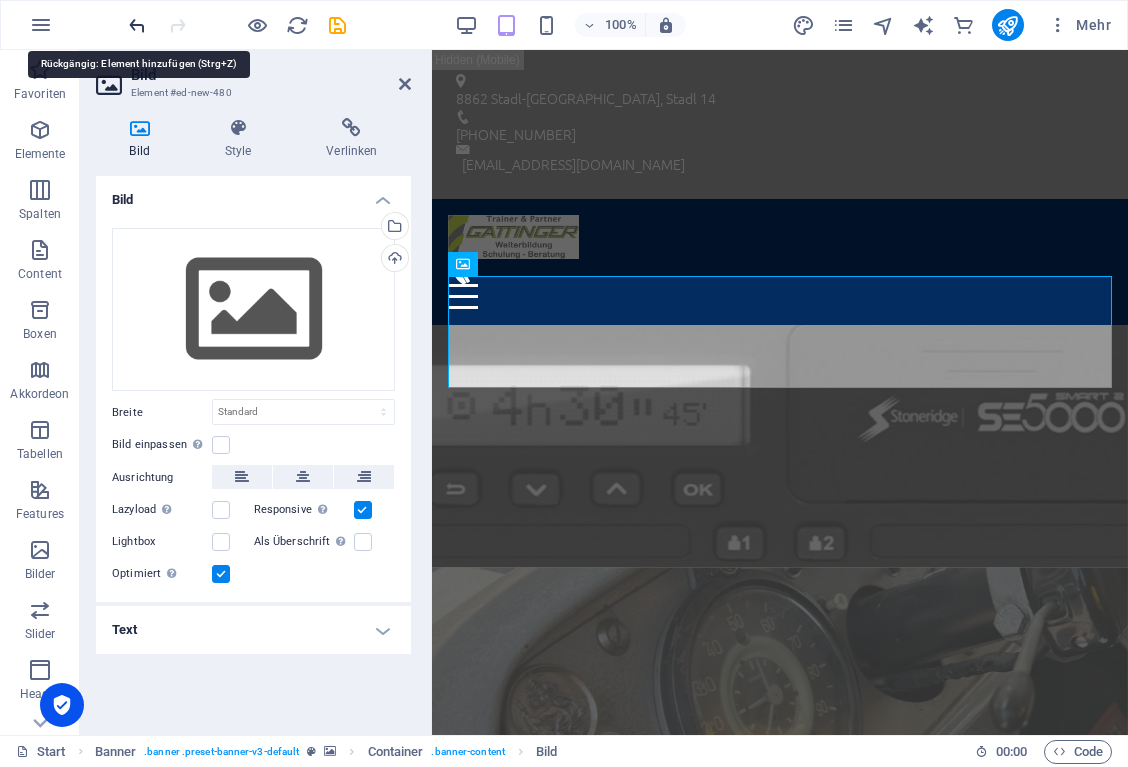 click at bounding box center [137, 25] 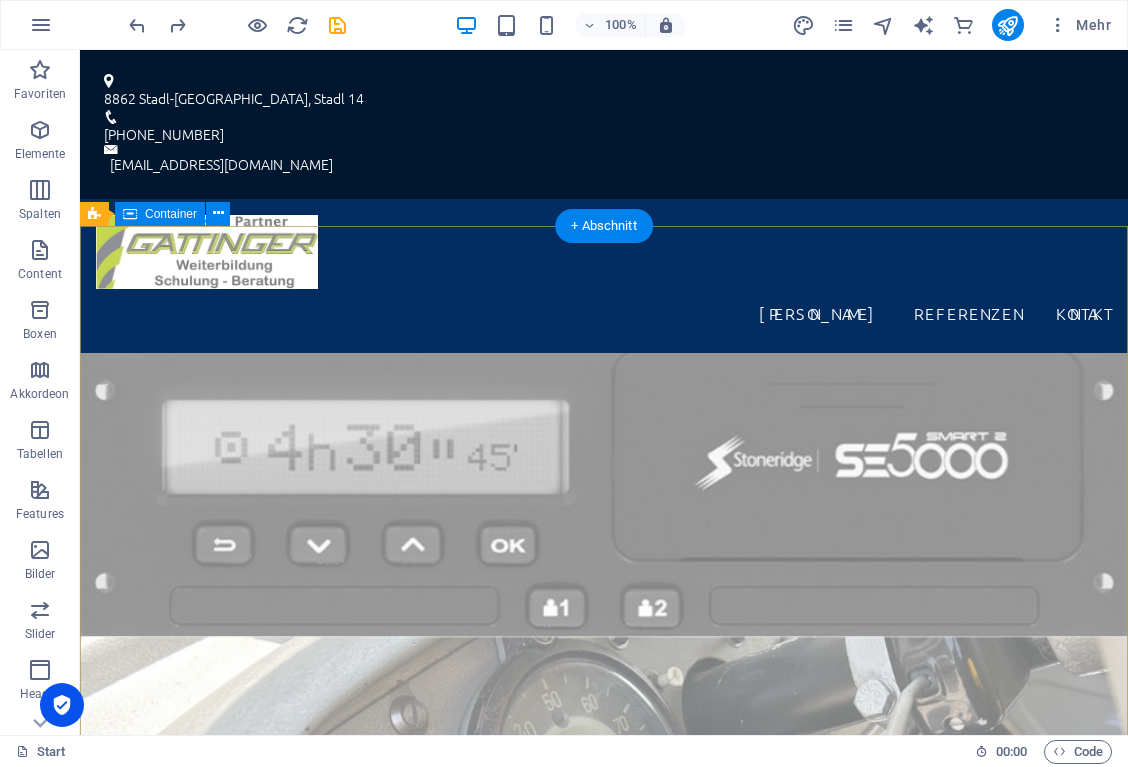 click on "Schulungsverpflichtung für Fahrtenschreiber liegt beim Unternehmen. . .? Verantwortlicher für Ladungssicherung... ...Fahrer, Zulassungsbesitzer Anordnungsbefugter? Unterschrift vom Fahrer für Fehlverhalten  lt. EG-VO 561/2006...? Diesel, Spraydosen, Batterien.... Gefahrgutbeauftragter vorhanden??? Be- und Entladefunktion am Fahrtenschreiber...? Keinen Termin mehr für die Tachokalibrierung bekommen...? Noch weitere Fragen zum Thema... ... dann  haben  sie hier den richtigen Ansprechpartner gefunden!" at bounding box center [604, 1385] 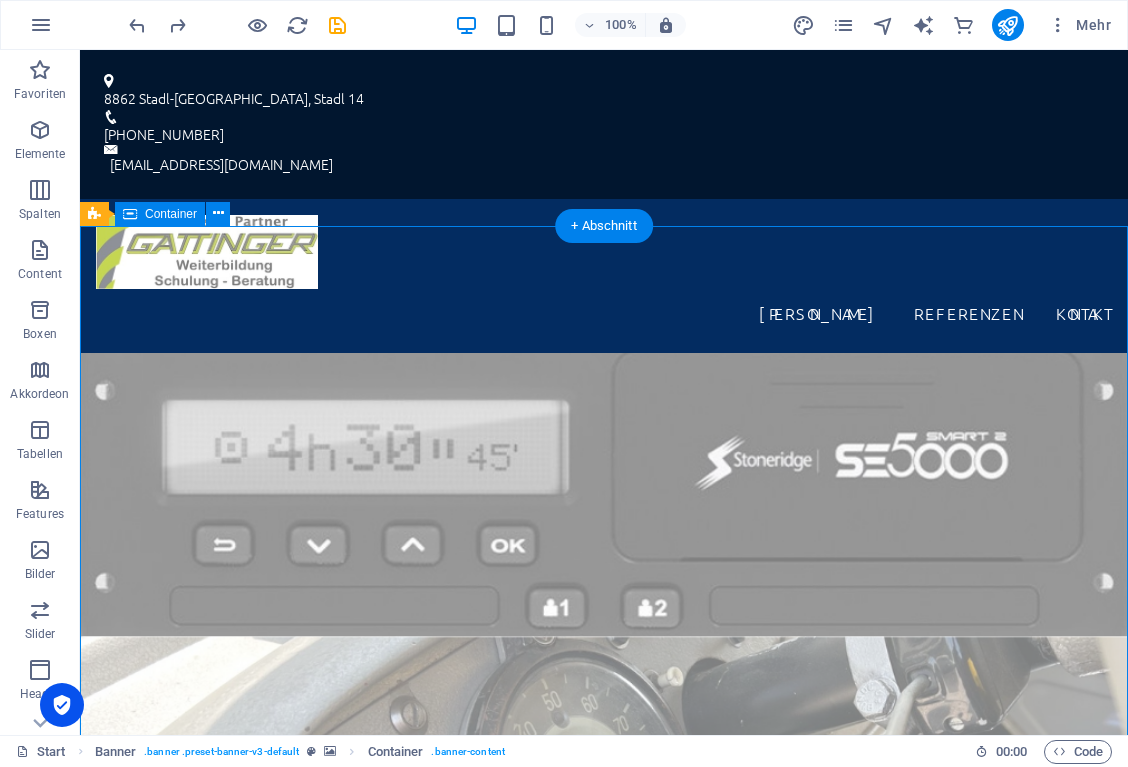 click on "Schulungsverpflichtung für Fahrtenschreiber liegt beim Unternehmen. . .? Verantwortlicher für Ladungssicherung... ...Fahrer, Zulassungsbesitzer Anordnungsbefugter? Unterschrift vom Fahrer für Fehlverhalten  lt. EG-VO 561/2006...? Diesel, Spraydosen, Batterien.... Gefahrgutbeauftragter vorhanden??? Be- und Entladefunktion am Fahrtenschreiber...? Keinen Termin mehr für die Tachokalibrierung bekommen...? Noch weitere Fragen zum Thema... ... dann  haben  sie hier den richtigen Ansprechpartner gefunden!" at bounding box center [604, 1385] 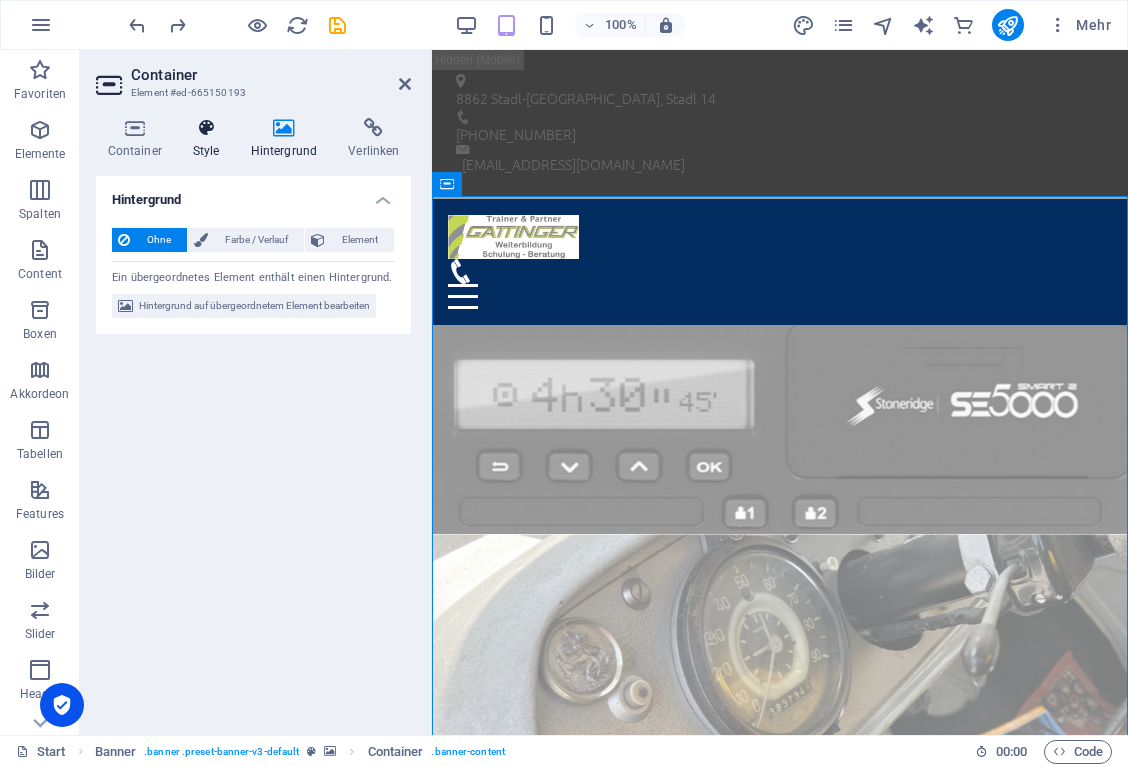 click at bounding box center [206, 128] 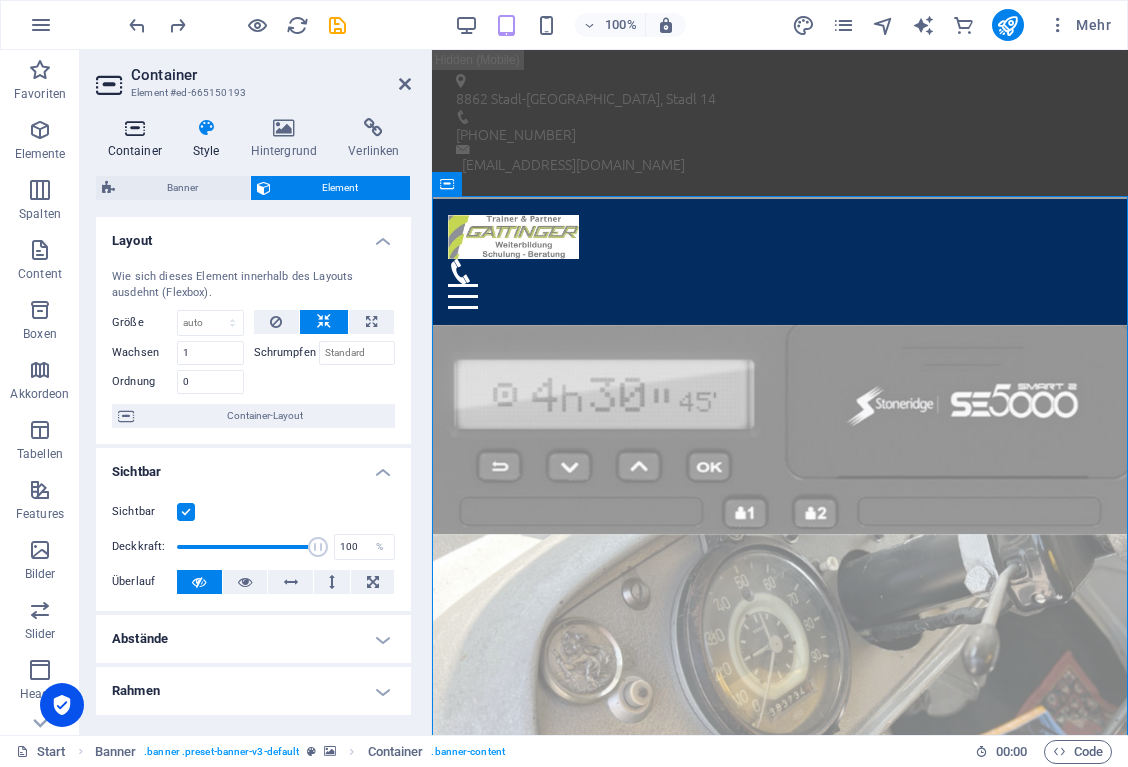 click at bounding box center [134, 128] 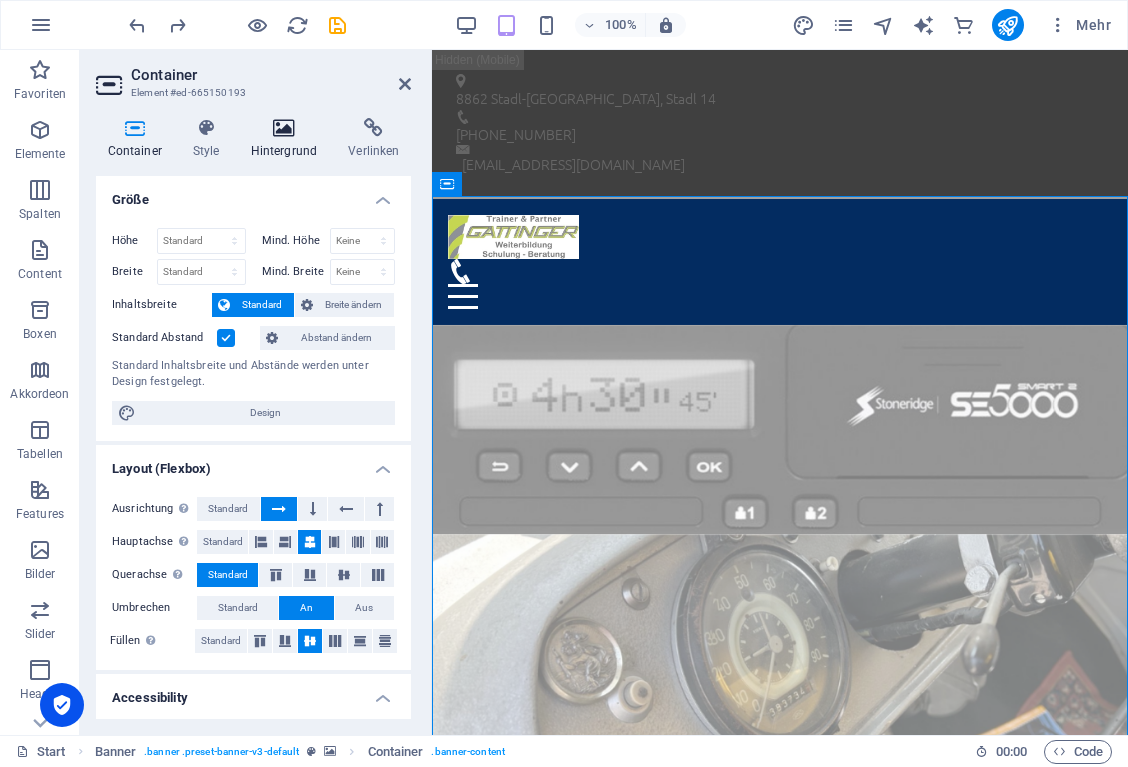 click at bounding box center [284, 128] 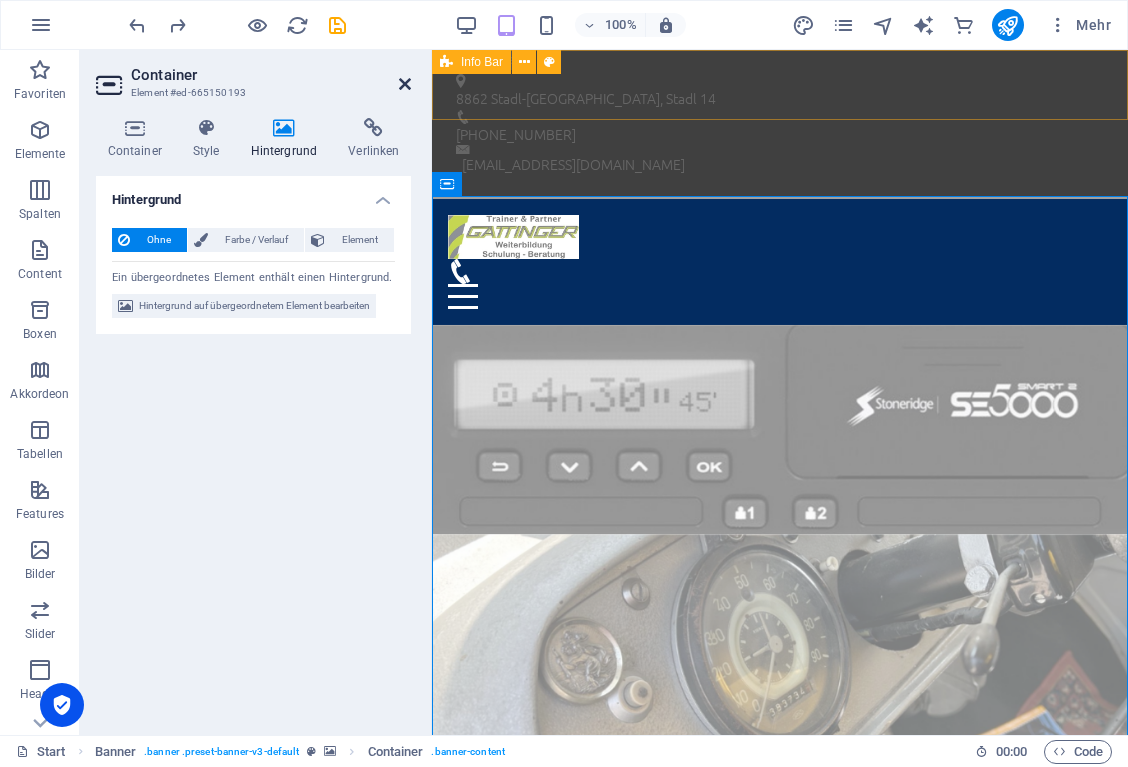 click at bounding box center [405, 84] 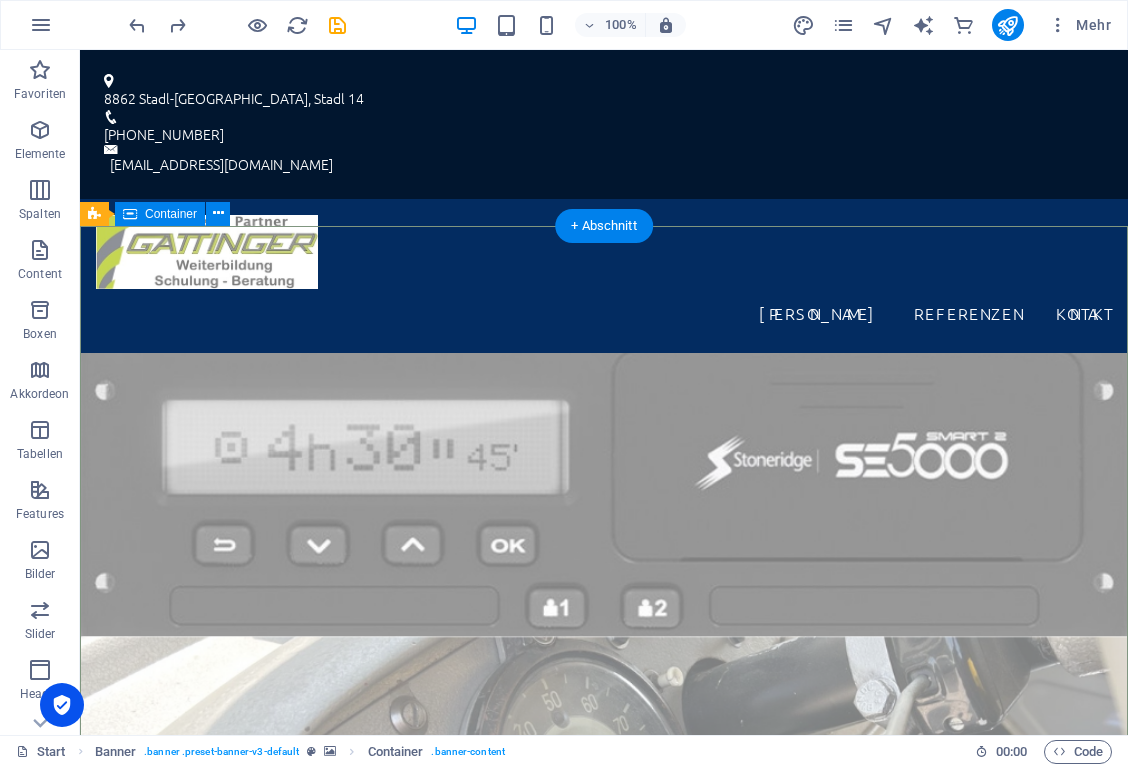 click on "Schulungsverpflichtung für Fahrtenschreiber liegt beim Unternehmen. . .? Verantwortlicher für Ladungssicherung... ...Fahrer, Zulassungsbesitzer Anordnungsbefugter? Unterschrift vom Fahrer für Fehlverhalten  lt. EG-VO 561/2006...? Diesel, Spraydosen, Batterien.... Gefahrgutbeauftragter vorhanden??? Be- und Entladefunktion am Fahrtenschreiber...? Keinen Termin mehr für die Tachokalibrierung bekommen...? Noch weitere Fragen zum Thema... ... dann  haben  sie hier den richtigen Ansprechpartner gefunden!" at bounding box center (604, 1385) 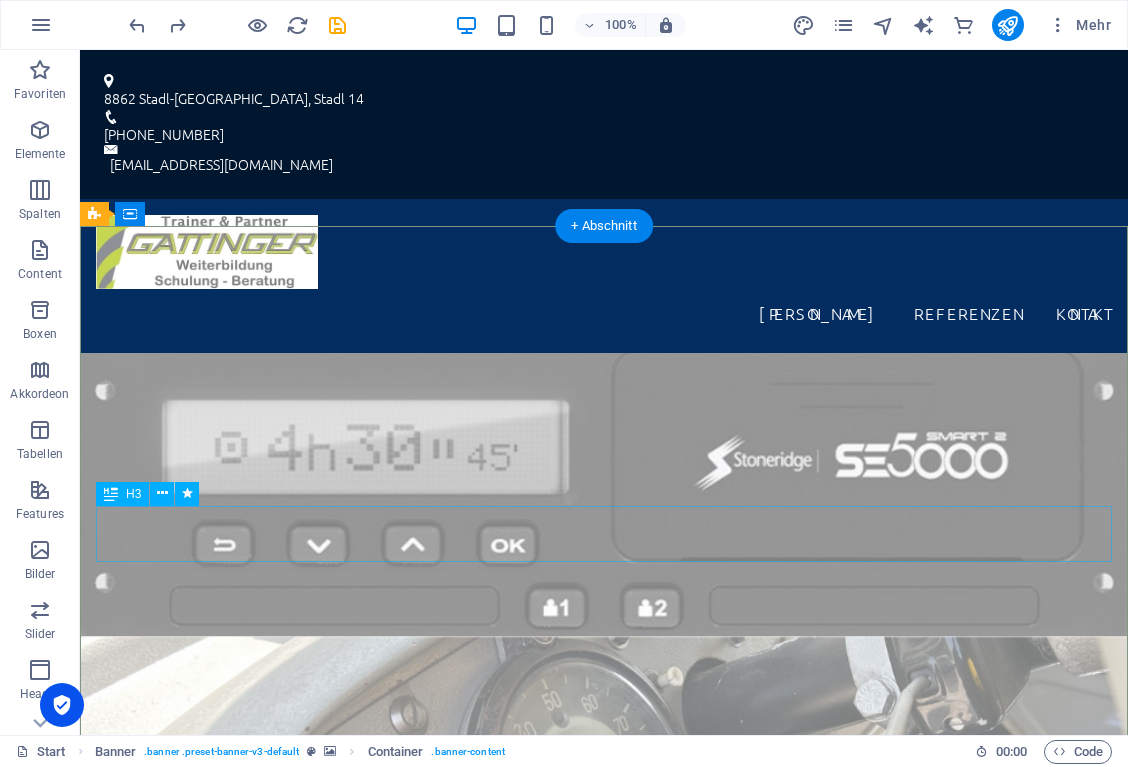 click on "Diesel, Spraydosen, Batterien.... Gefahrgutbeauftragter vorhanden???" at bounding box center [604, 1365] 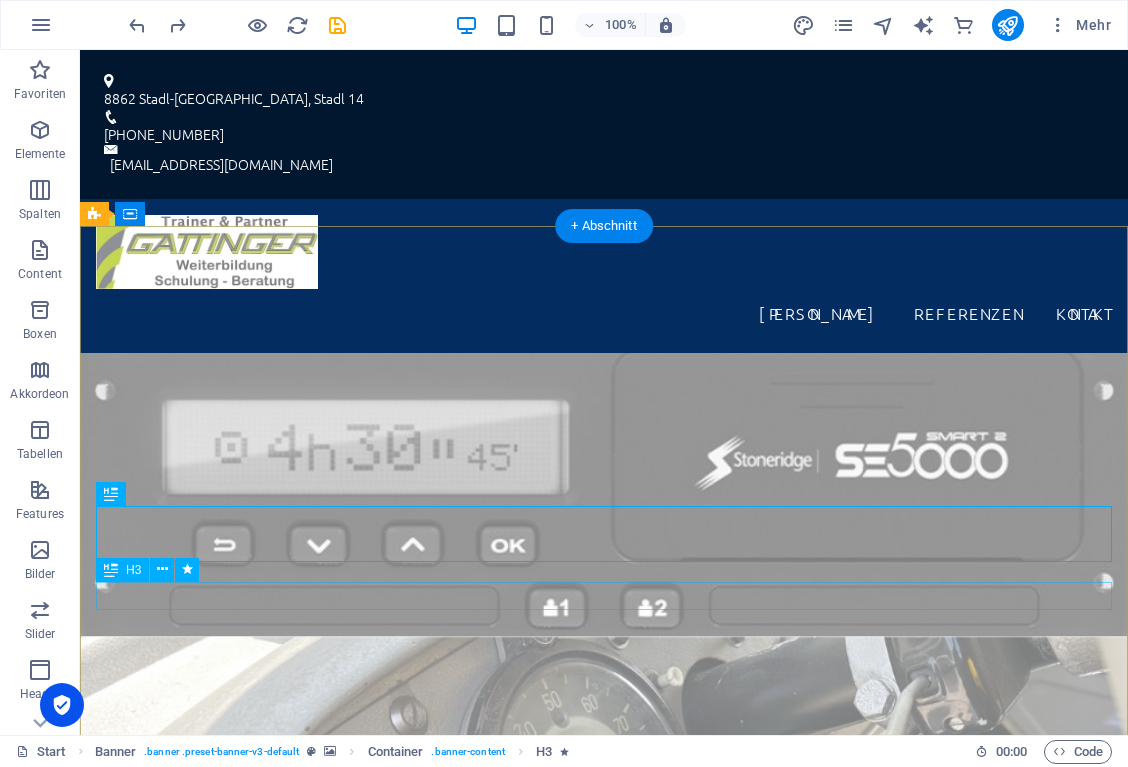 click on "Be- und Entladefunktion am Fahrtenschreiber...?" at bounding box center (604, 1441) 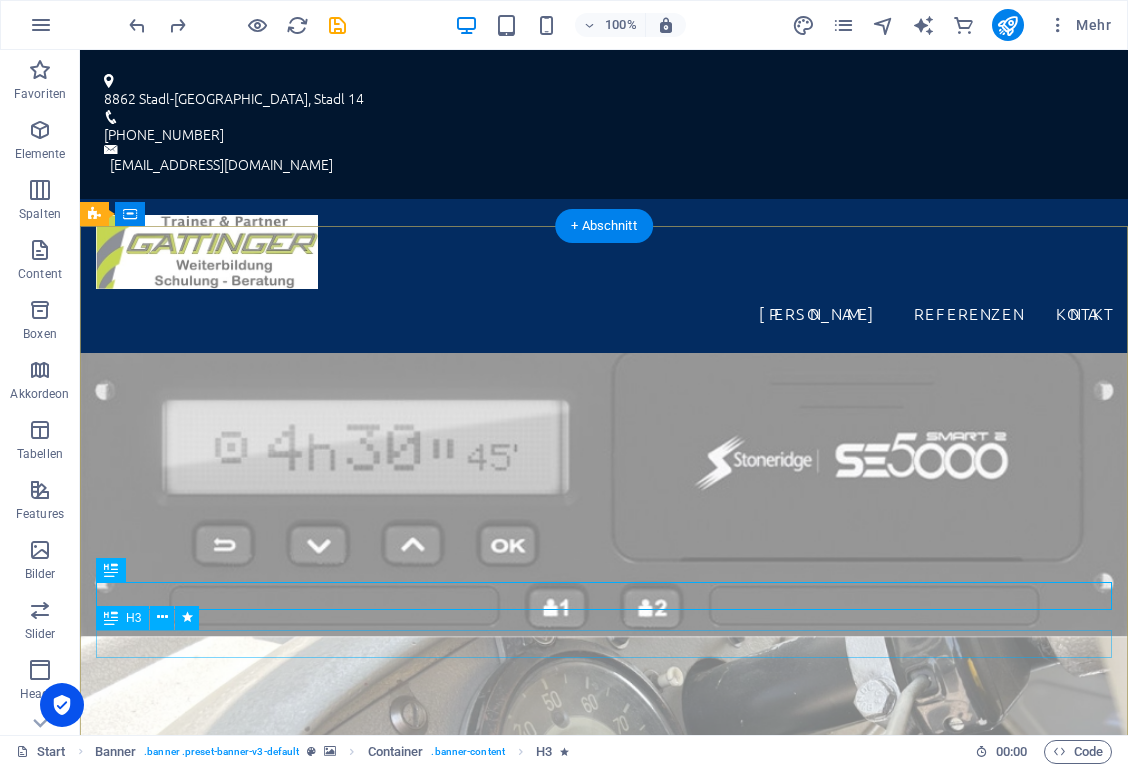 click on "Keinen Termin mehr für die Tachokalibrierung bekommen...?" at bounding box center (604, 1517) 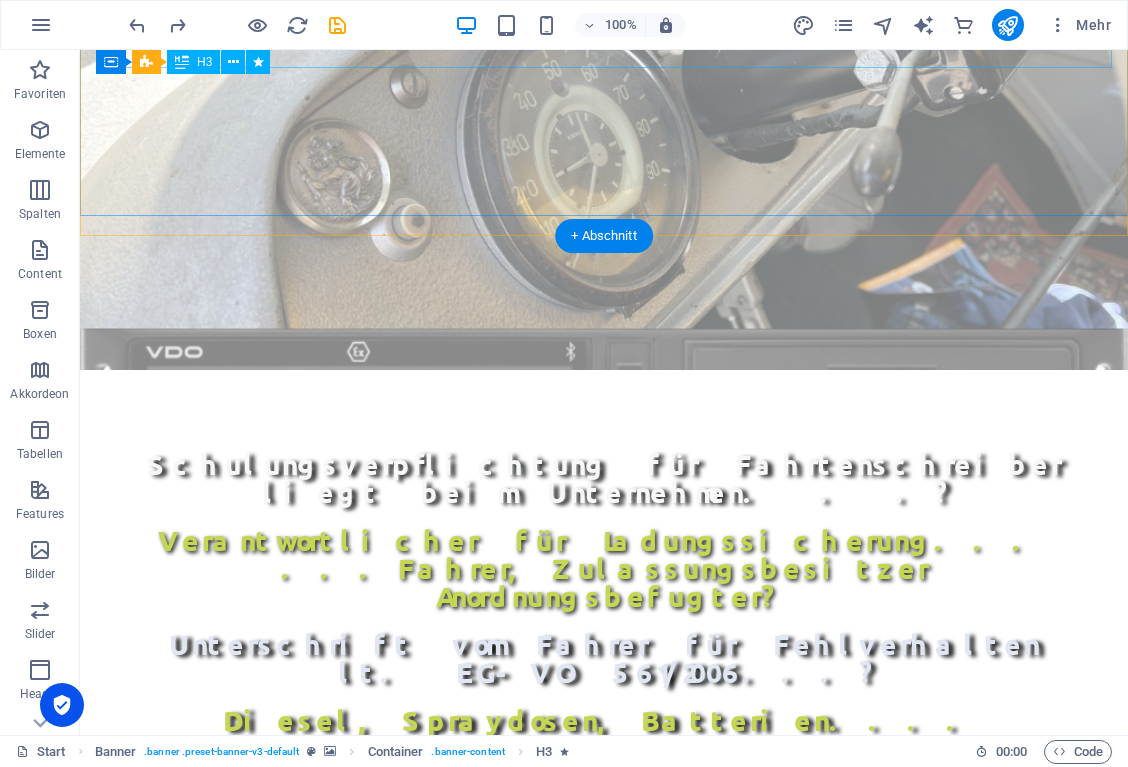 scroll, scrollTop: 607, scrollLeft: 0, axis: vertical 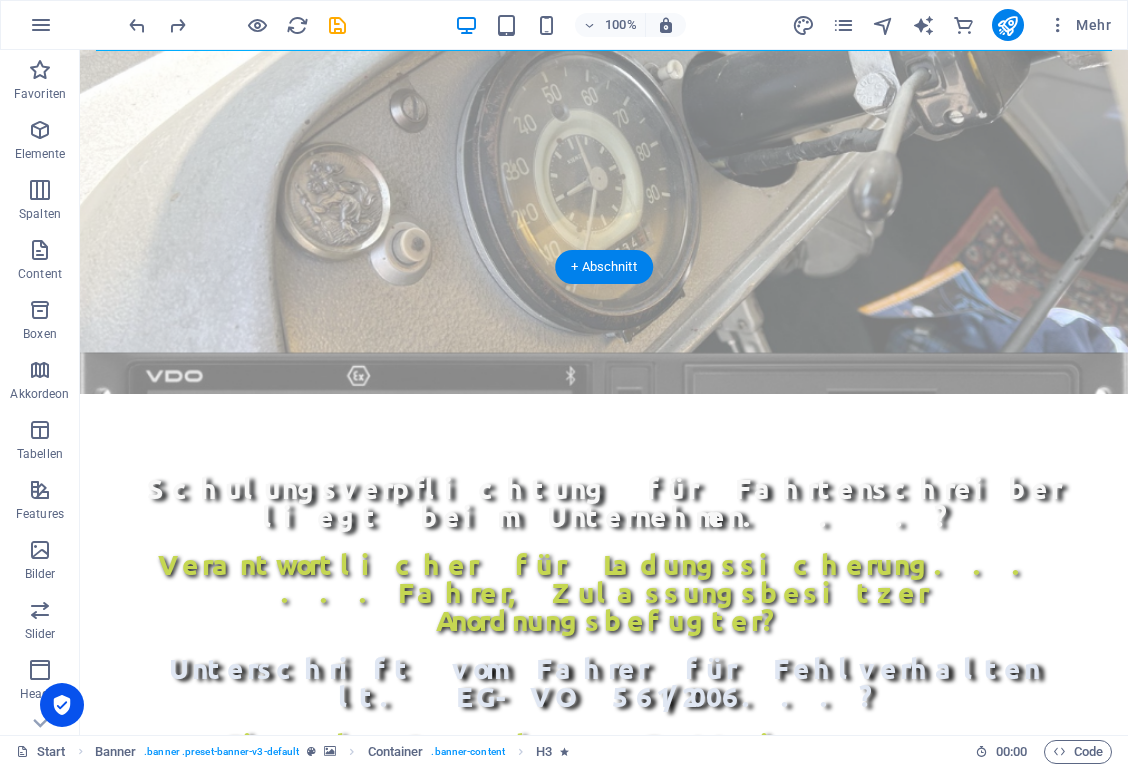click at bounding box center [604, 70] 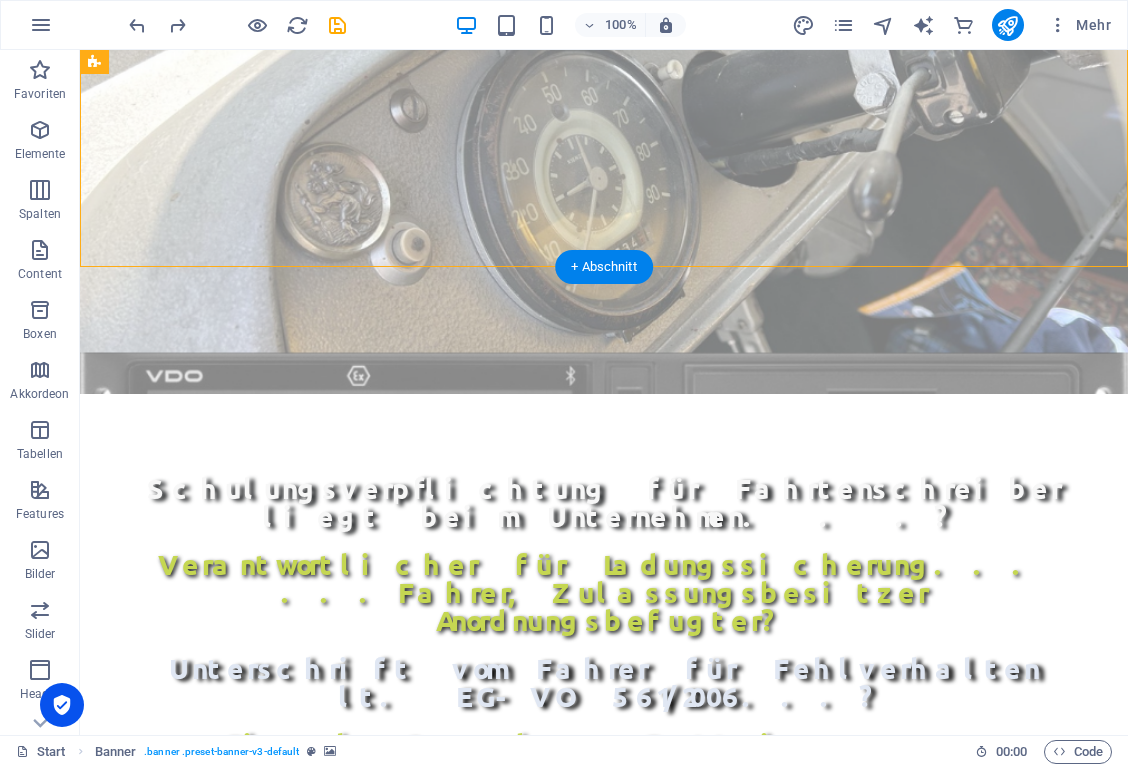 click at bounding box center [604, 70] 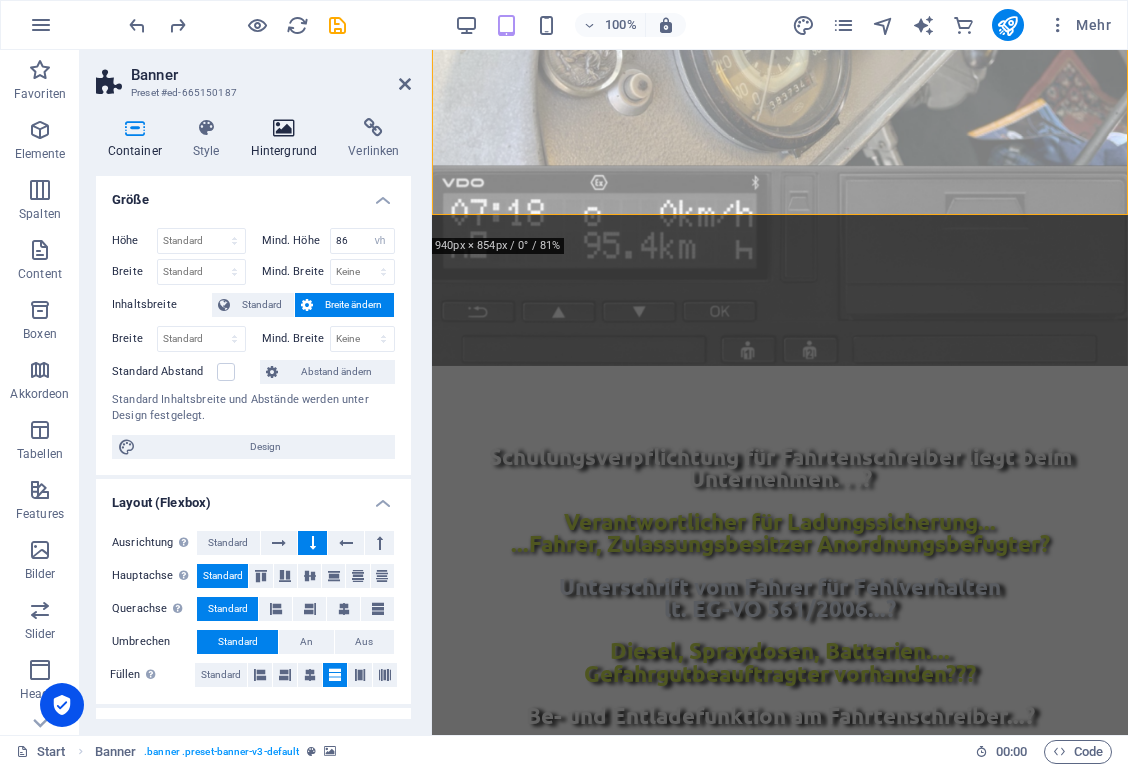 click at bounding box center [284, 128] 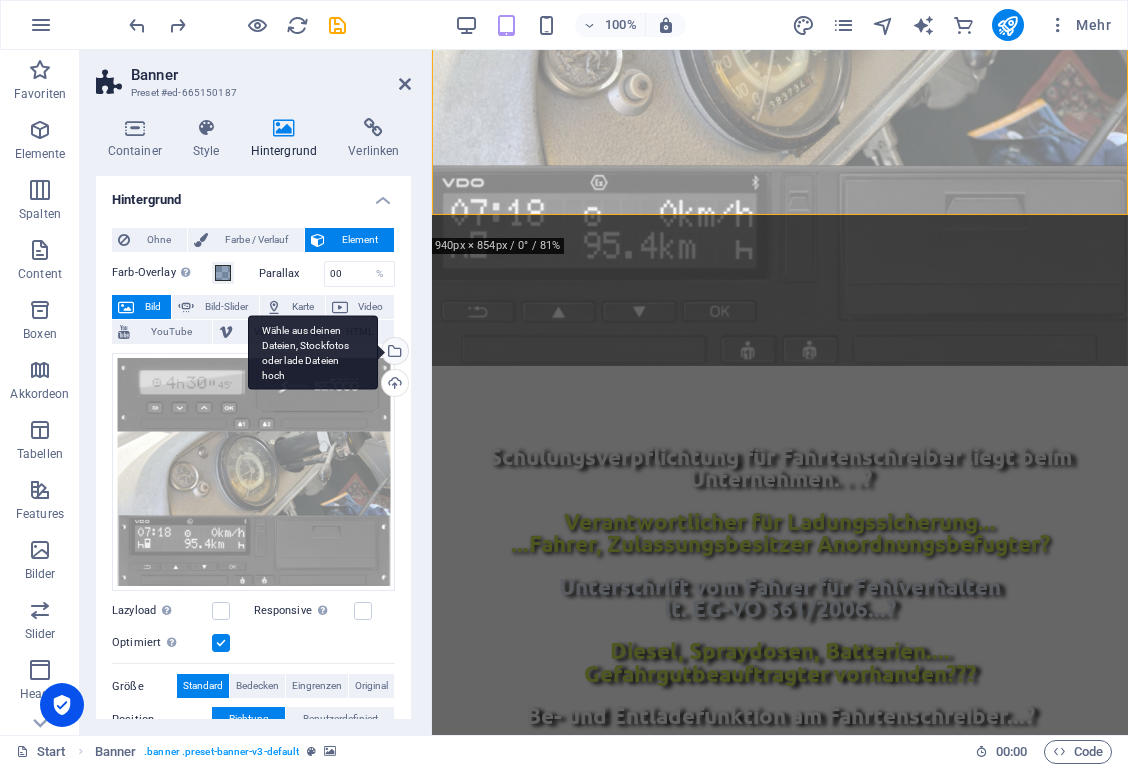 click on "Wähle aus deinen Dateien, Stockfotos oder lade Dateien hoch" at bounding box center [393, 353] 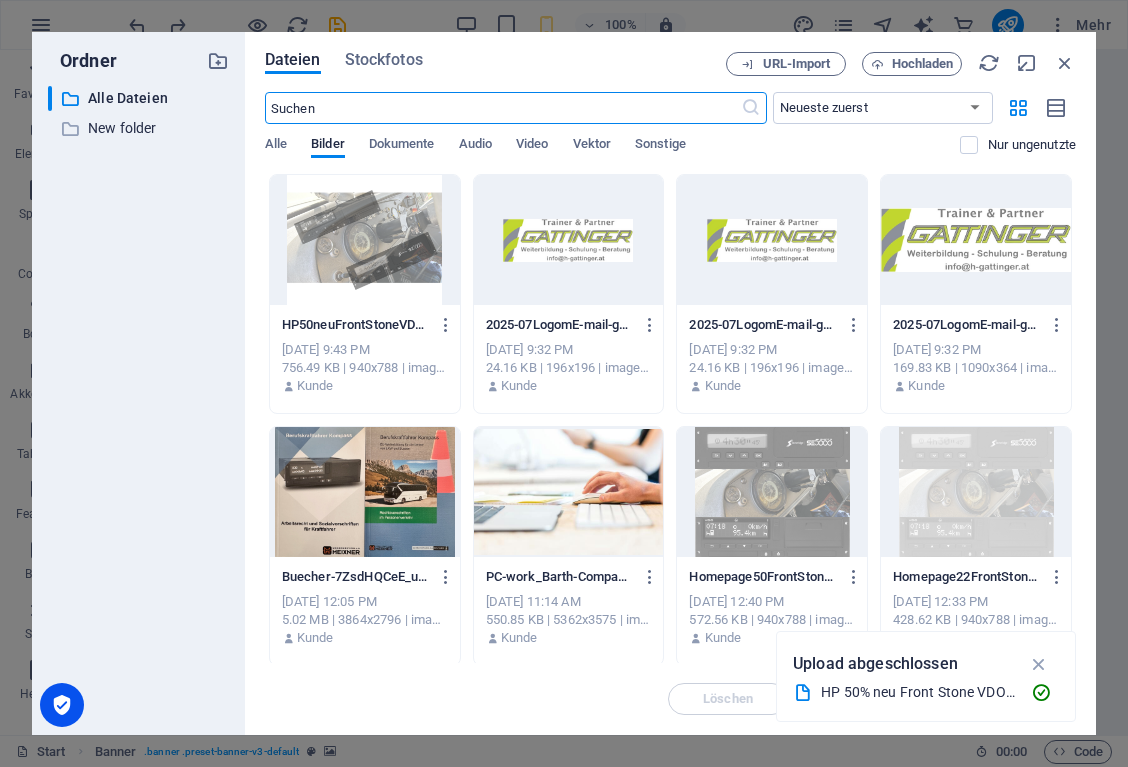 click at bounding box center [365, 240] 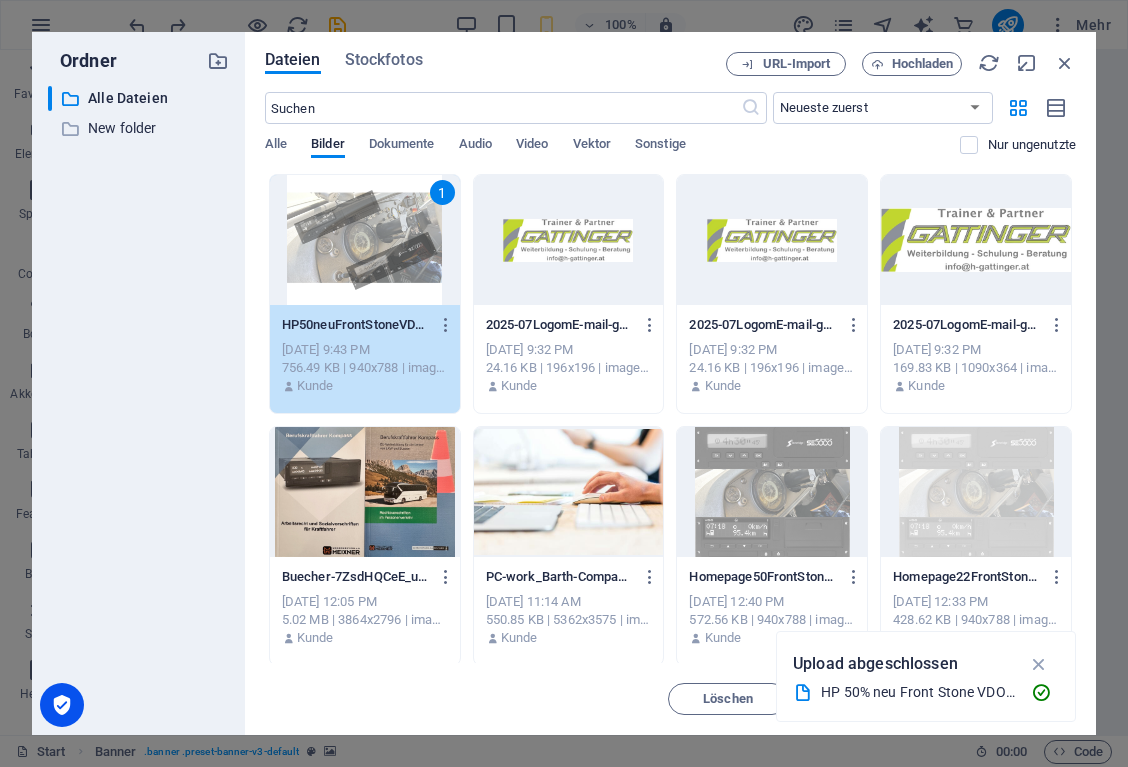 click on "1" at bounding box center (365, 240) 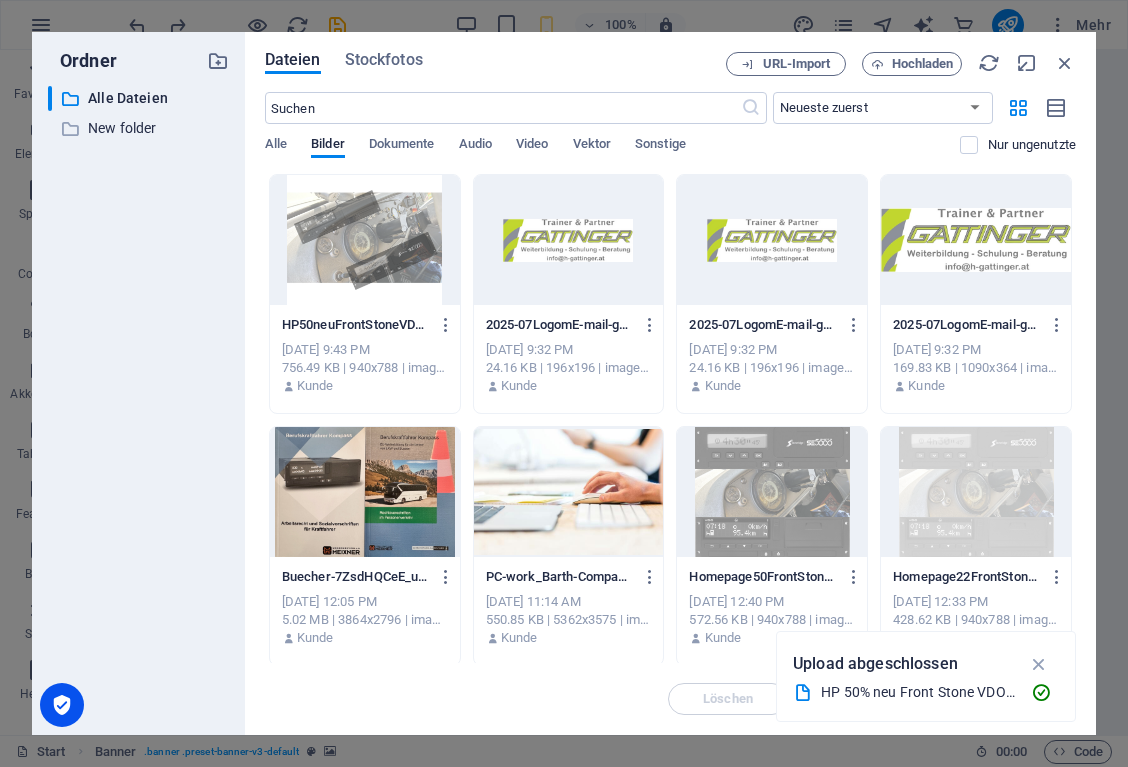 click at bounding box center (365, 240) 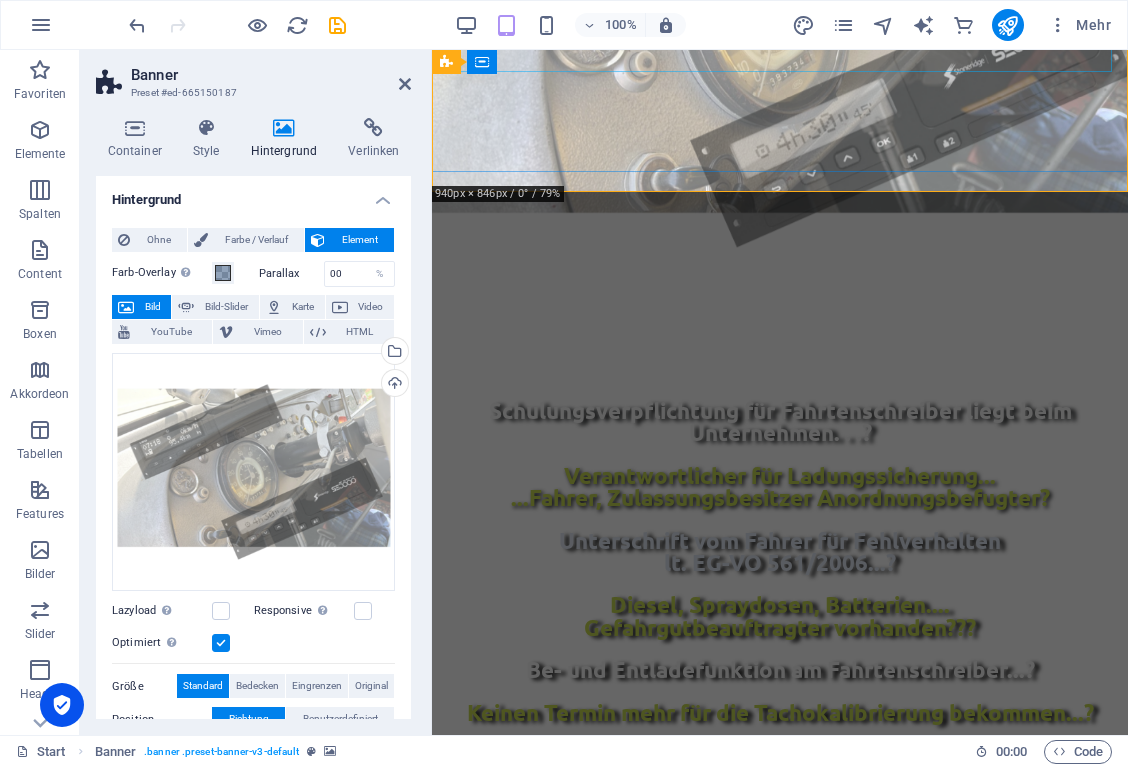 scroll, scrollTop: 633, scrollLeft: 0, axis: vertical 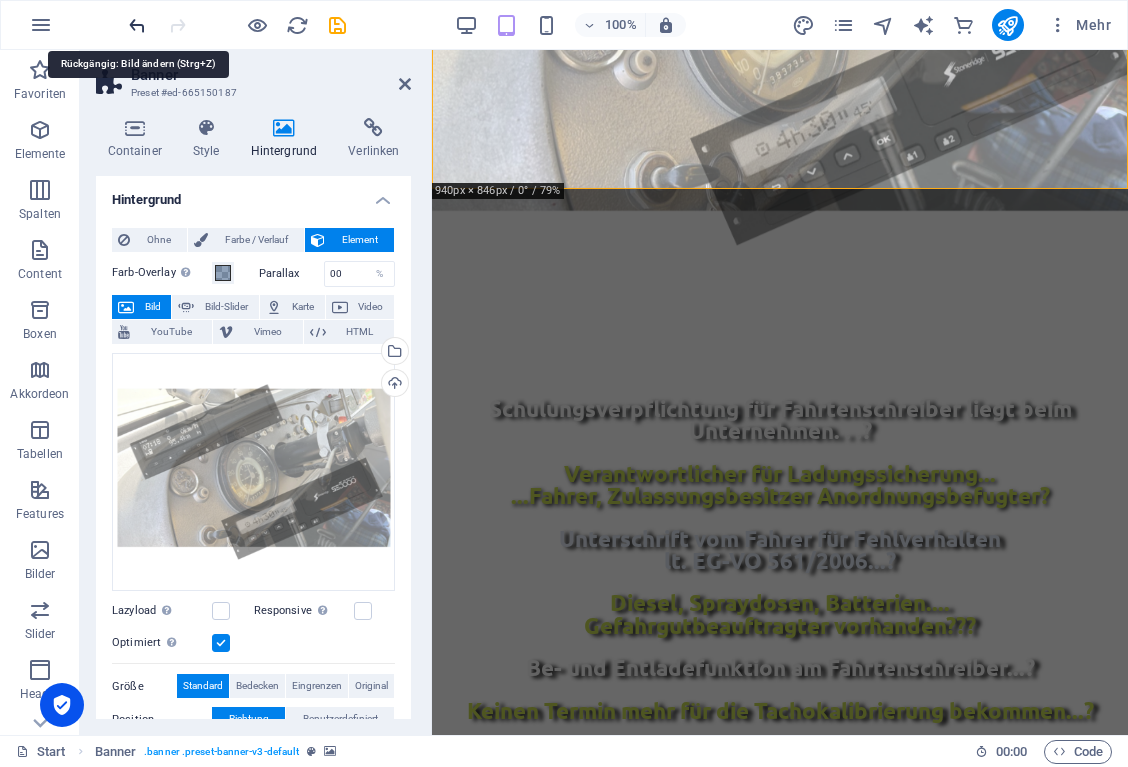click at bounding box center (137, 25) 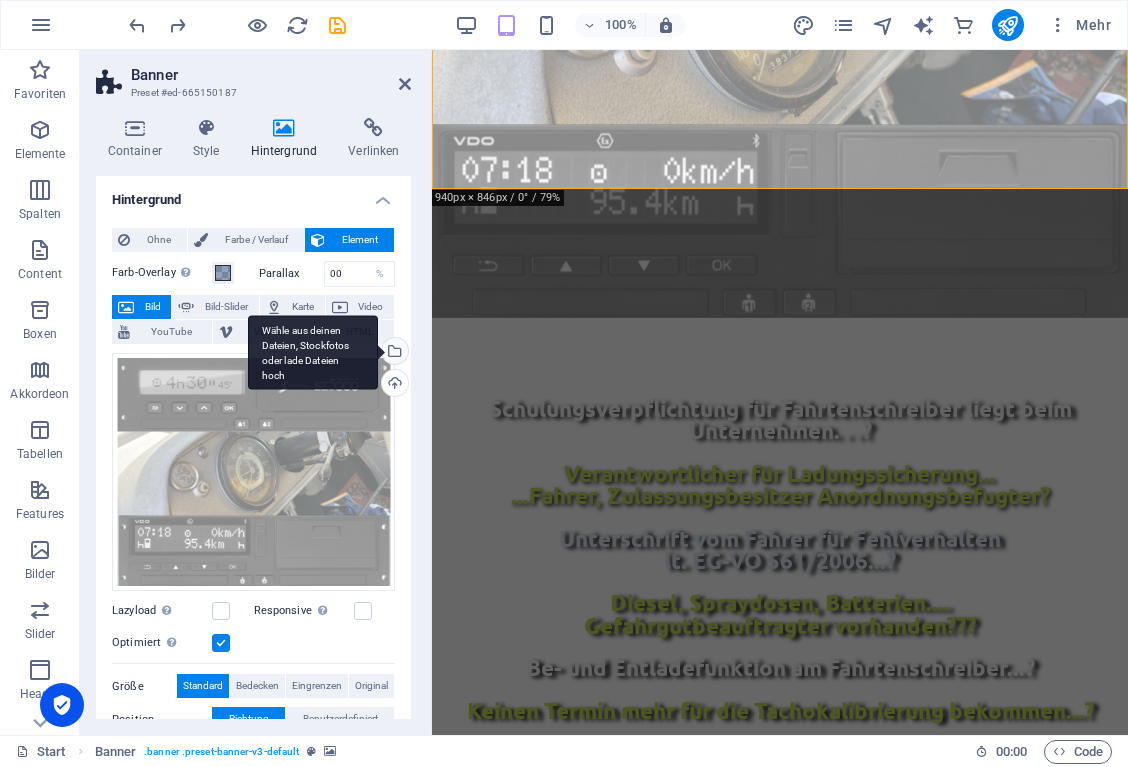 click on "Wähle aus deinen Dateien, Stockfotos oder lade Dateien hoch" at bounding box center [393, 353] 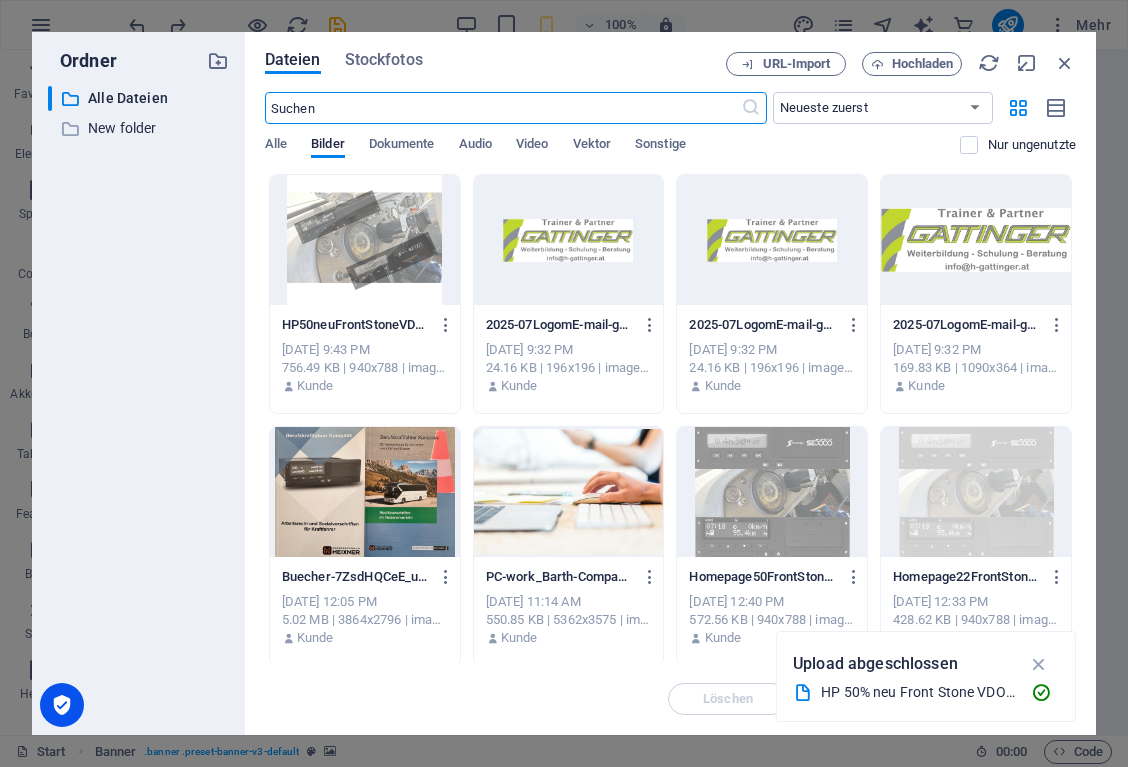 click at bounding box center (365, 240) 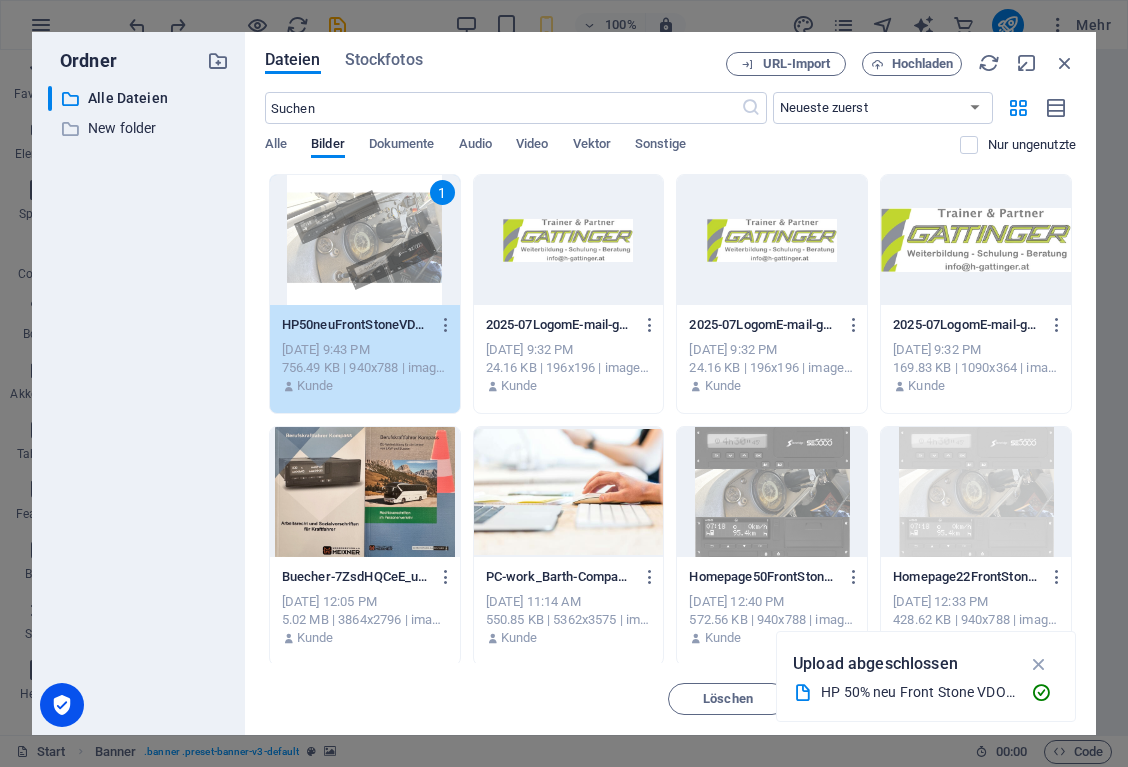 click on "1" at bounding box center (365, 240) 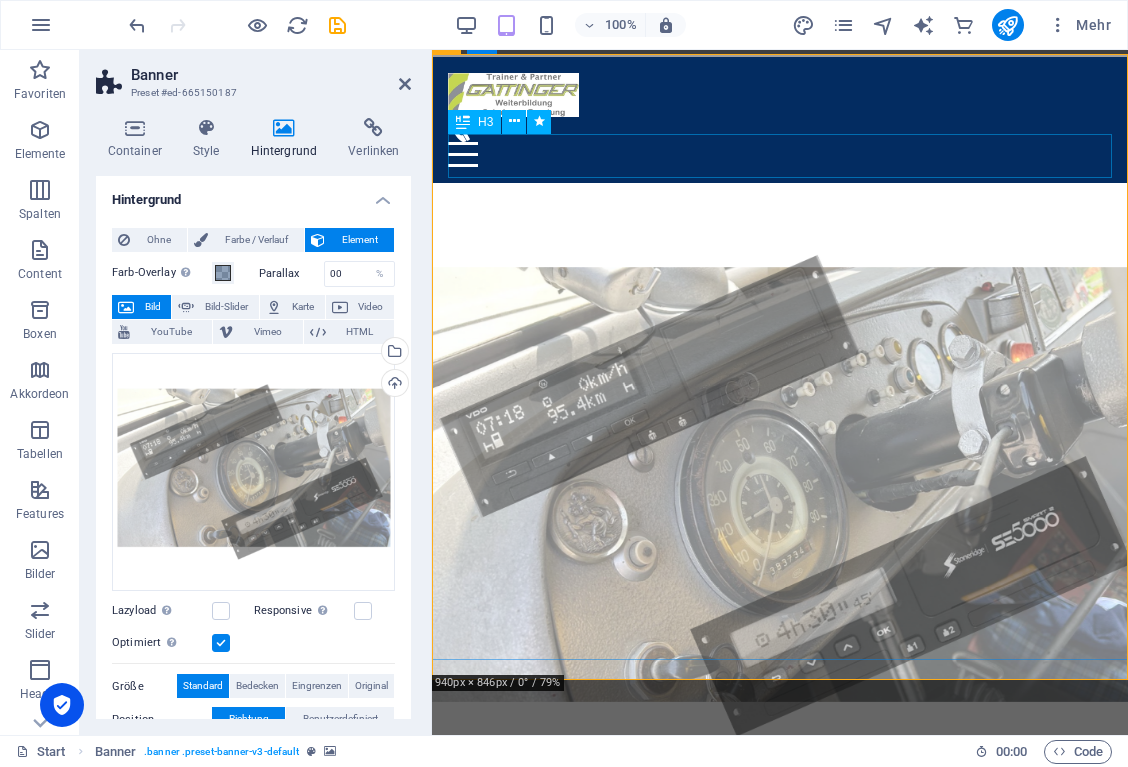 scroll, scrollTop: 143, scrollLeft: 0, axis: vertical 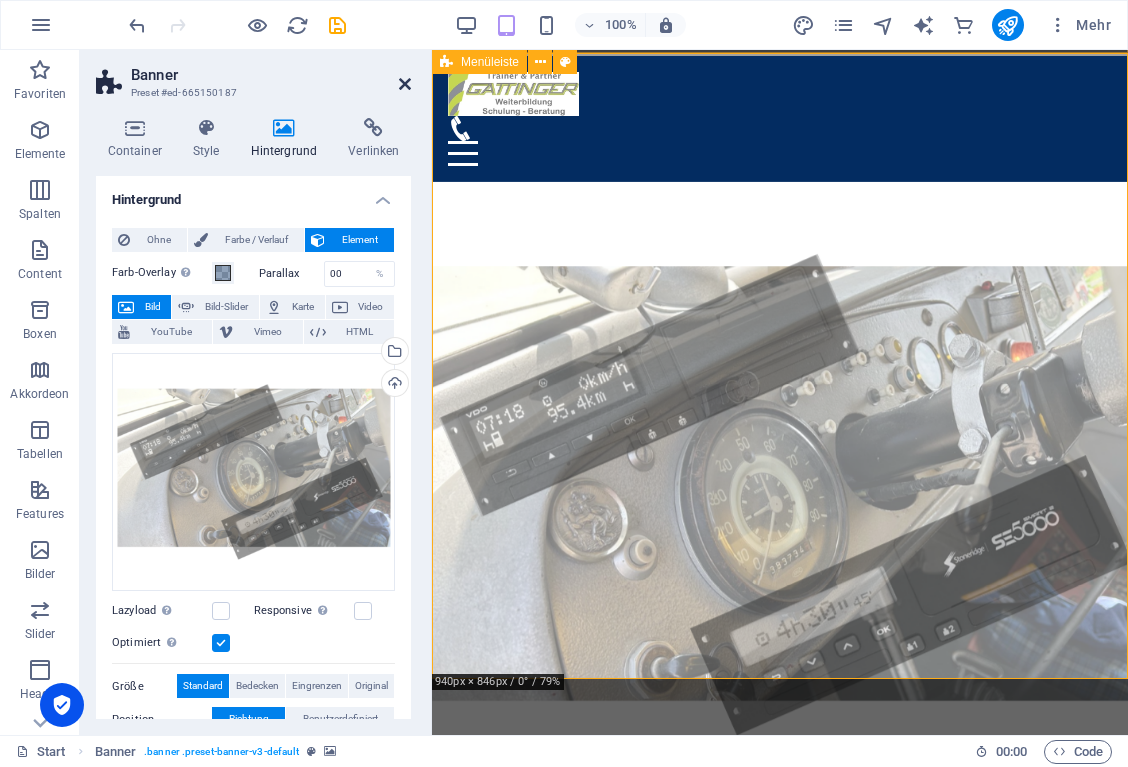click at bounding box center [405, 84] 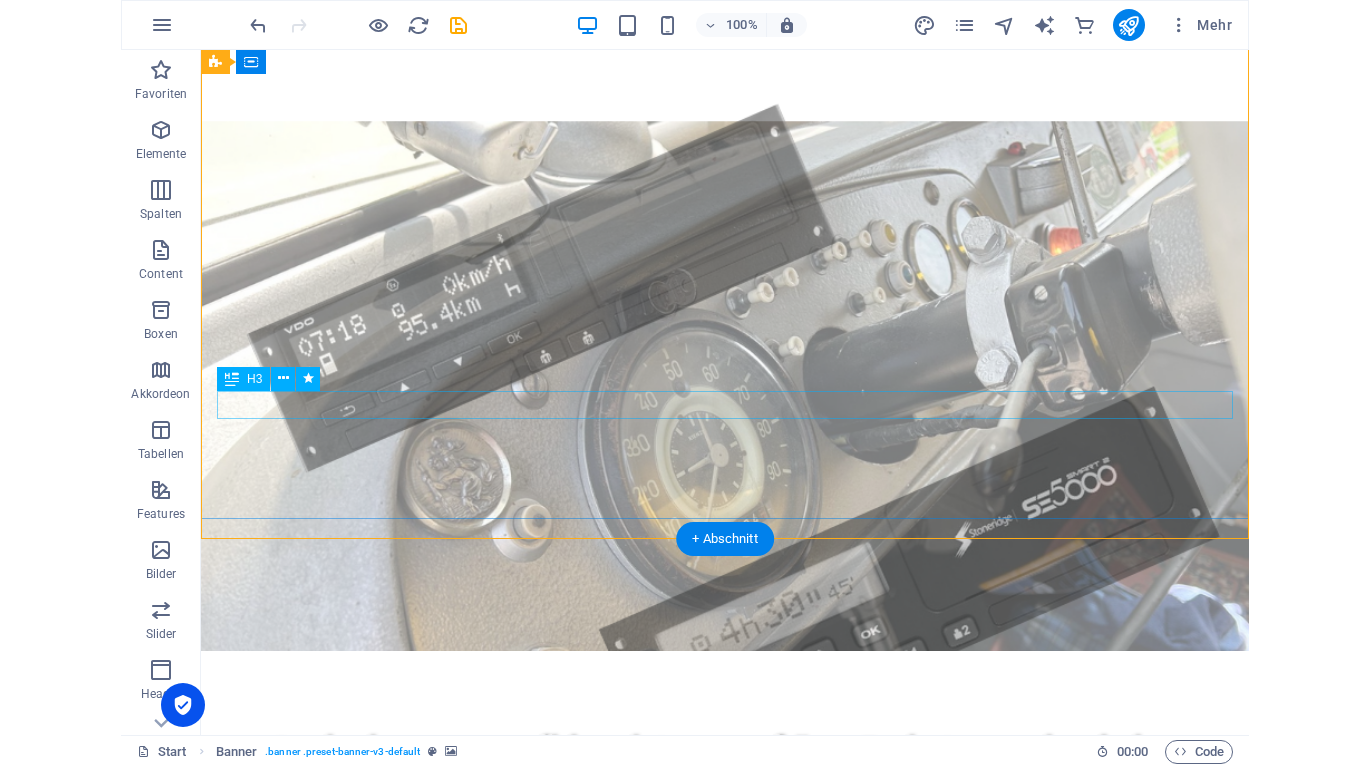 scroll, scrollTop: 338, scrollLeft: 0, axis: vertical 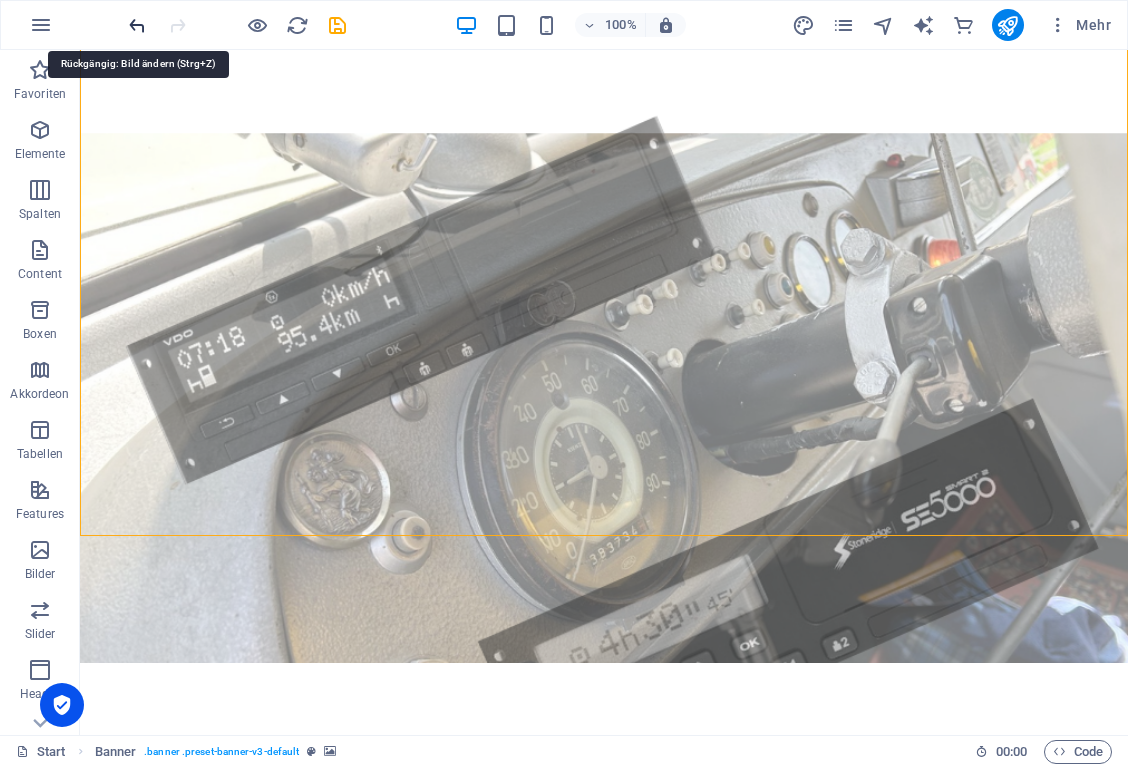 click at bounding box center [137, 25] 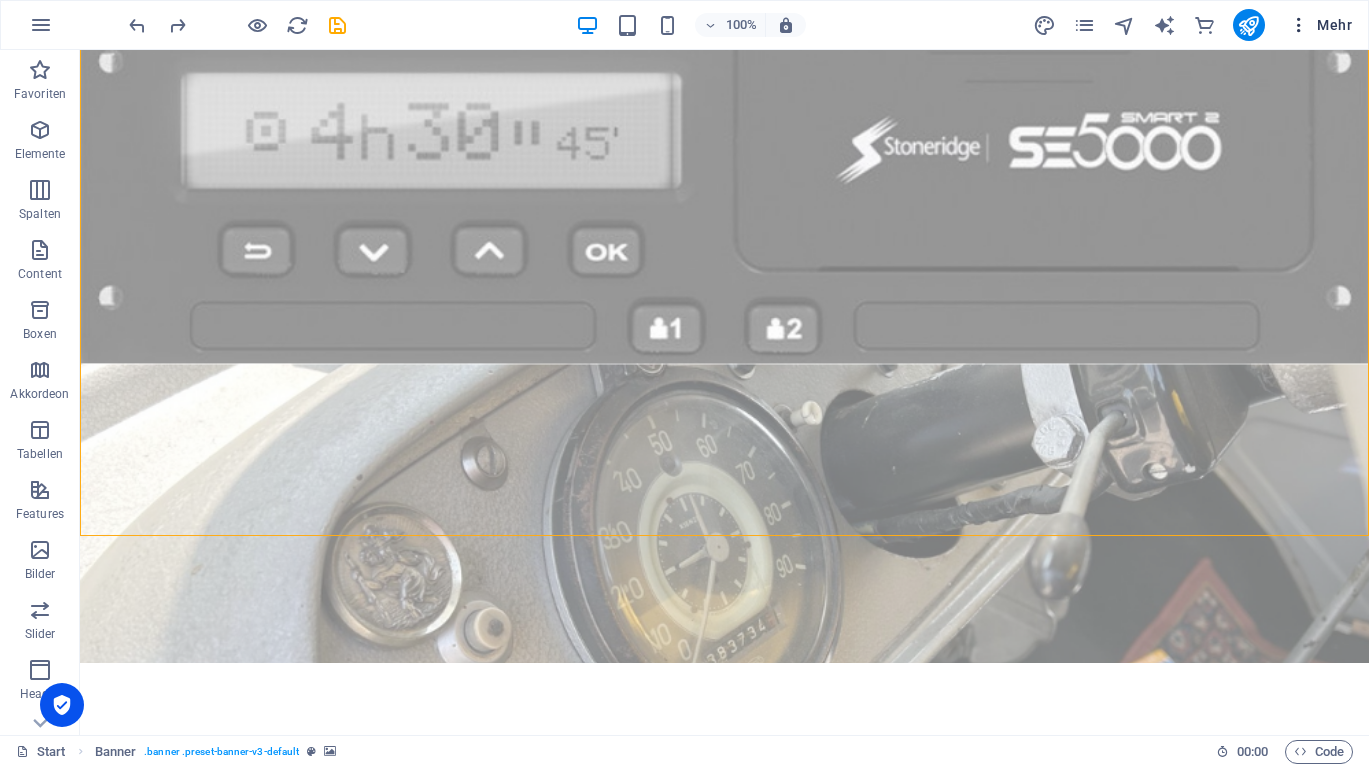 click at bounding box center (1299, 25) 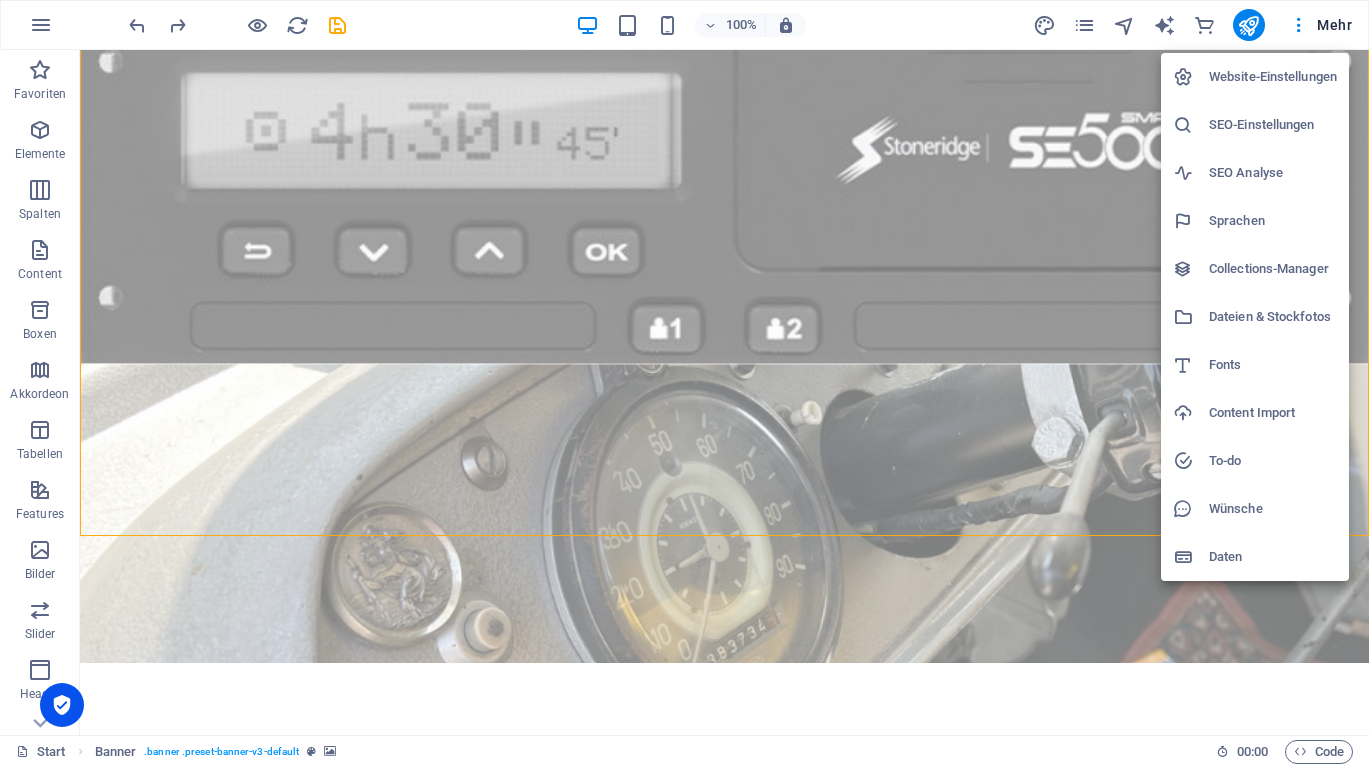 click on "Dateien & Stockfotos" at bounding box center (1273, 317) 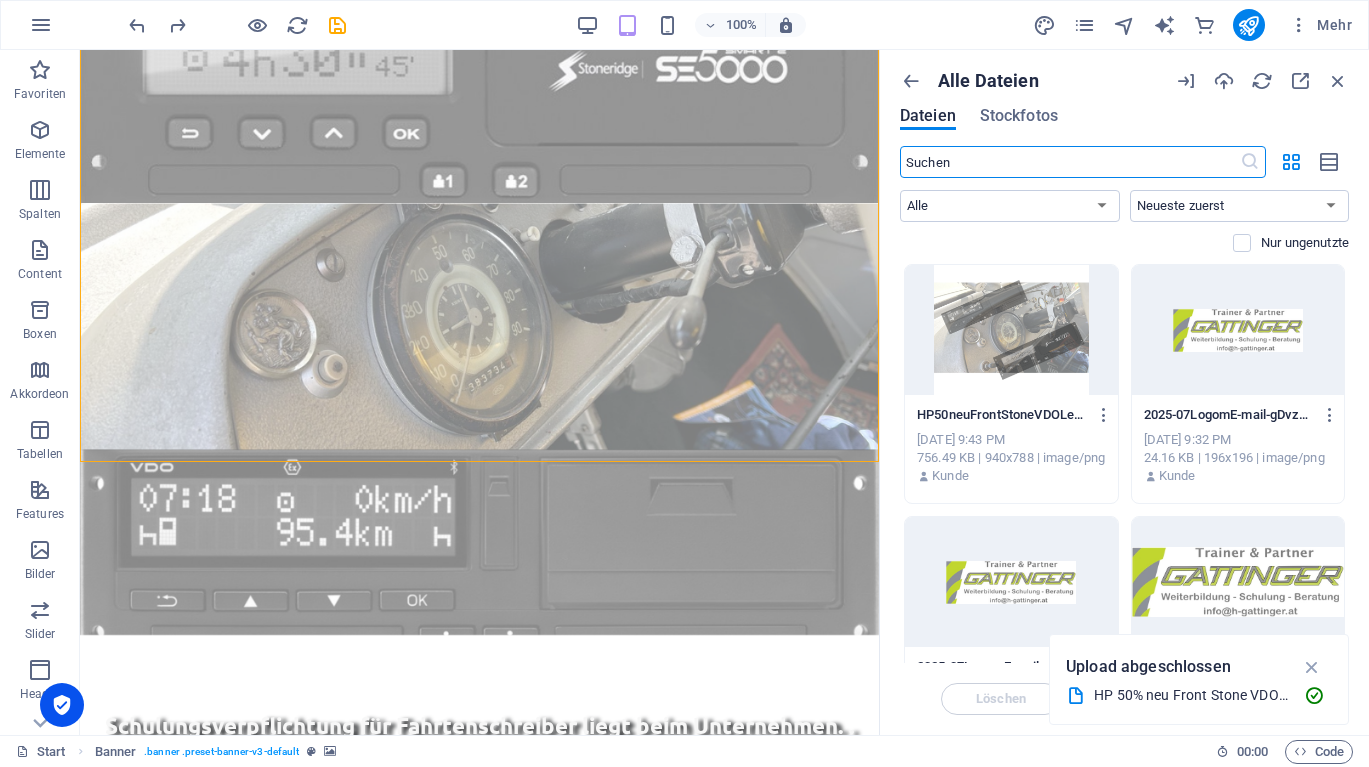 click at bounding box center [1011, 330] 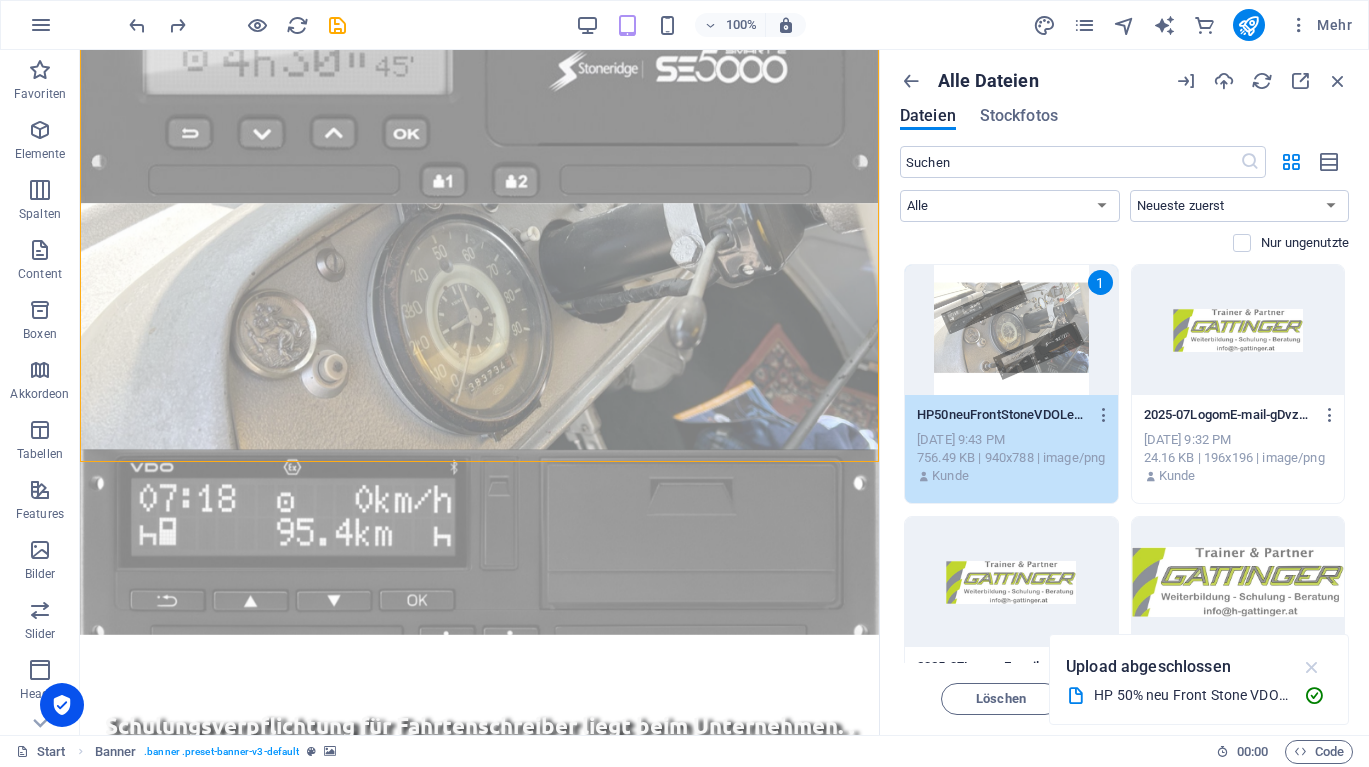 click at bounding box center [1312, 667] 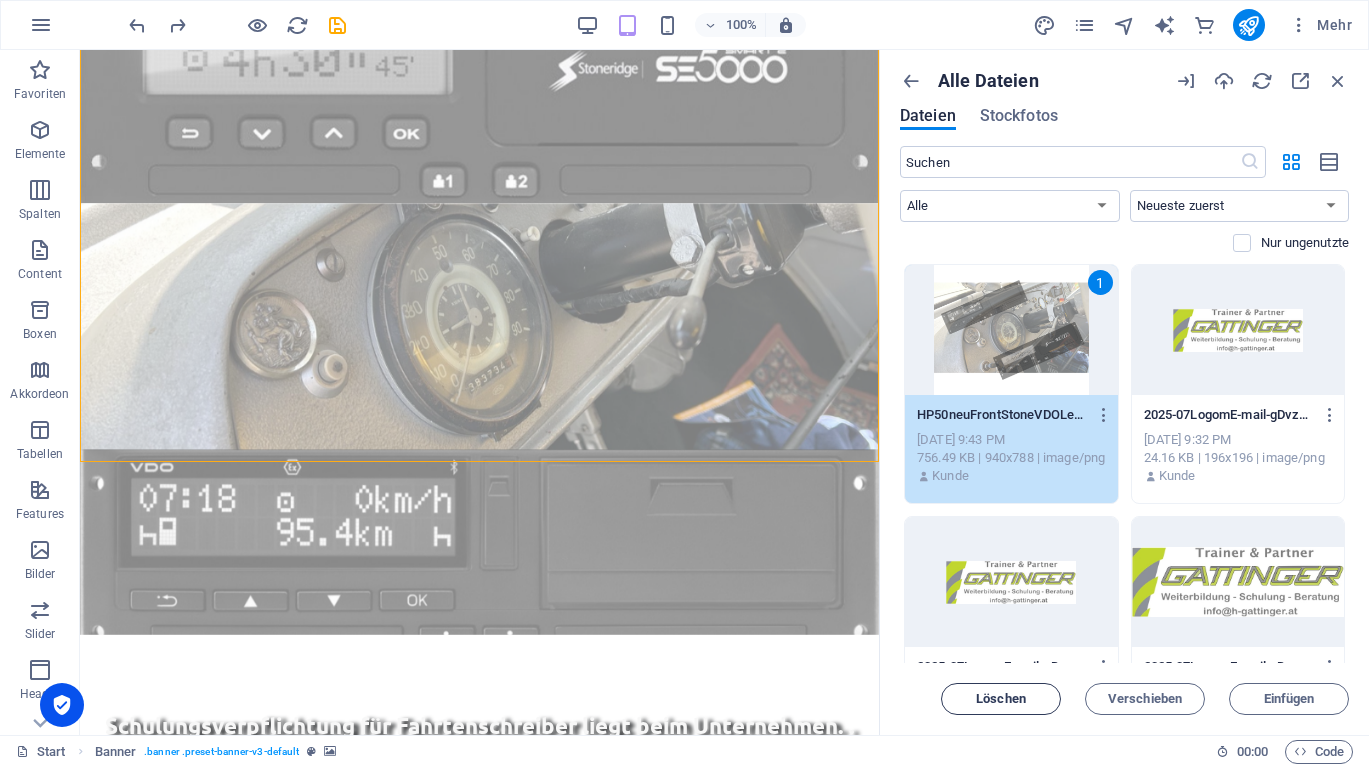 click on "Löschen" at bounding box center [1001, 699] 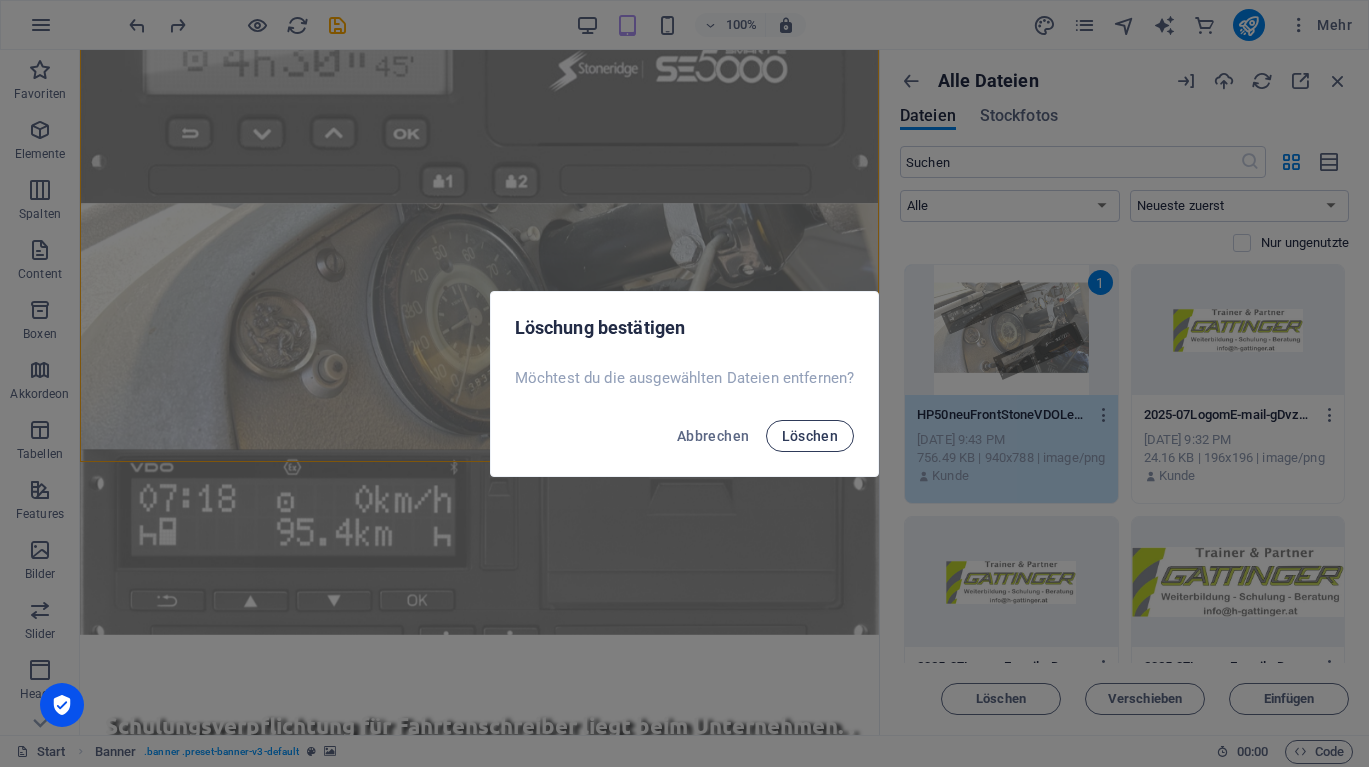 click on "Löschen" at bounding box center (810, 436) 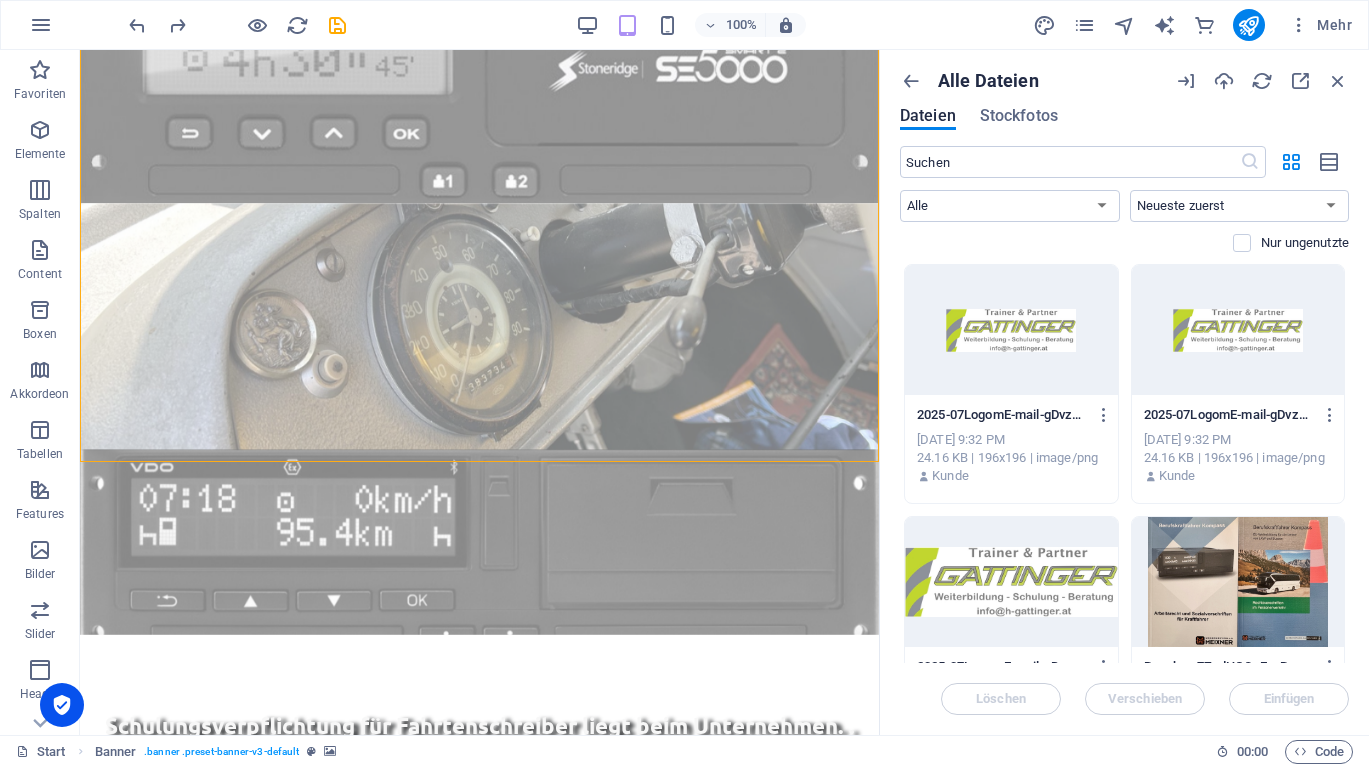 click at bounding box center [1011, 330] 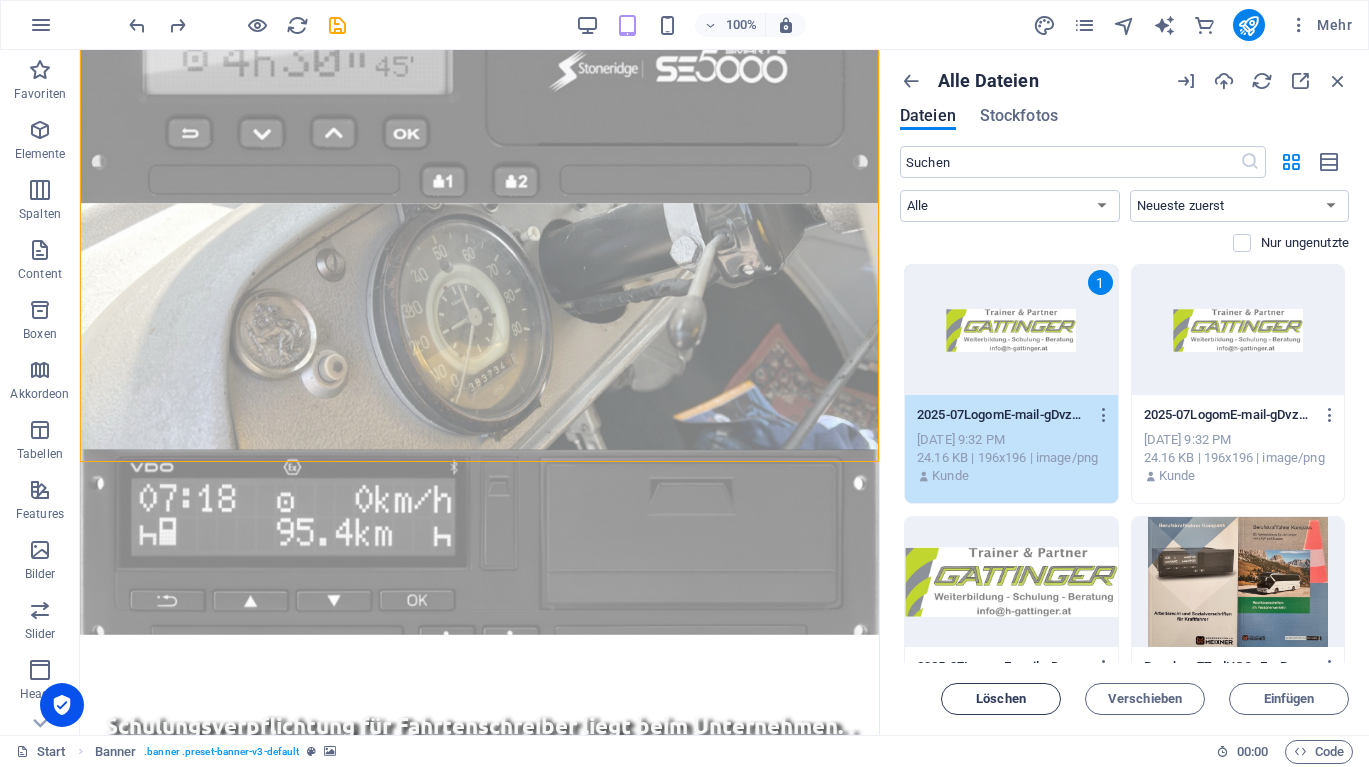 click on "Löschen" at bounding box center [1001, 699] 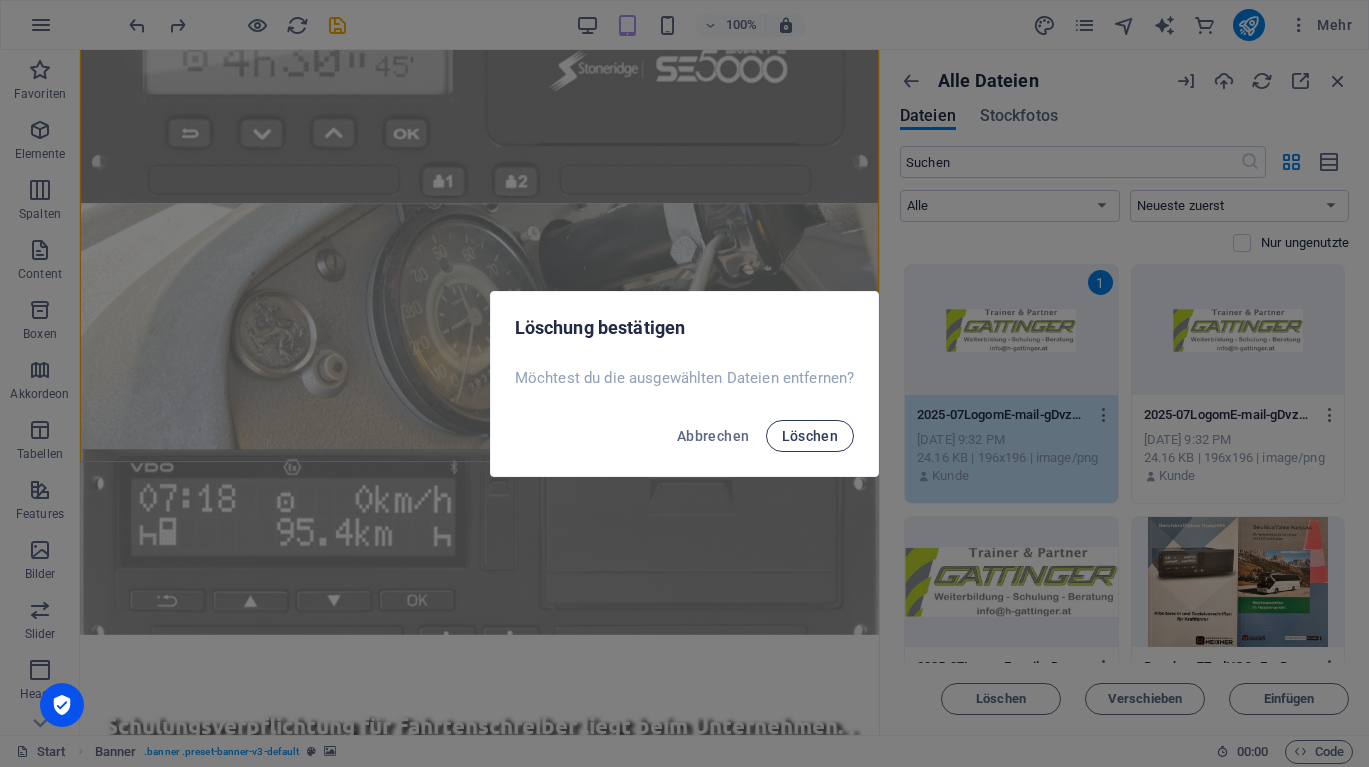 click on "Löschen" at bounding box center (810, 436) 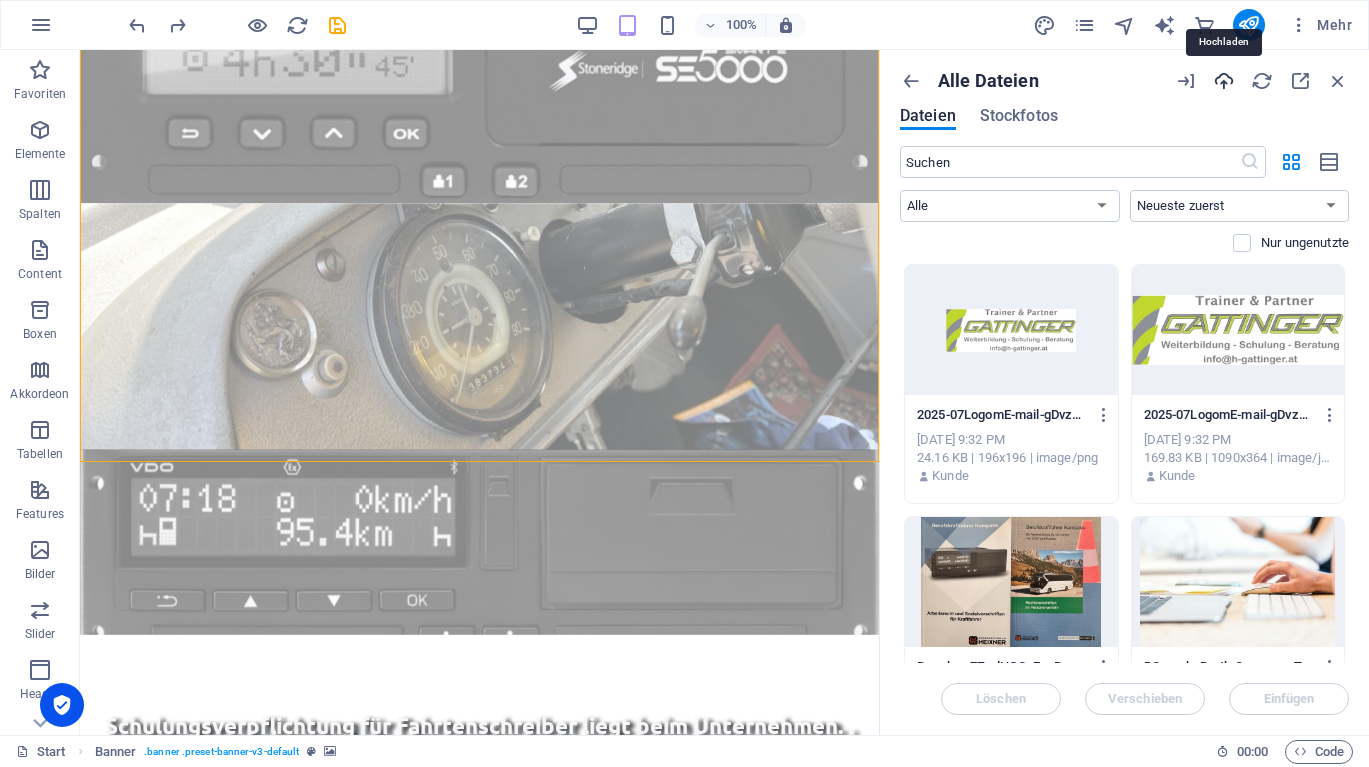 click at bounding box center (1224, 81) 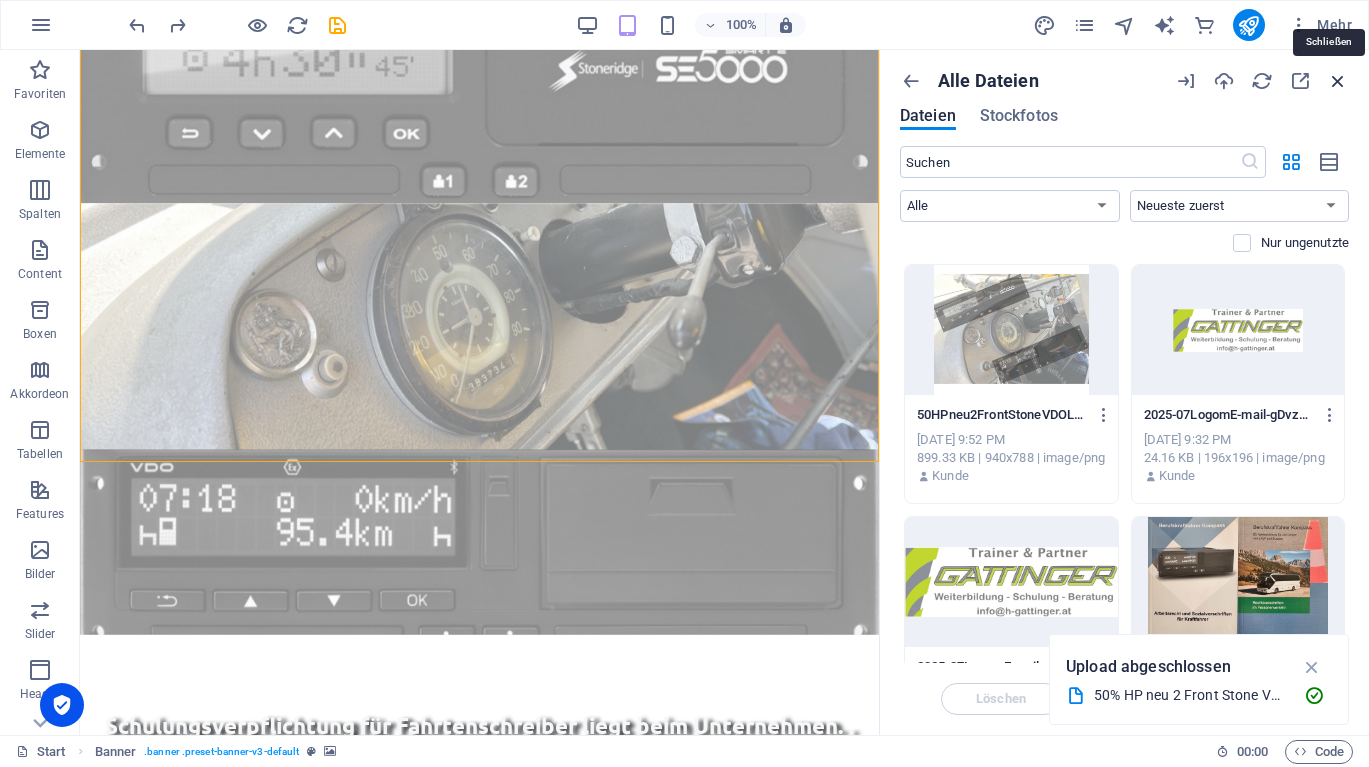 click at bounding box center (1338, 81) 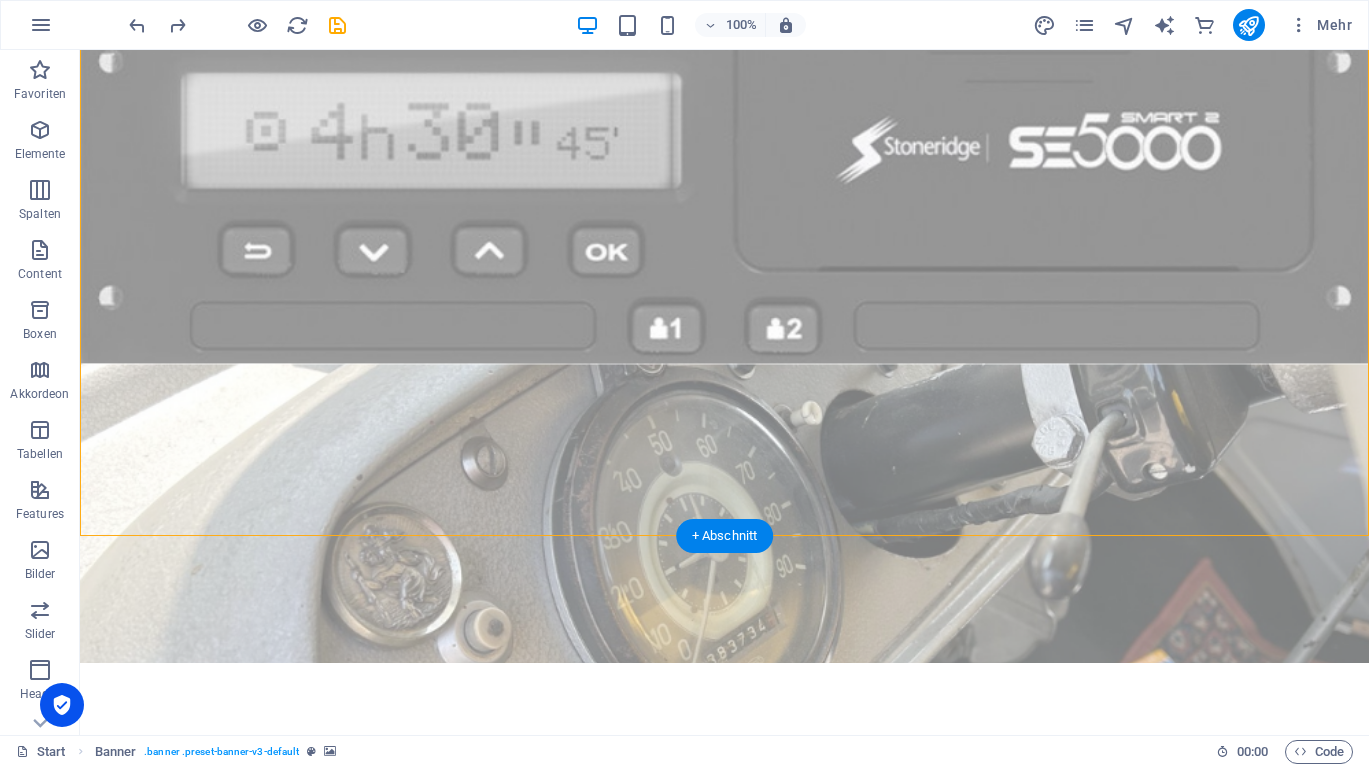 click at bounding box center (724, 339) 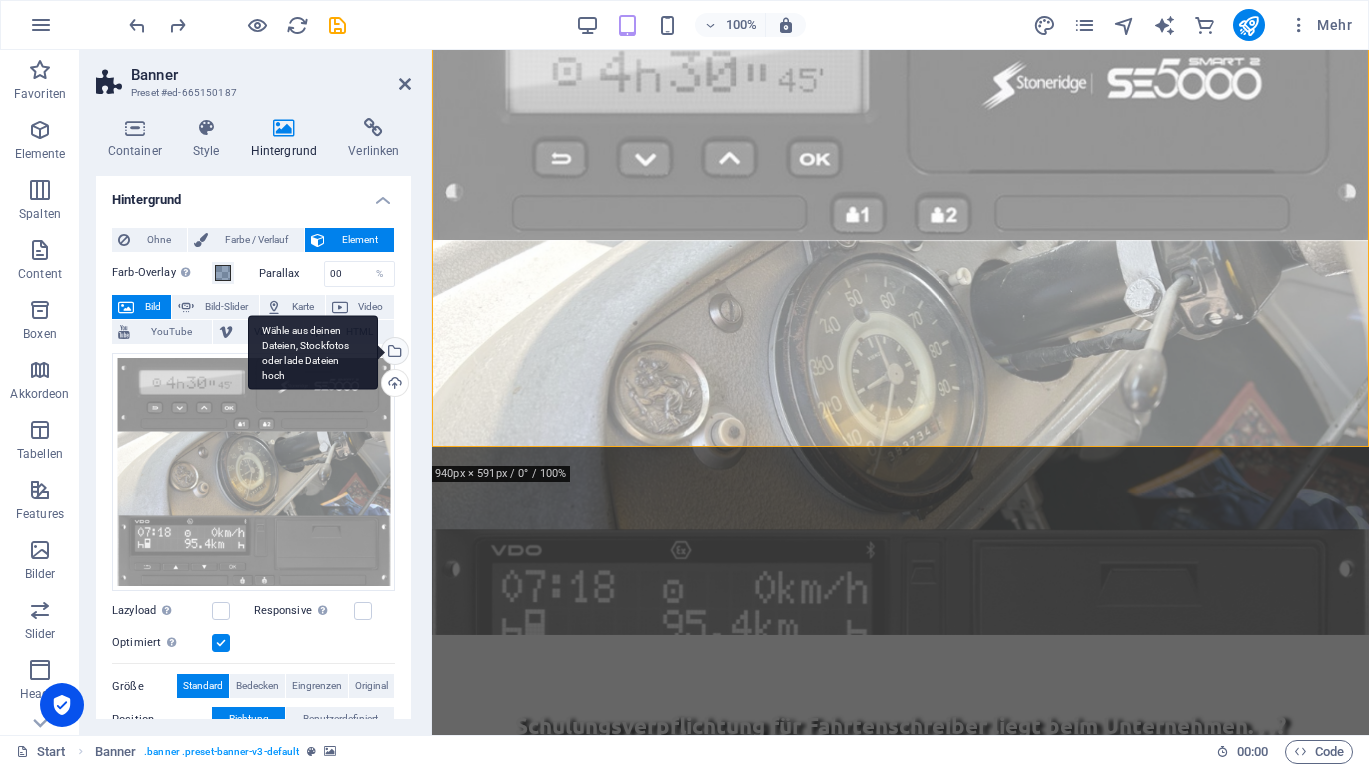 click on "Wähle aus deinen Dateien, Stockfotos oder lade Dateien hoch" at bounding box center [313, 352] 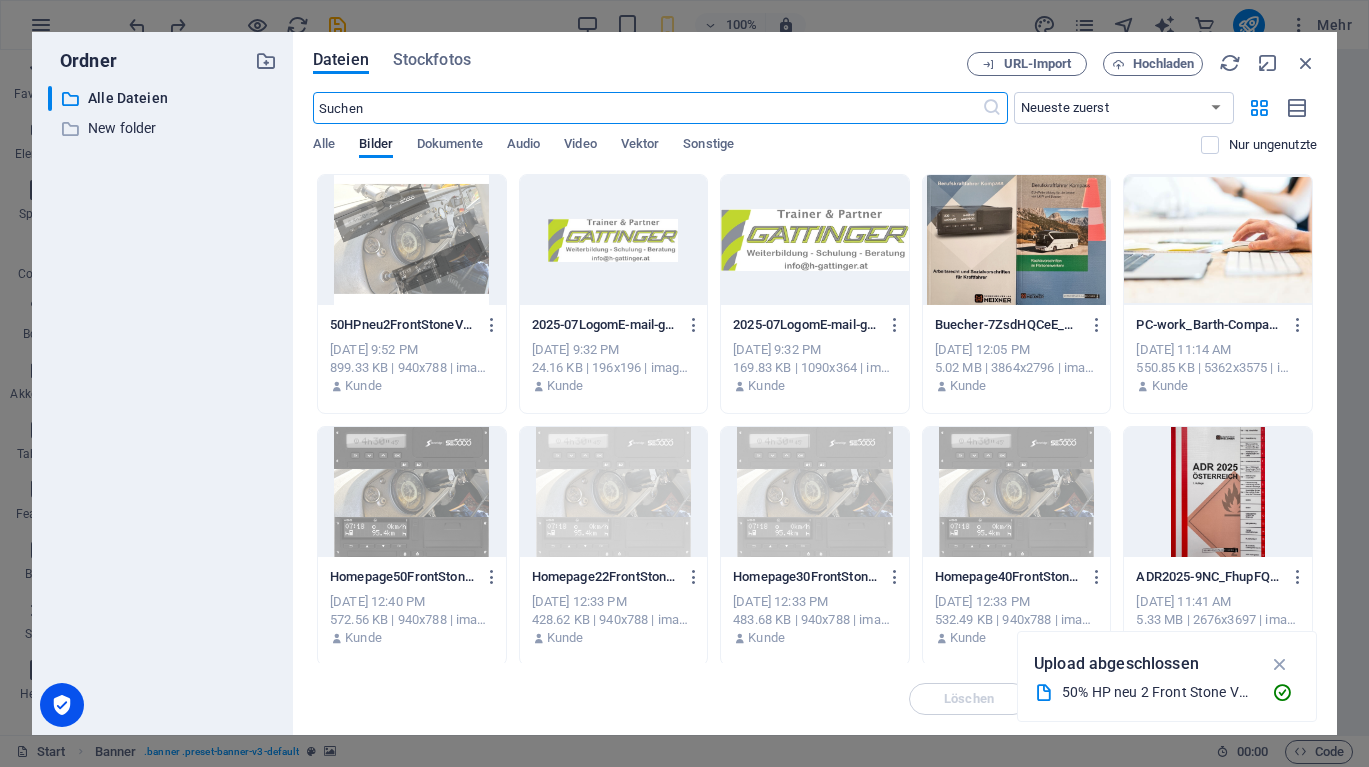 click at bounding box center [412, 240] 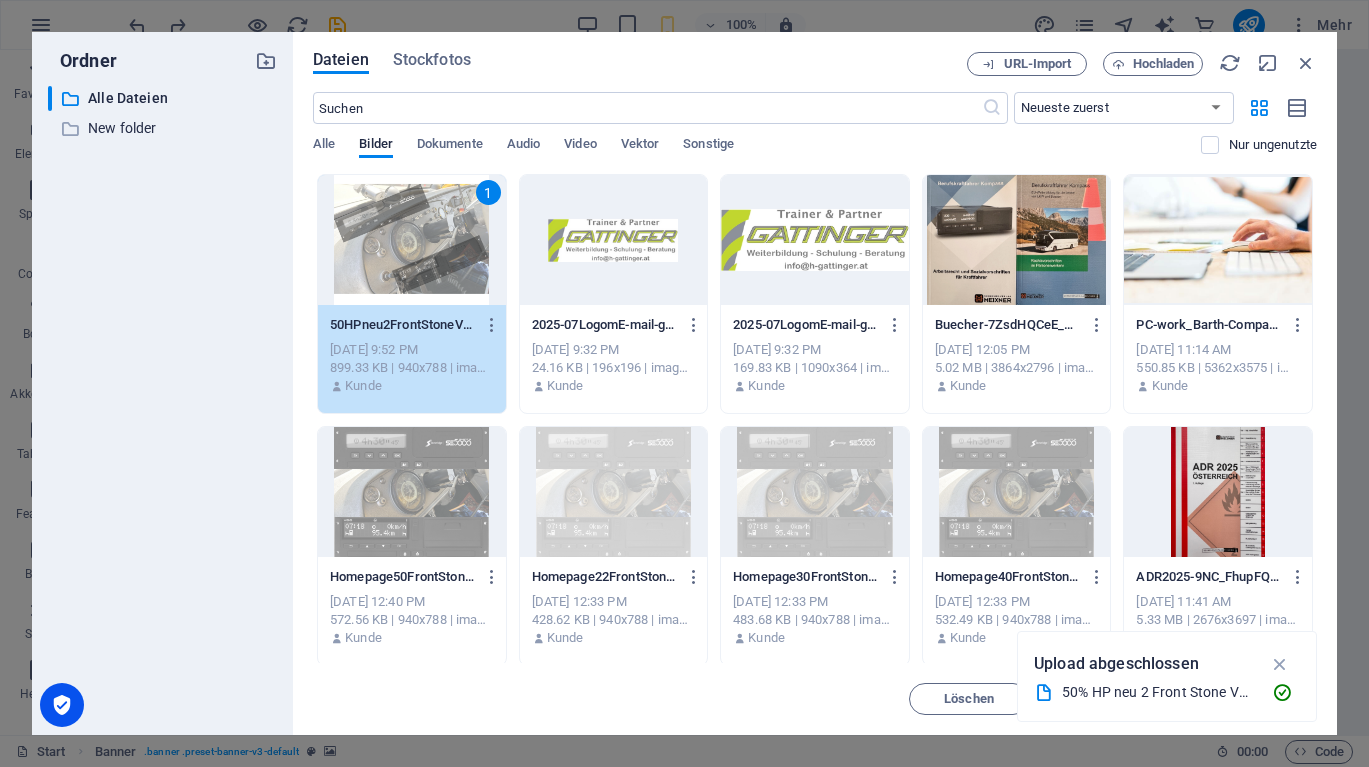 click on "1" at bounding box center [412, 240] 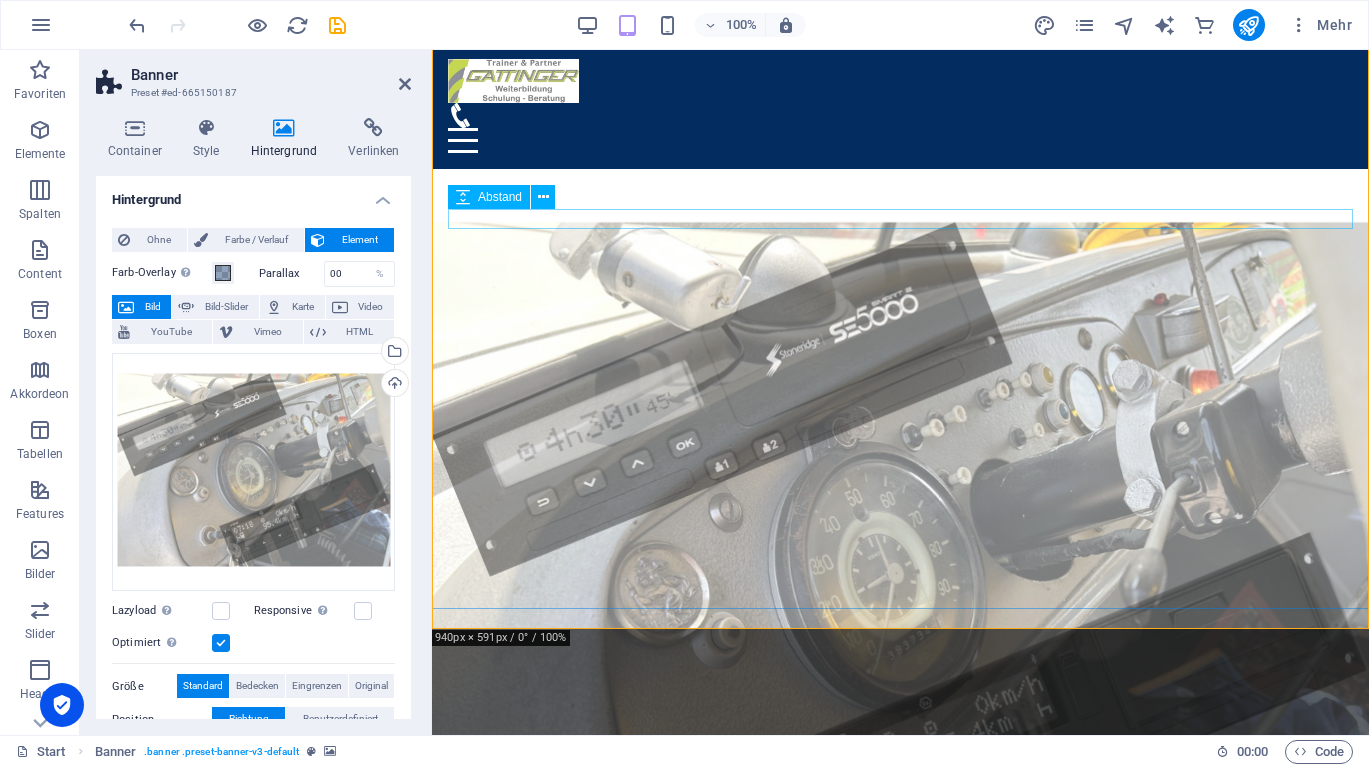 scroll, scrollTop: 157, scrollLeft: 0, axis: vertical 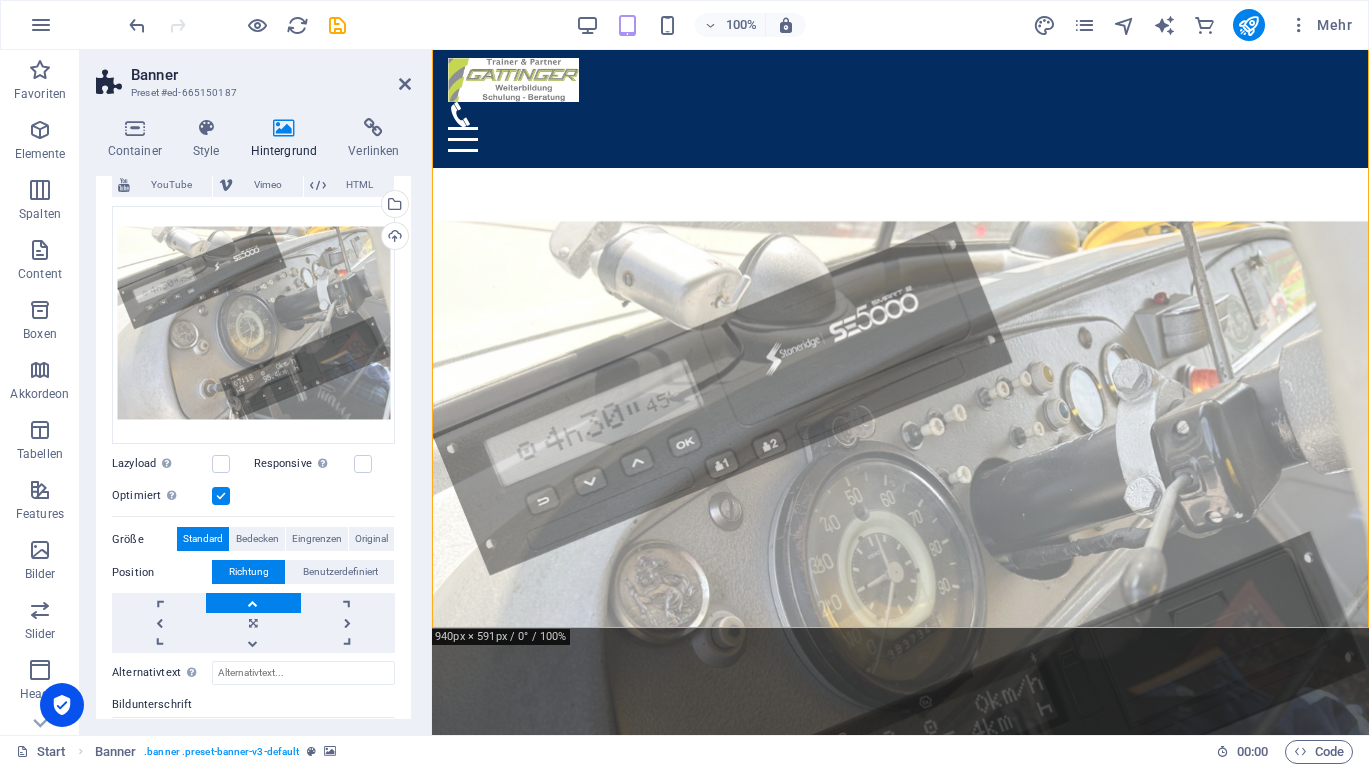 click at bounding box center [253, 603] 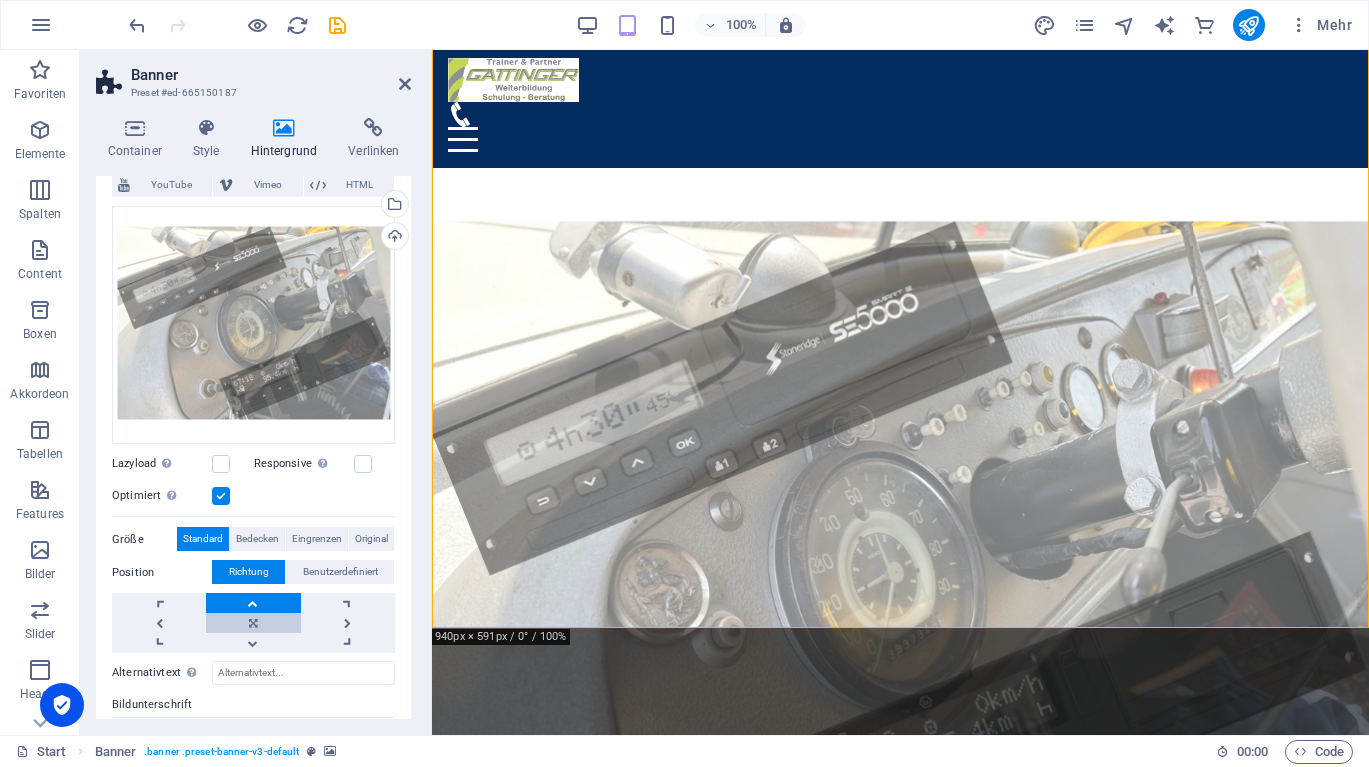 click at bounding box center [253, 623] 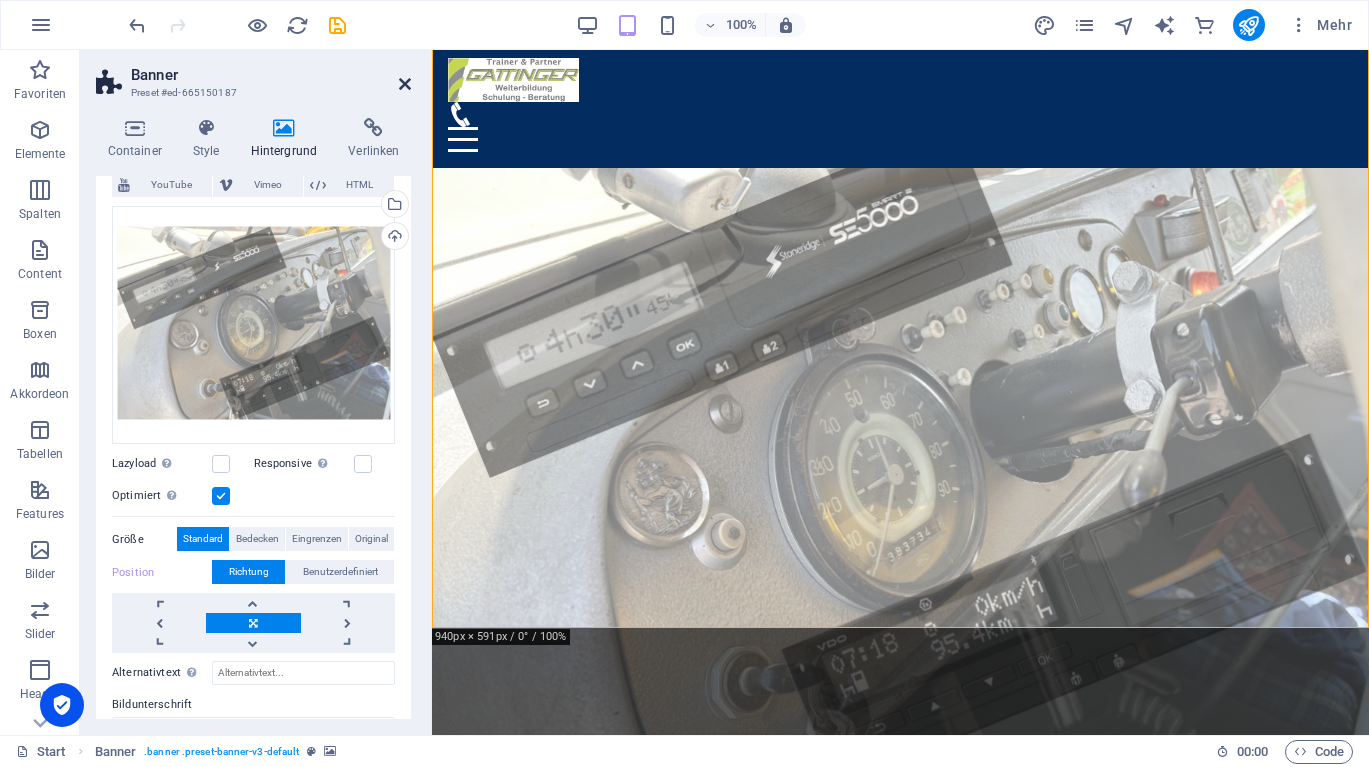 click at bounding box center [405, 84] 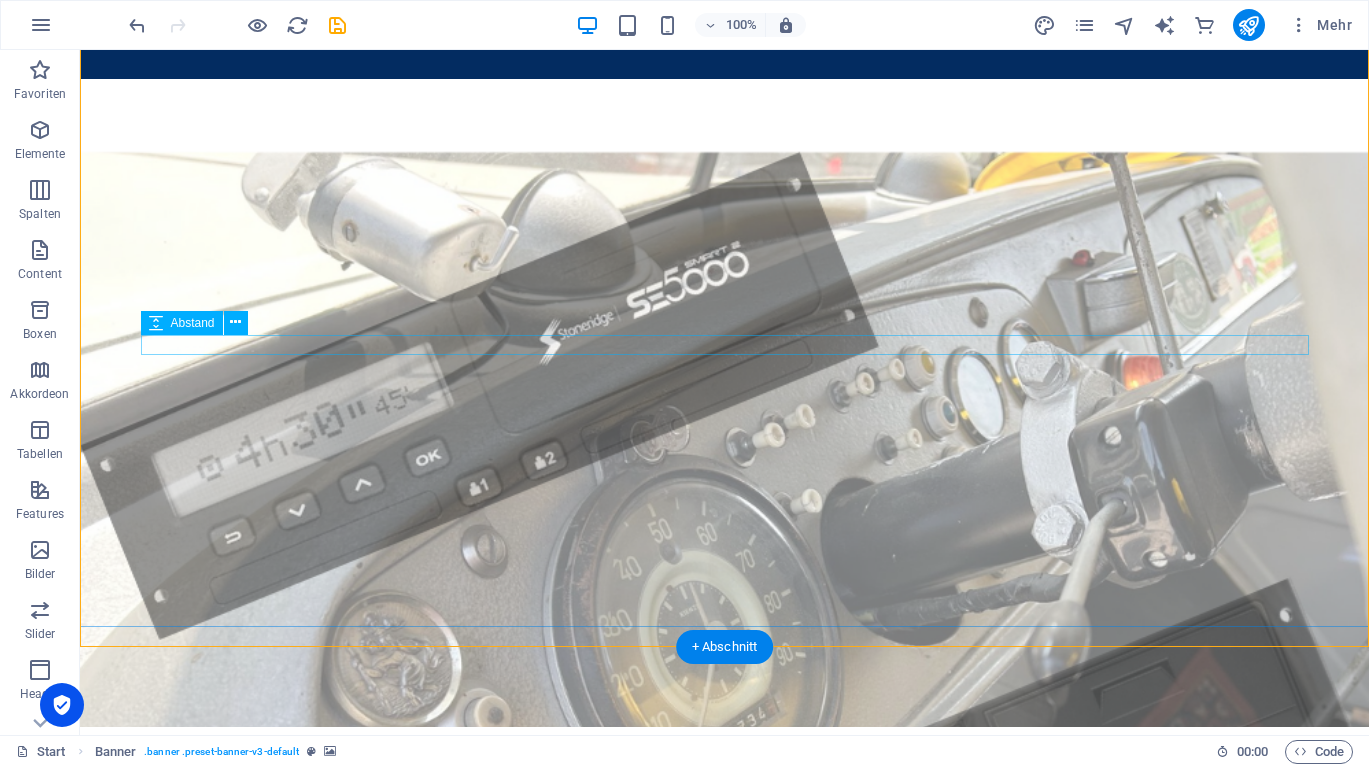 scroll, scrollTop: 305, scrollLeft: 0, axis: vertical 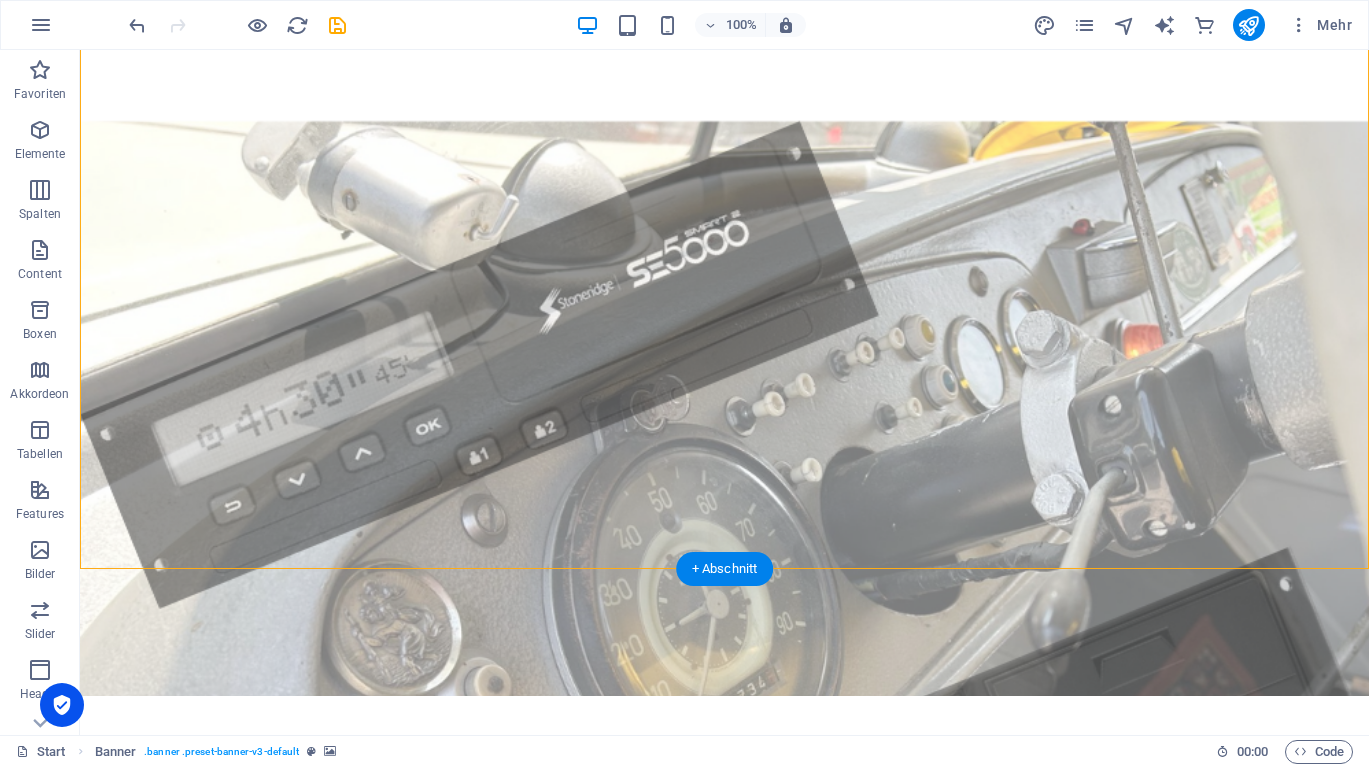 click at bounding box center [724, 372] 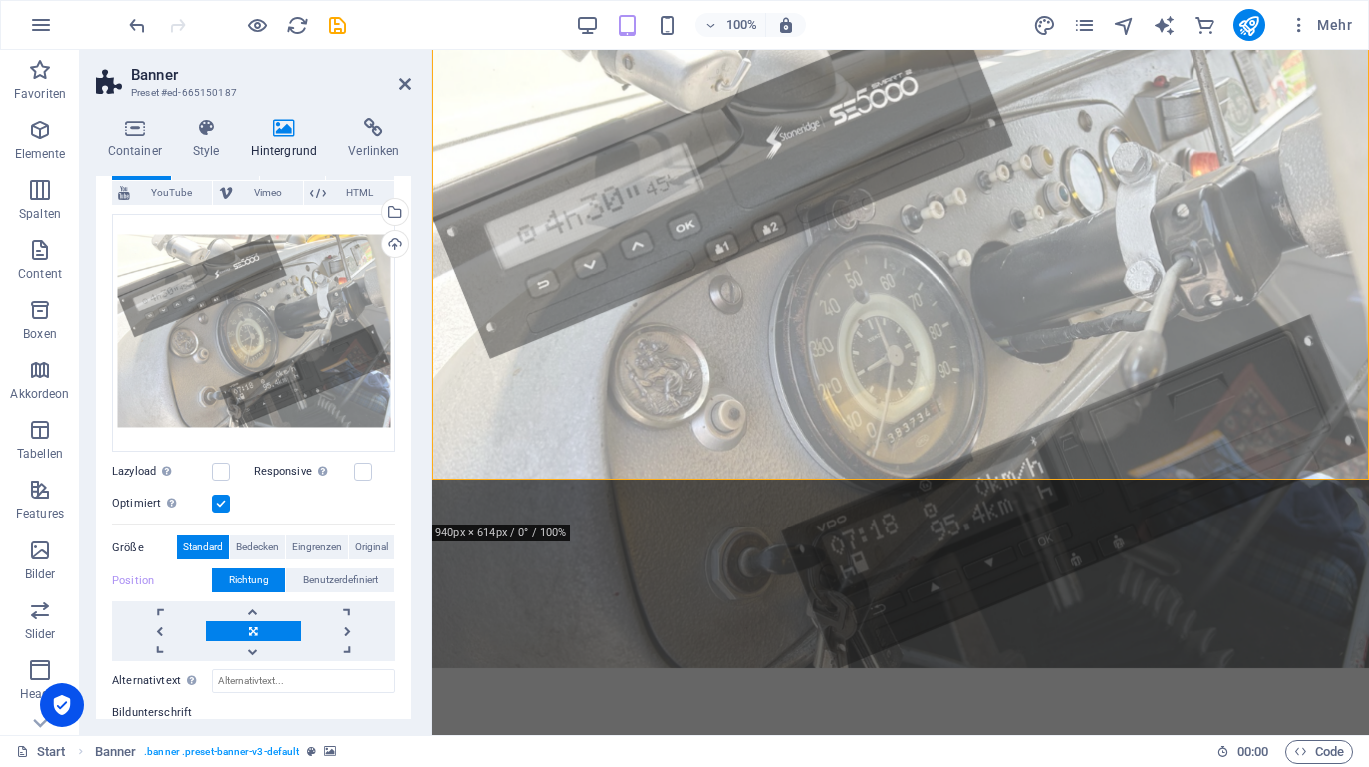 scroll, scrollTop: 141, scrollLeft: 0, axis: vertical 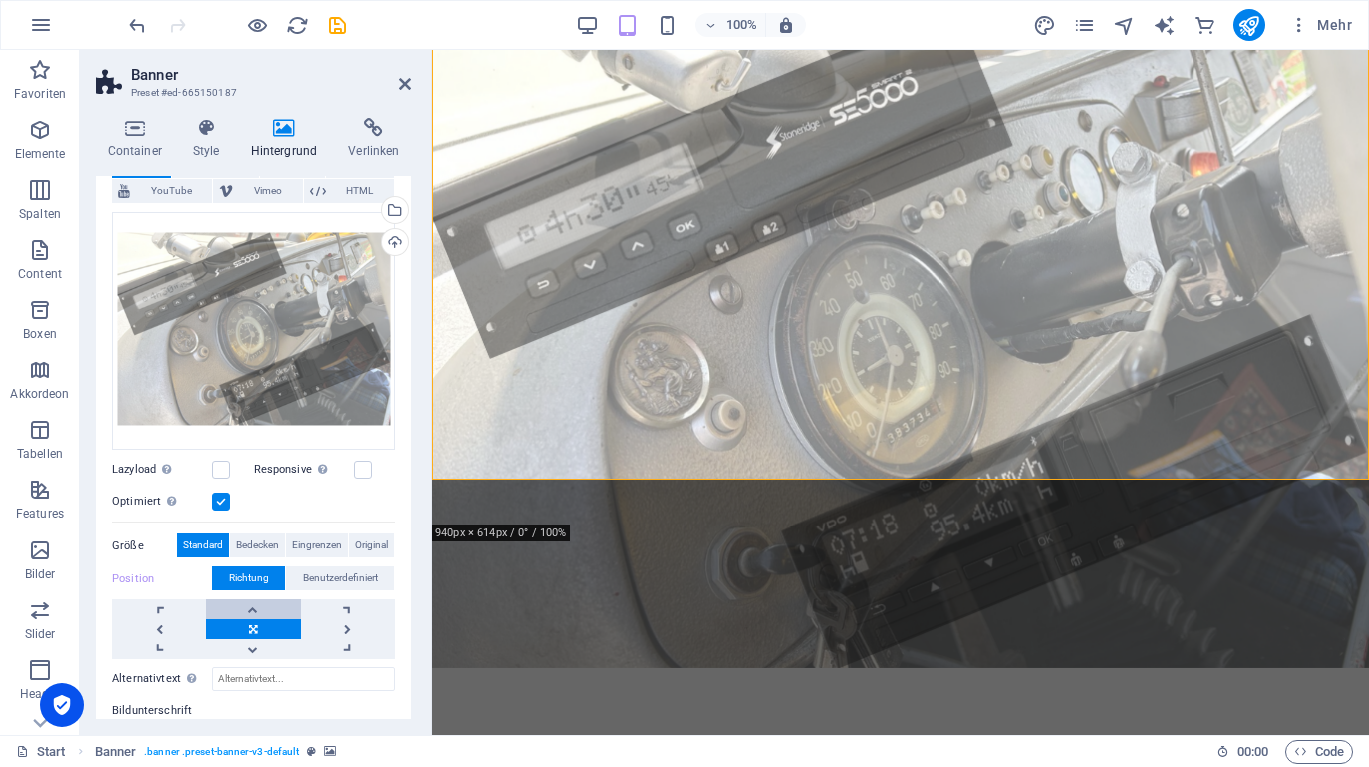 click at bounding box center [253, 609] 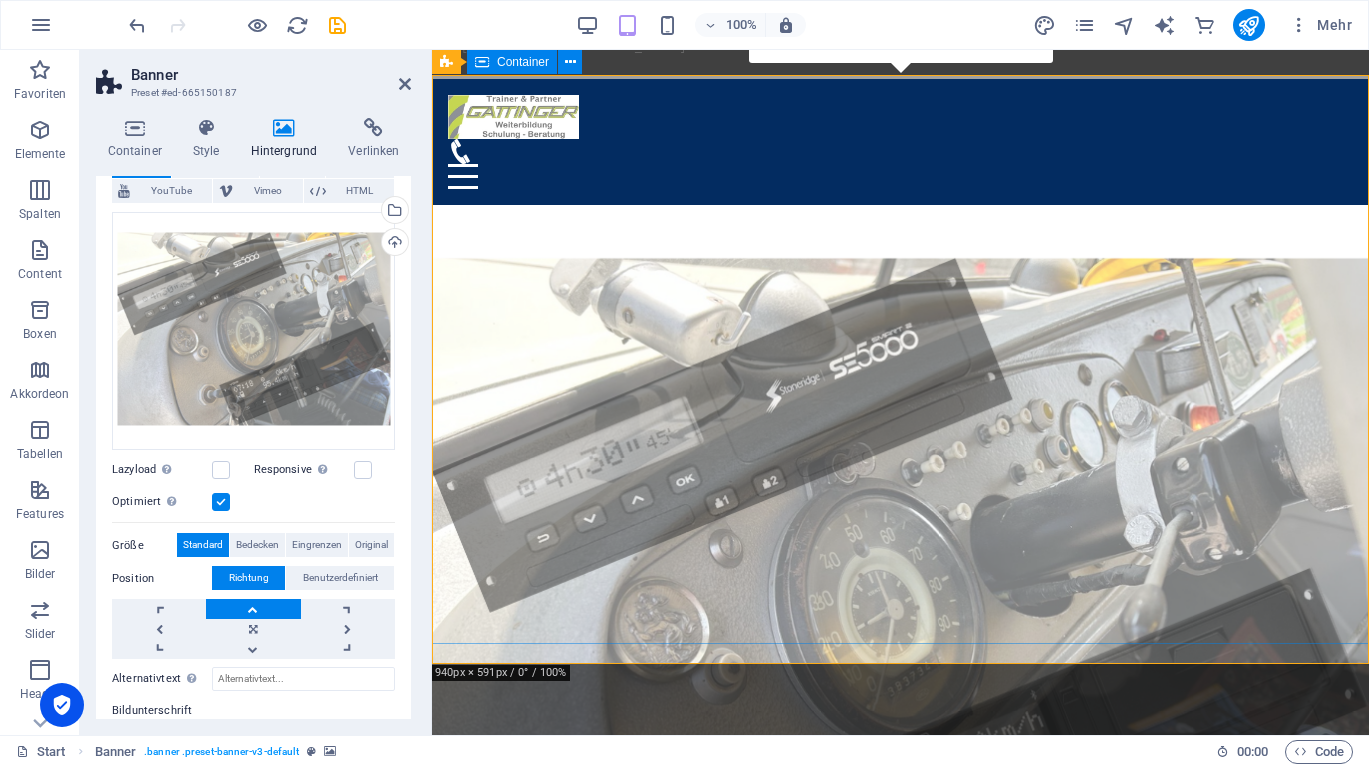 scroll, scrollTop: 118, scrollLeft: 0, axis: vertical 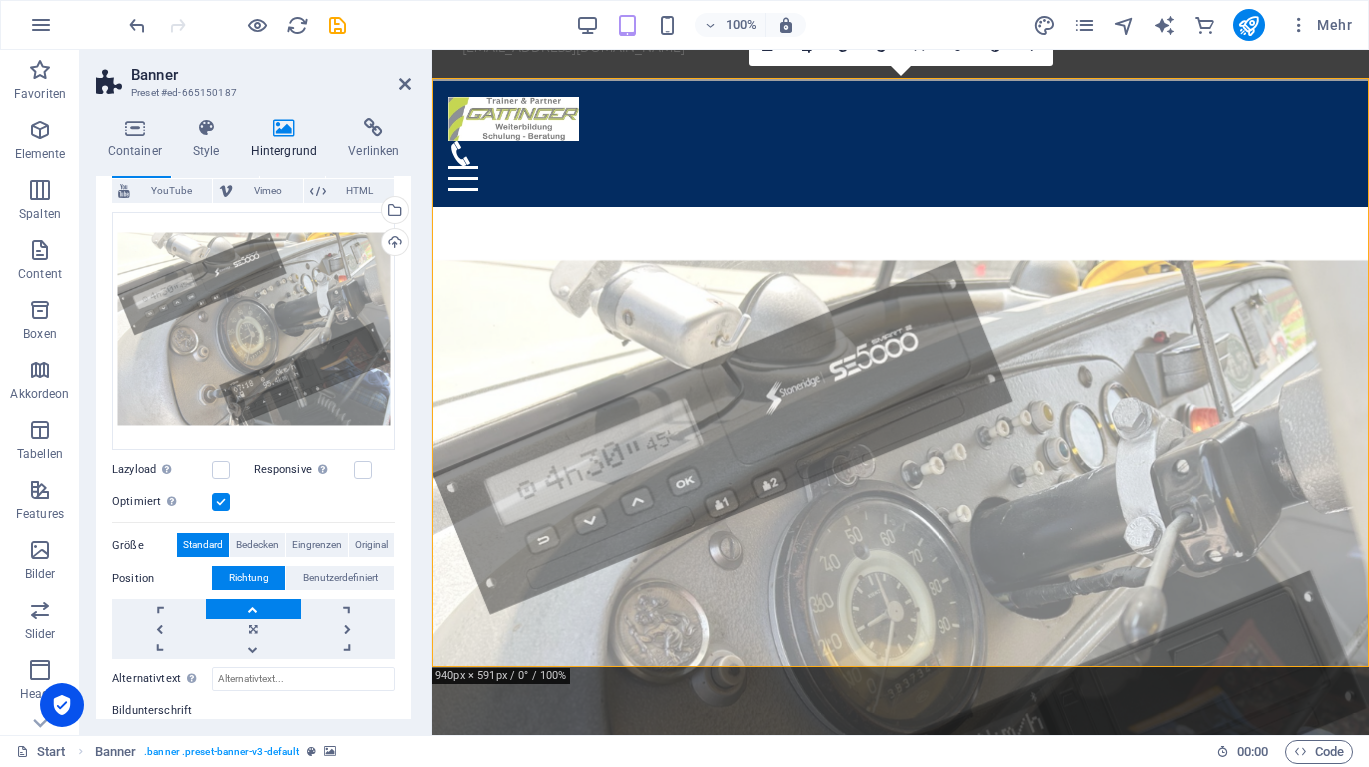 click at bounding box center (253, 609) 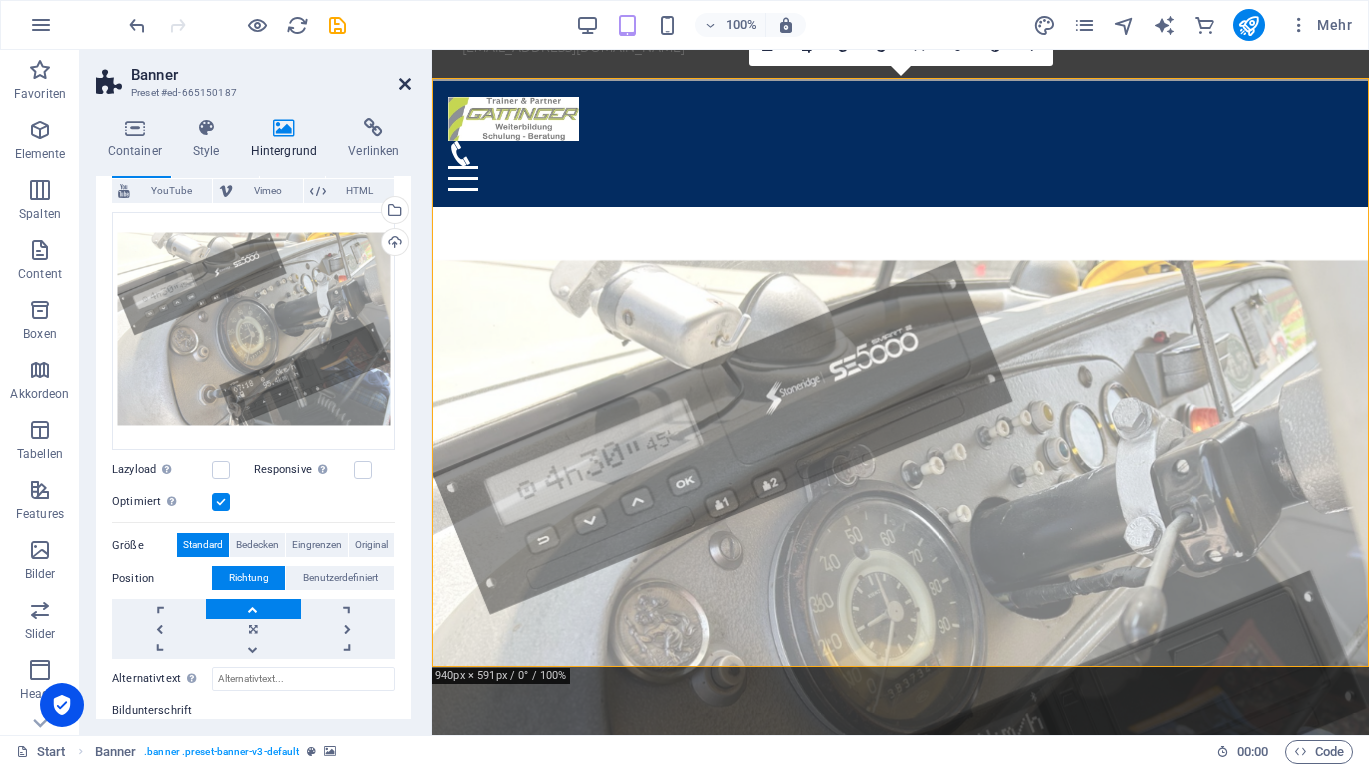 click at bounding box center (405, 84) 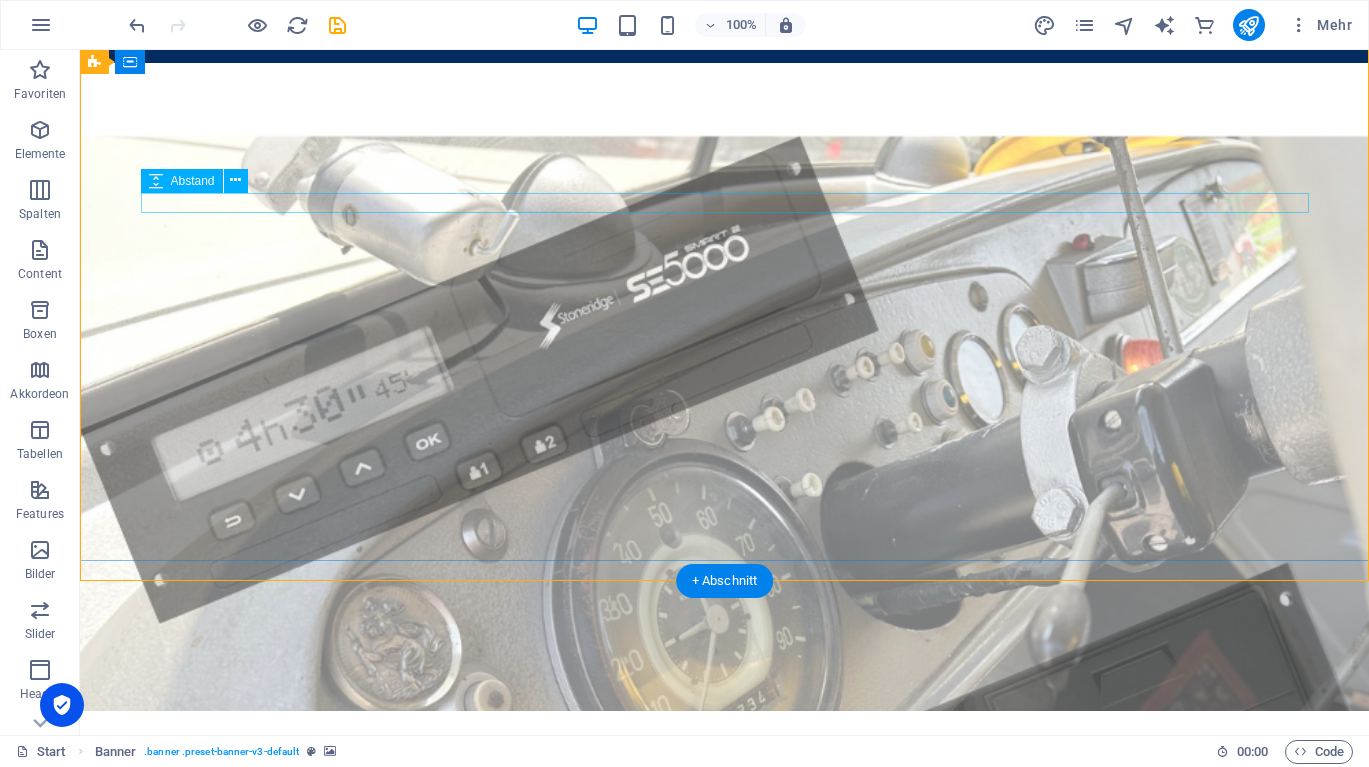 scroll, scrollTop: 293, scrollLeft: 0, axis: vertical 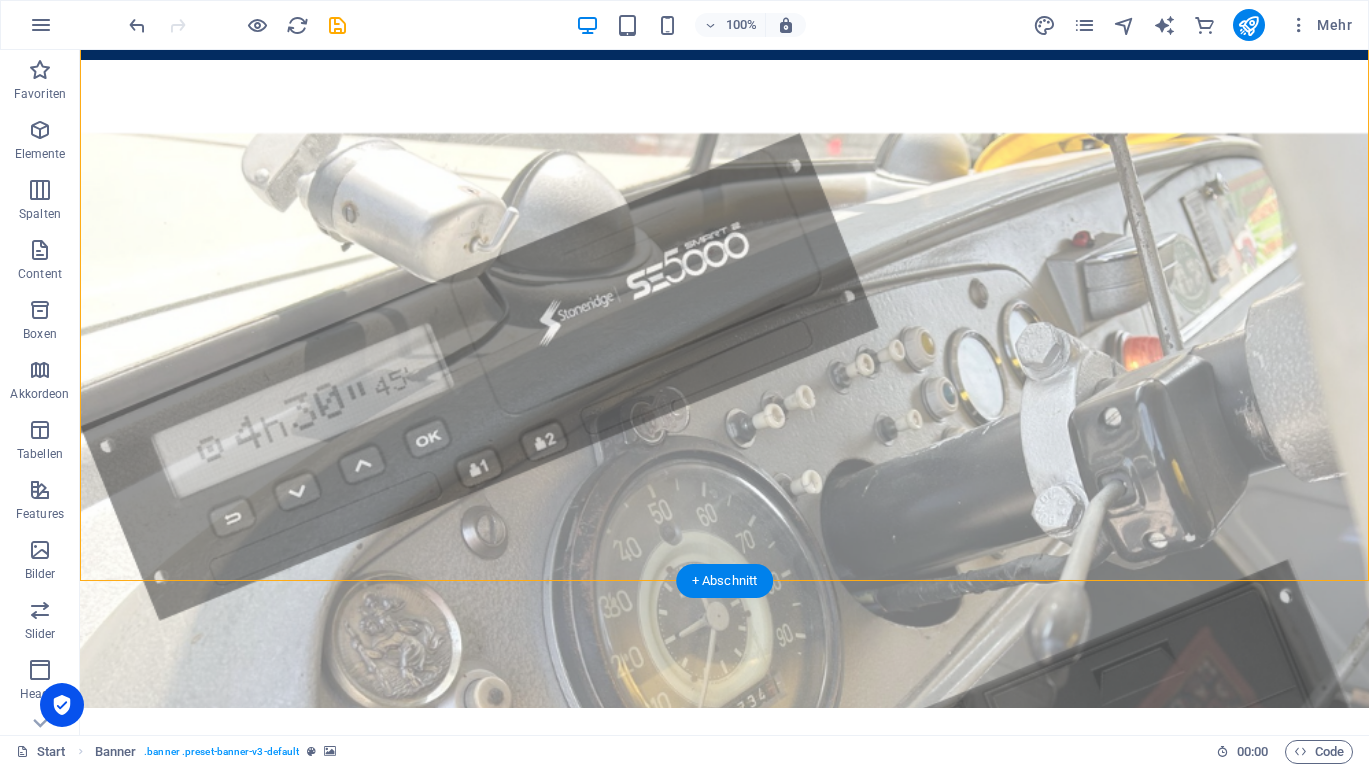 click at bounding box center [724, 384] 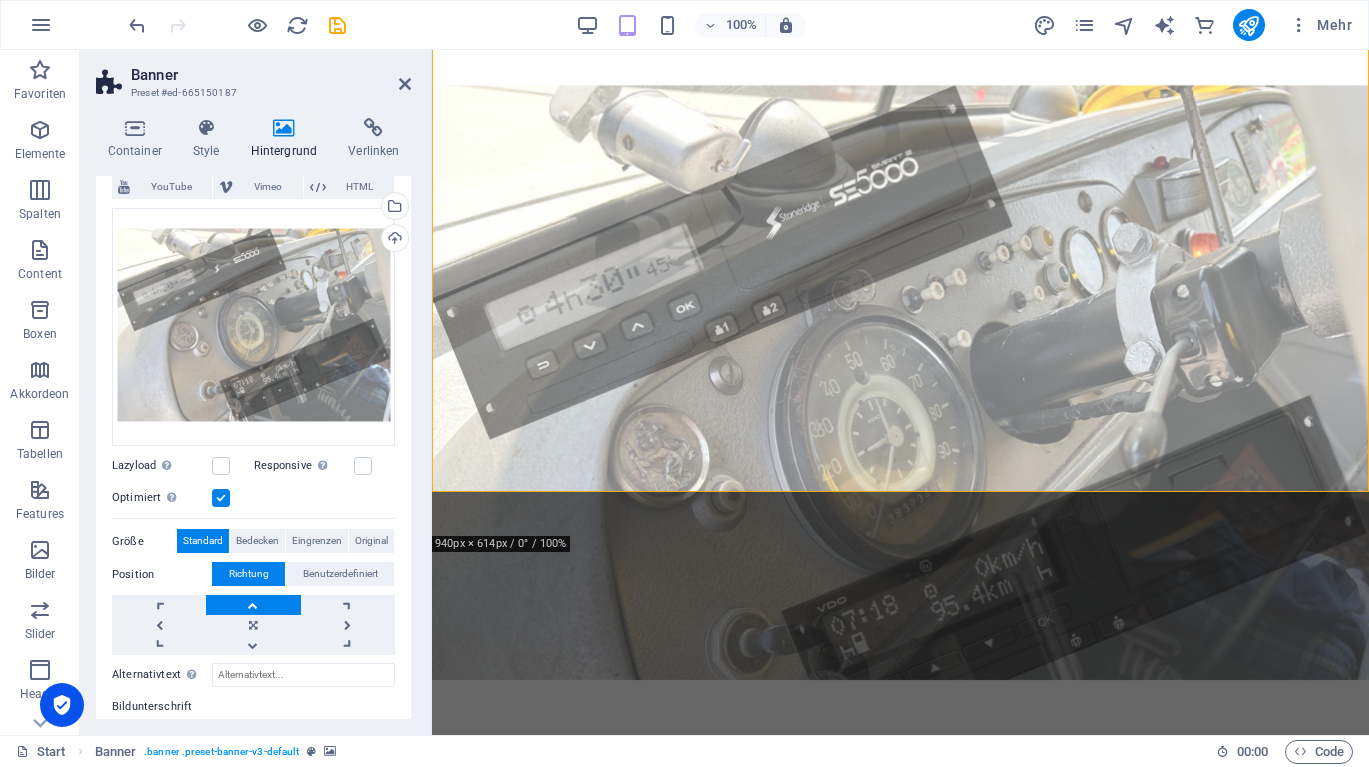scroll, scrollTop: 156, scrollLeft: 0, axis: vertical 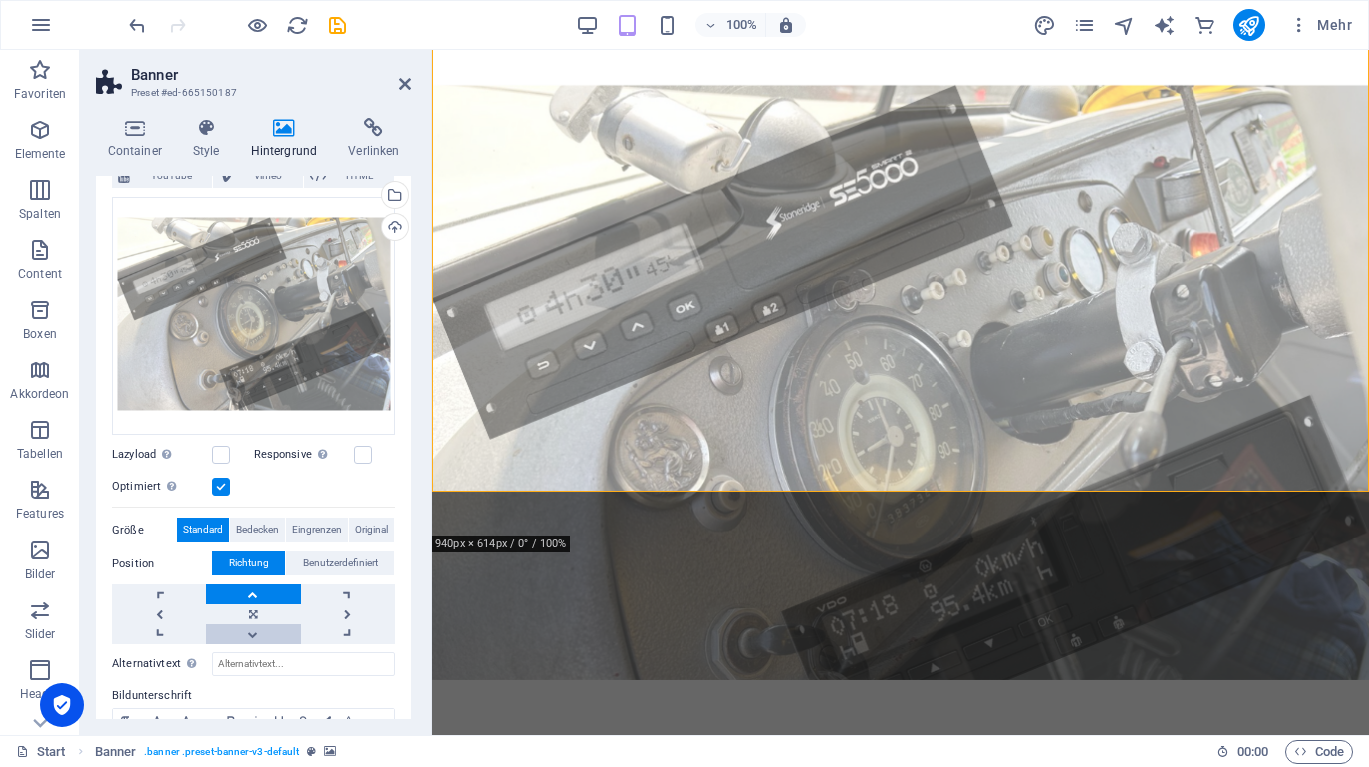 click at bounding box center (253, 634) 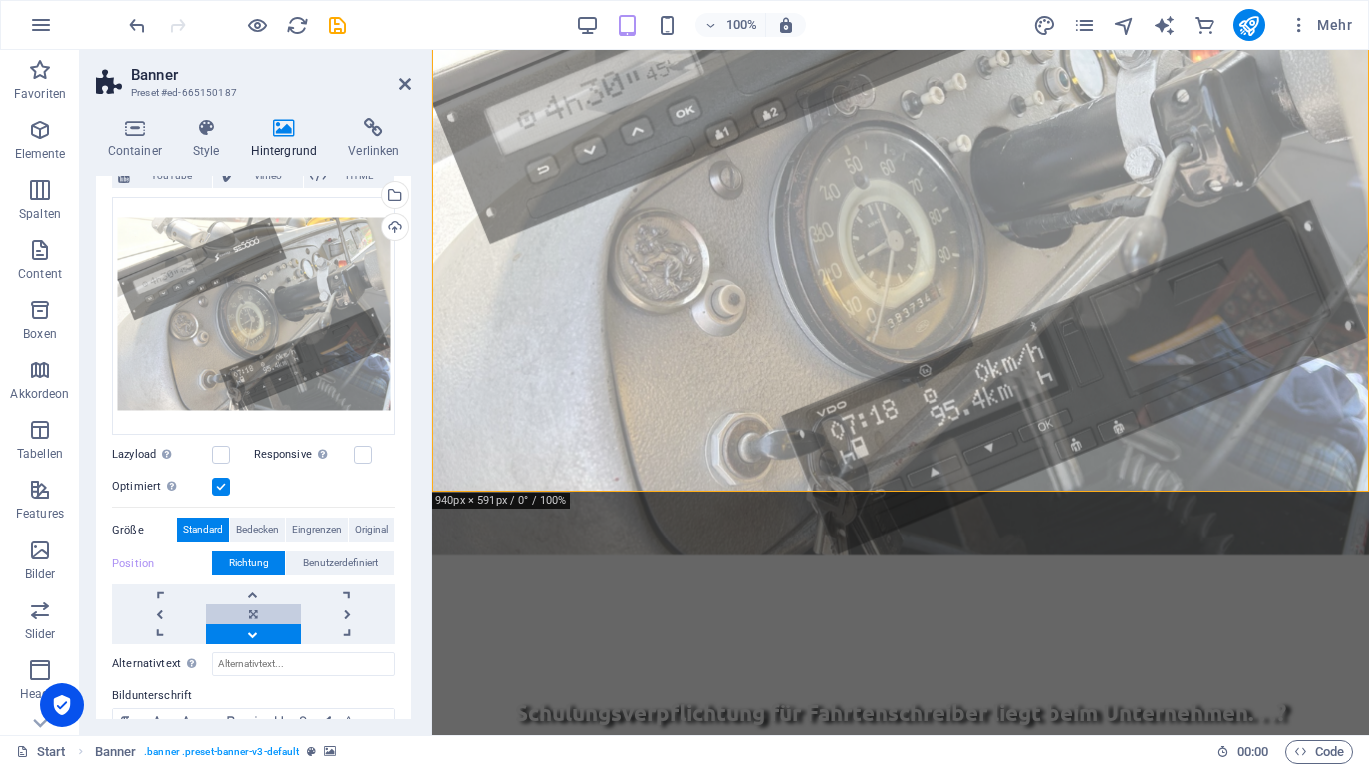 click at bounding box center (253, 614) 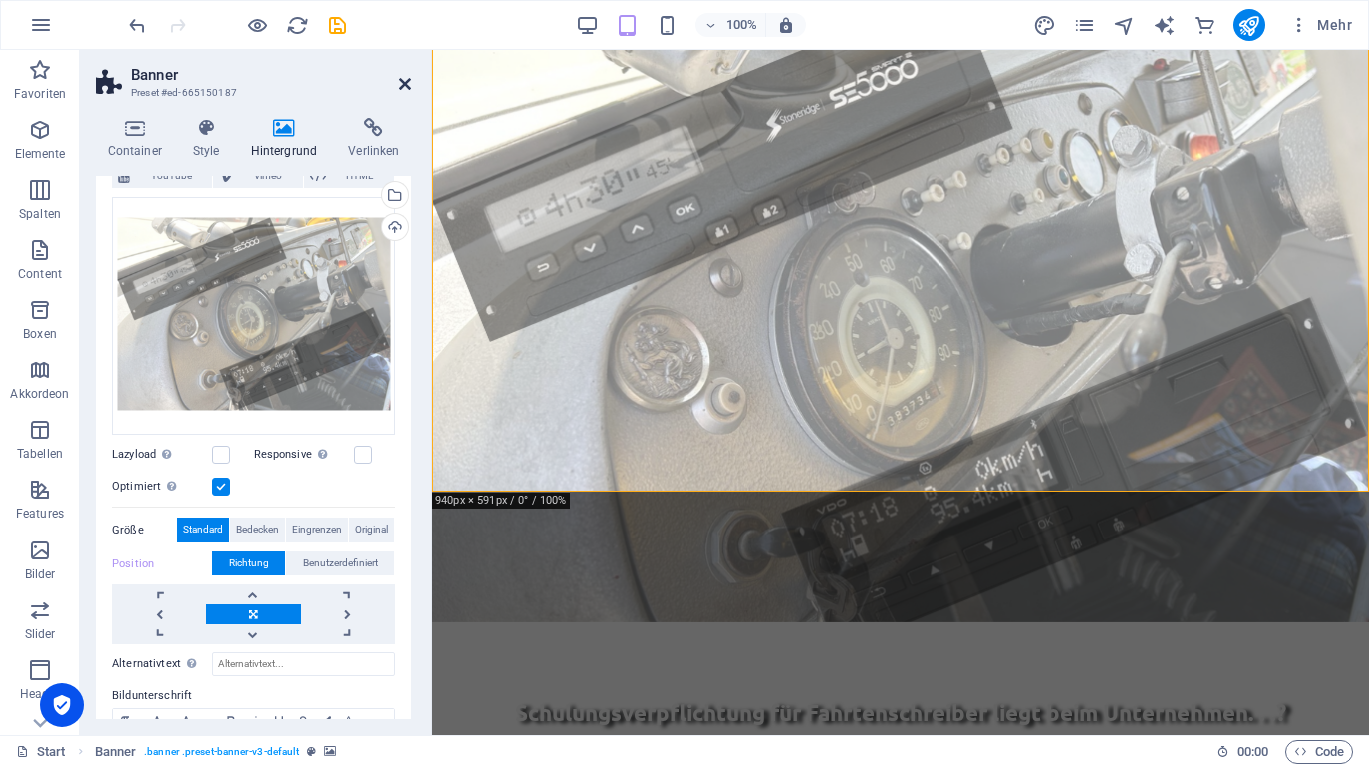 click at bounding box center (405, 84) 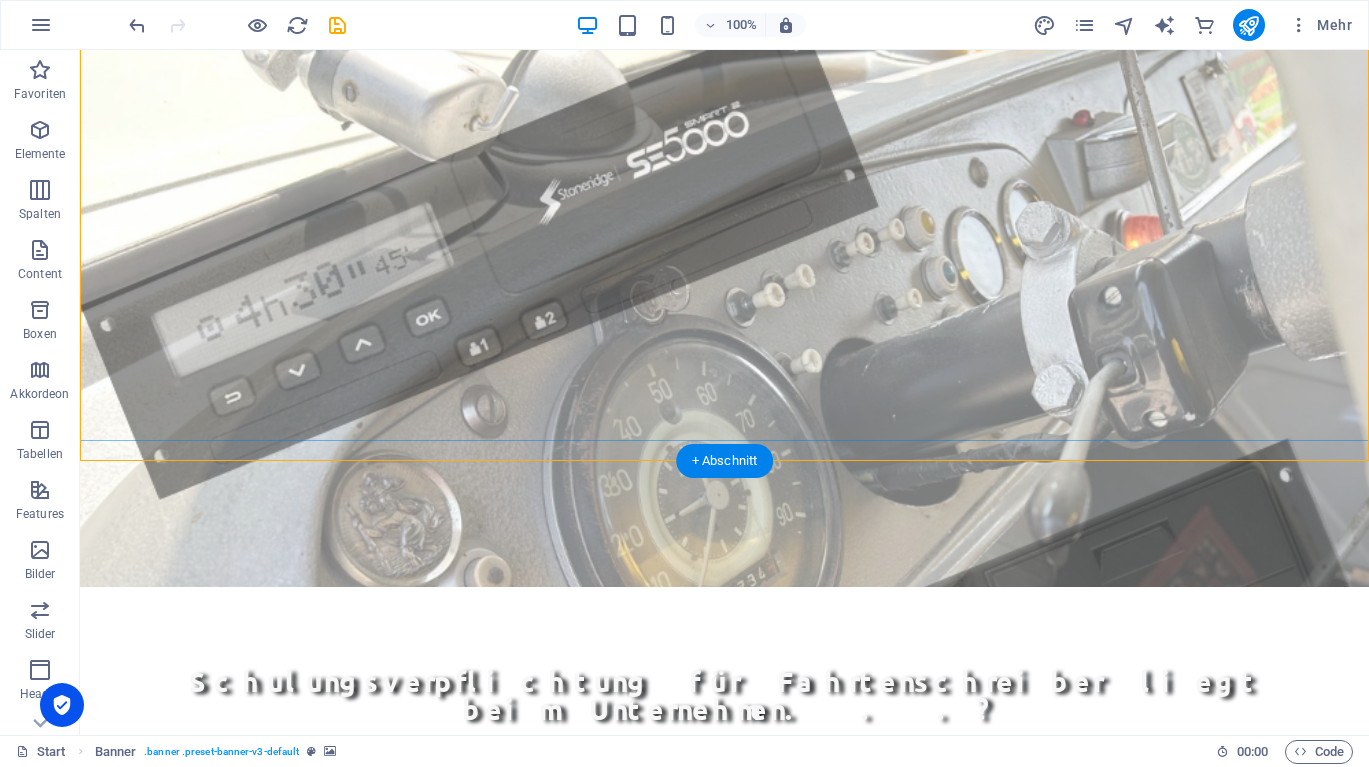 scroll, scrollTop: 415, scrollLeft: 0, axis: vertical 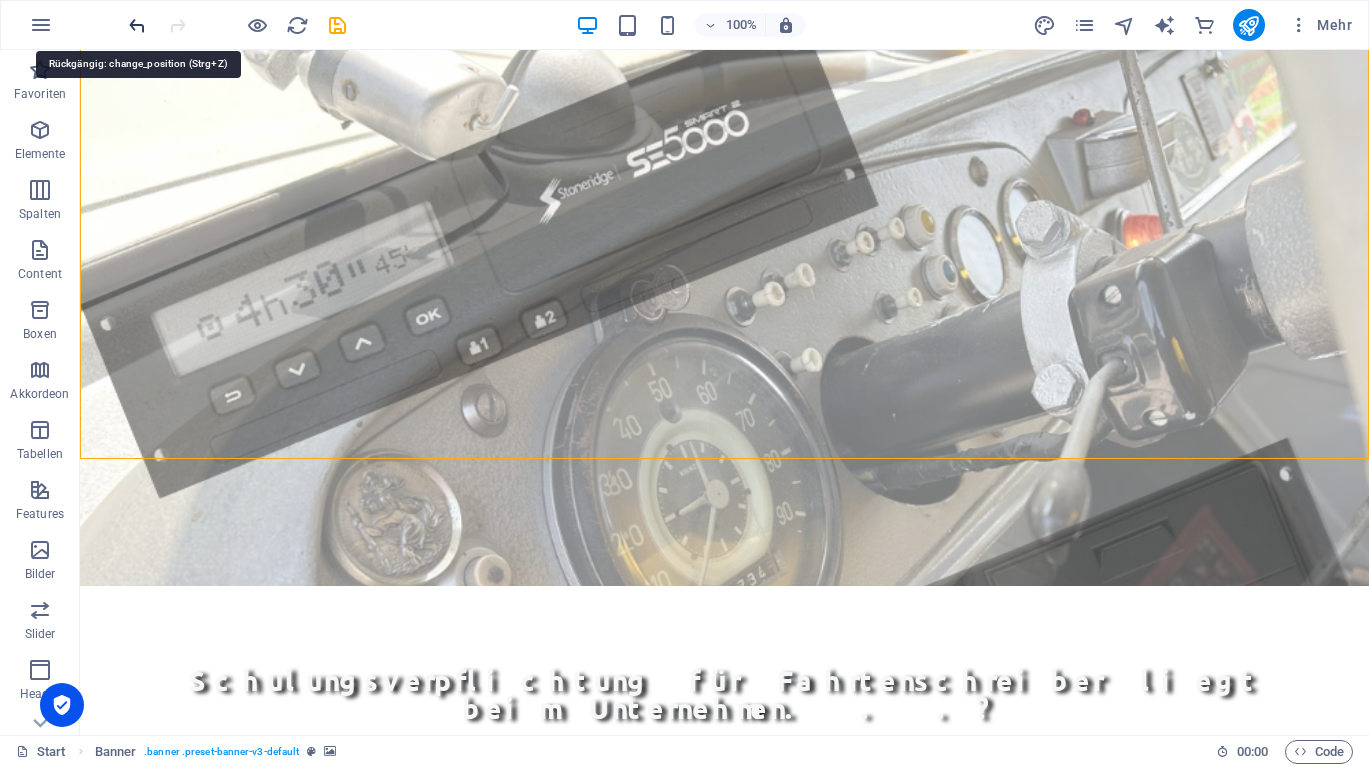 click at bounding box center [137, 25] 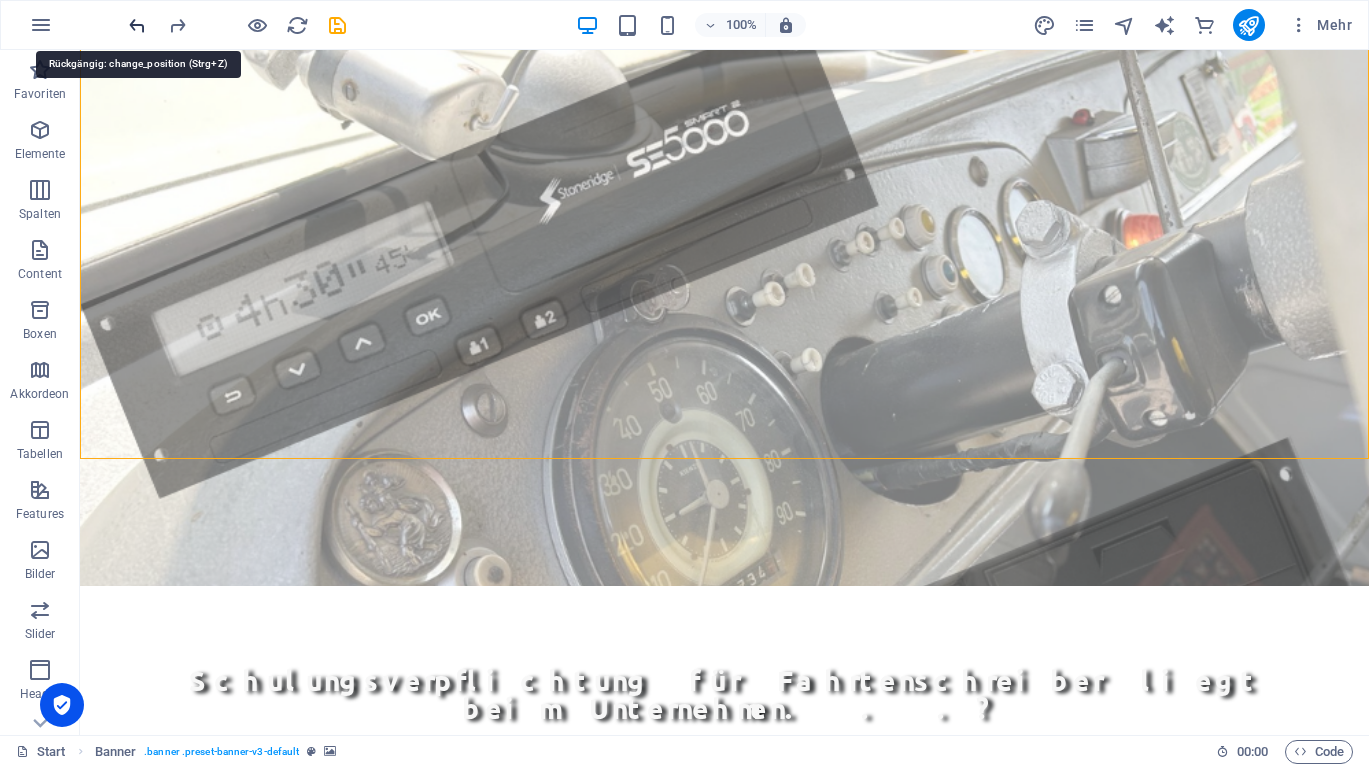 click at bounding box center (137, 25) 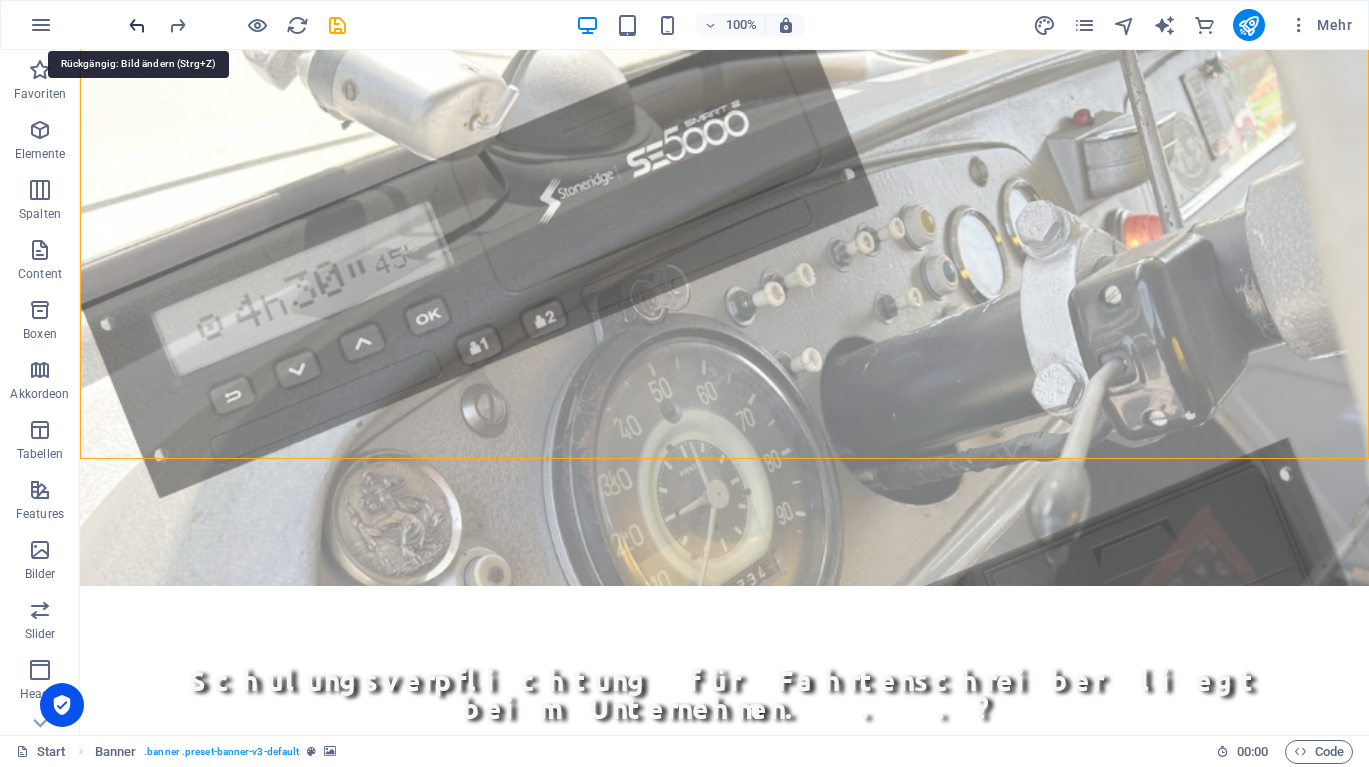 click at bounding box center [137, 25] 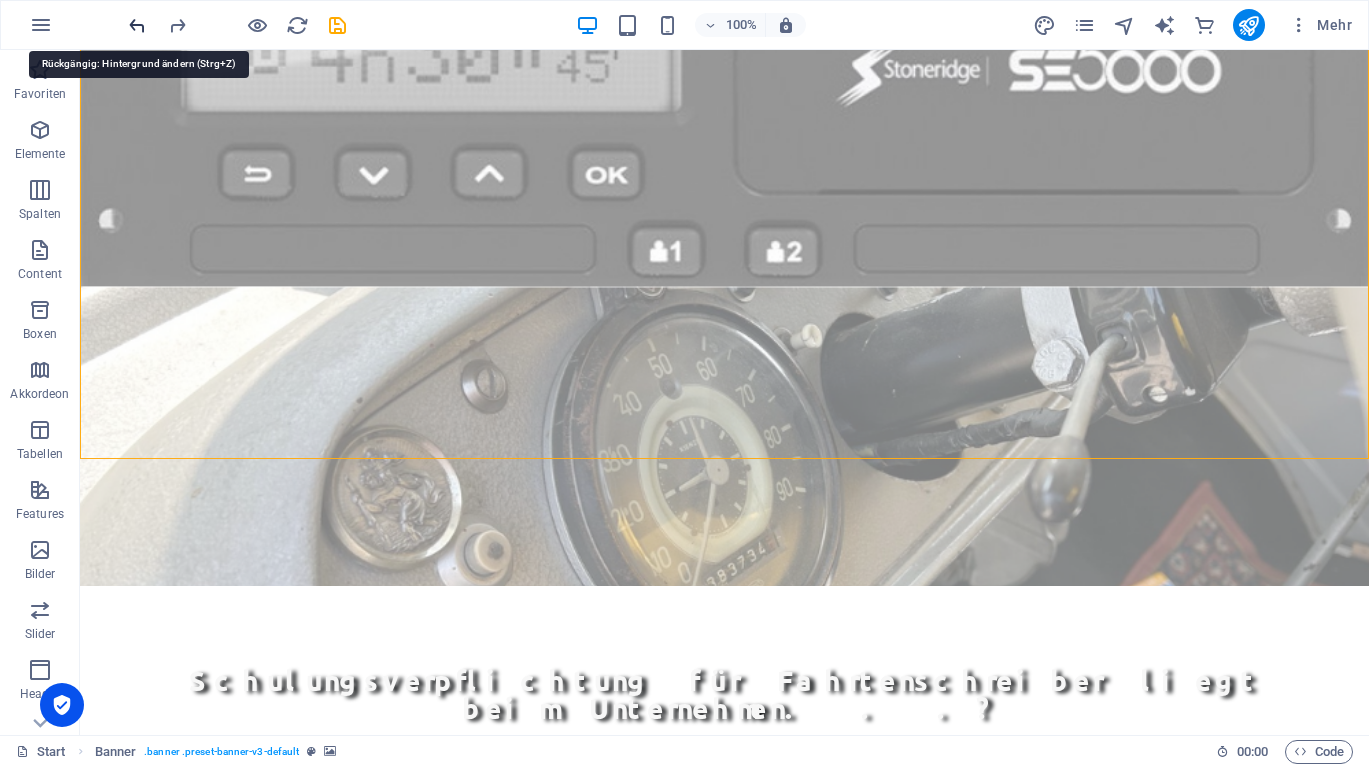click at bounding box center [137, 25] 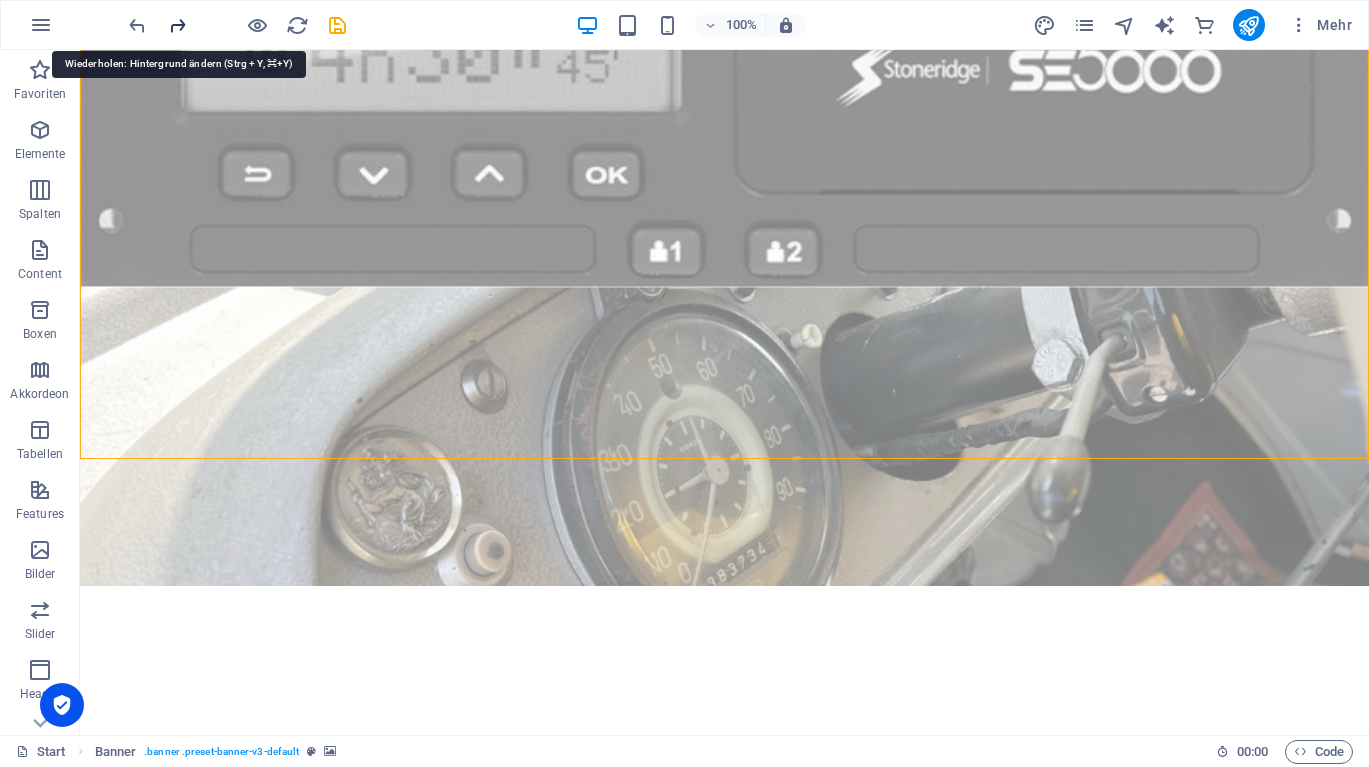 click at bounding box center [177, 25] 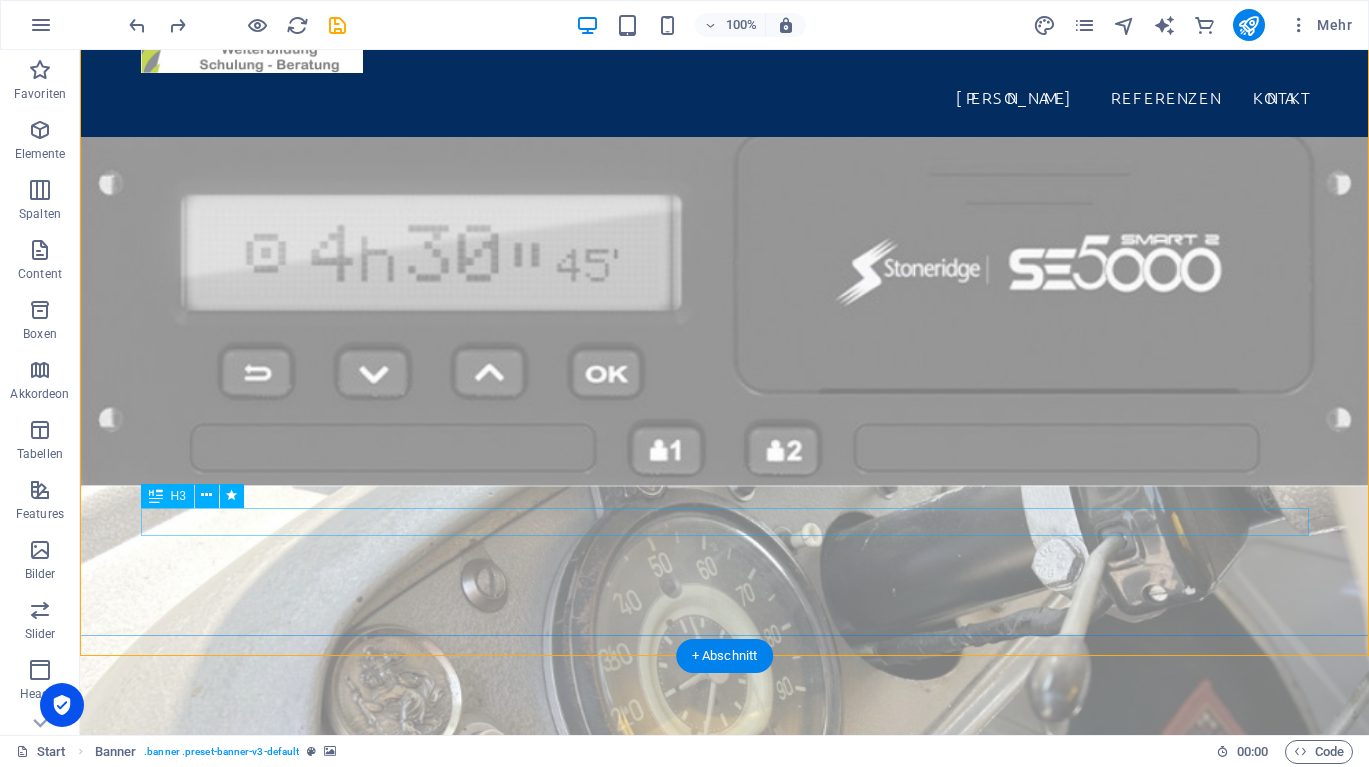 scroll, scrollTop: 213, scrollLeft: 0, axis: vertical 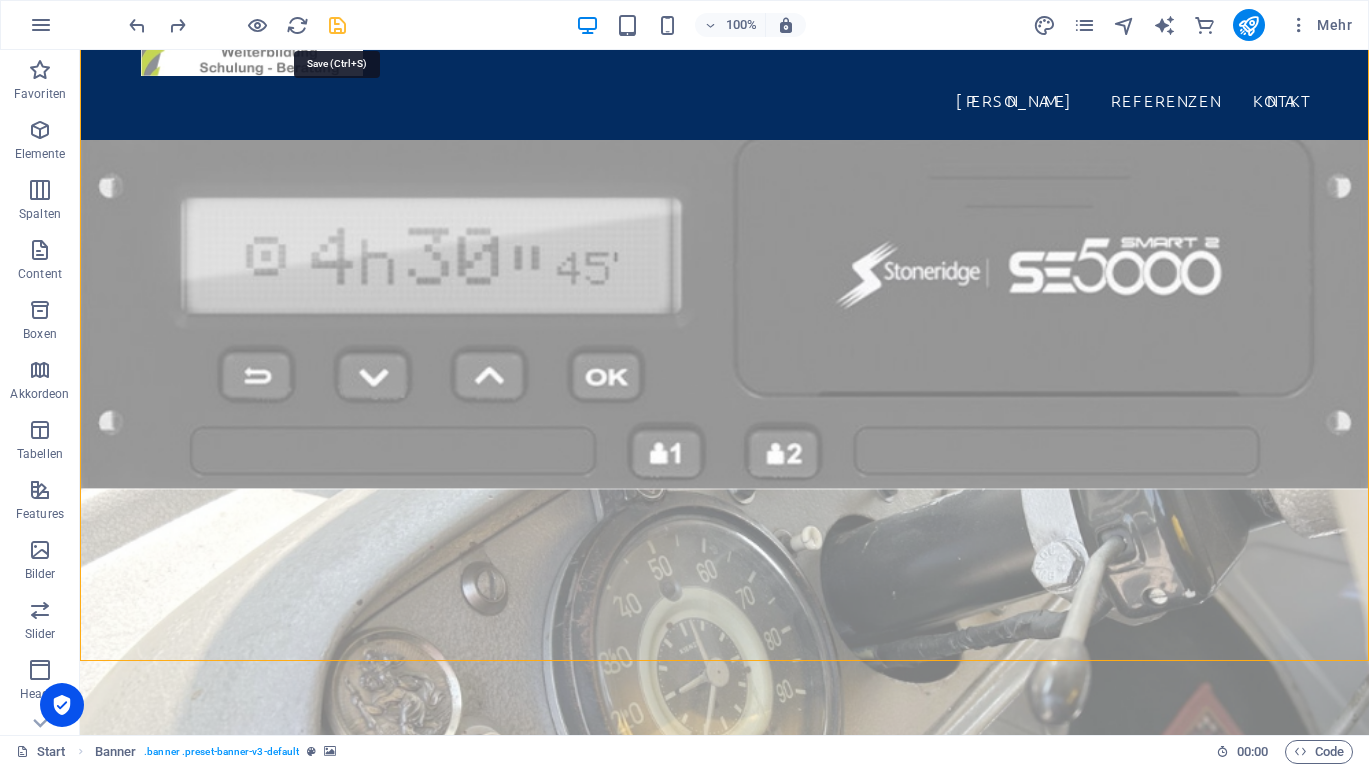 click at bounding box center [337, 25] 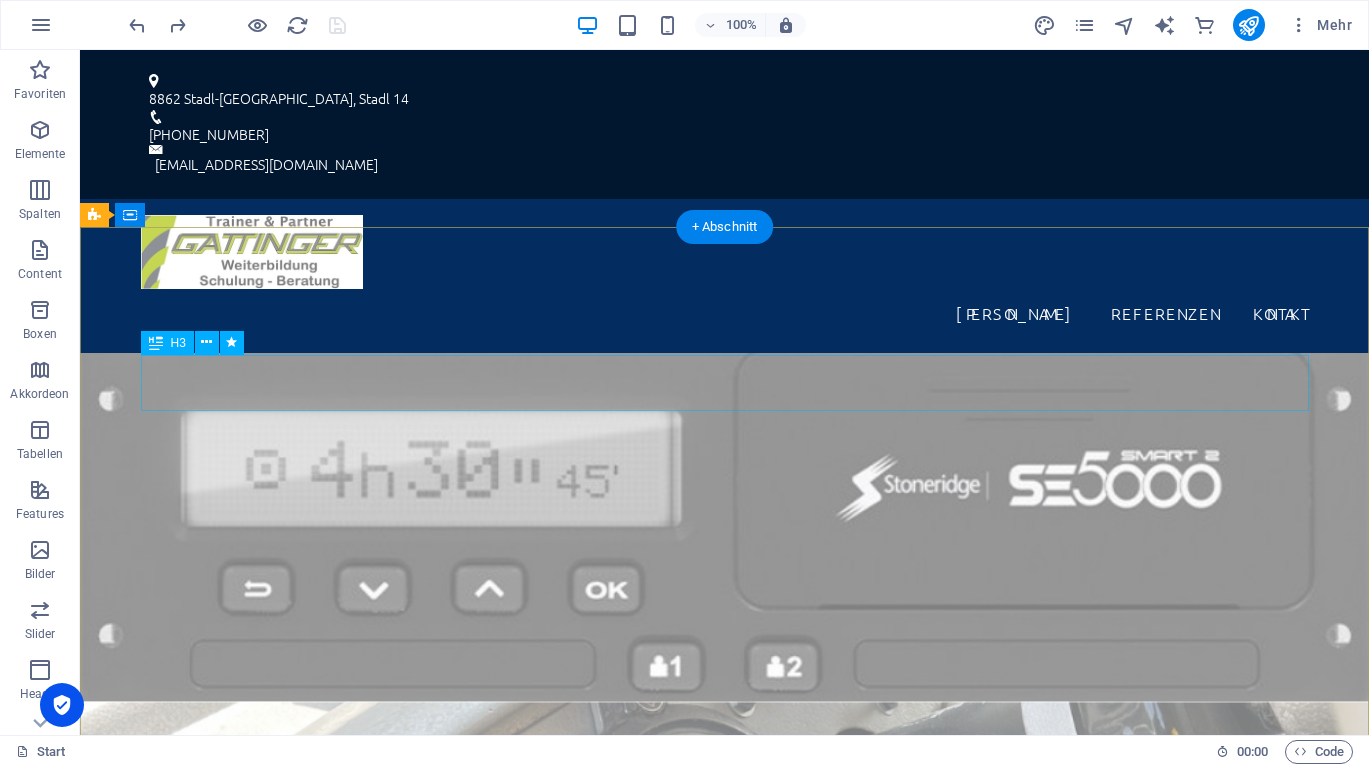 scroll, scrollTop: 0, scrollLeft: 0, axis: both 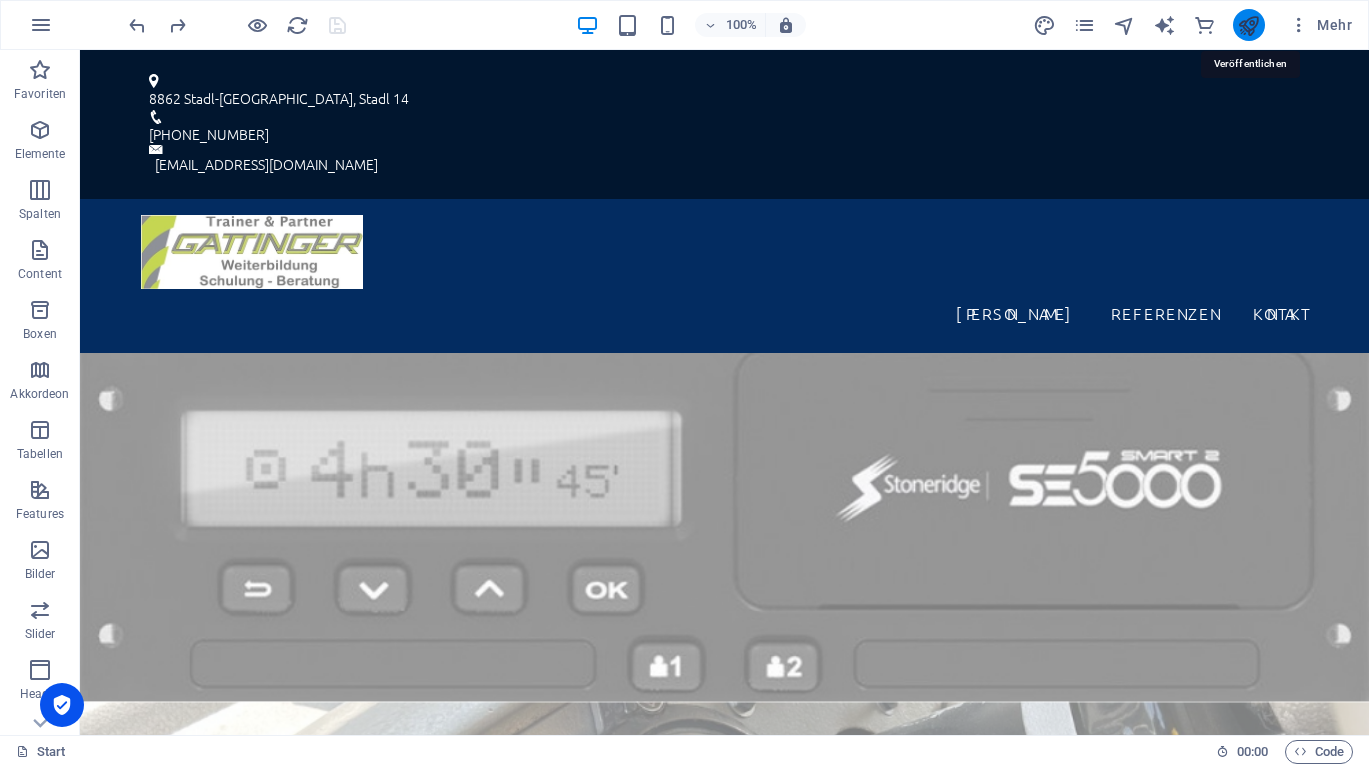 click at bounding box center (1248, 25) 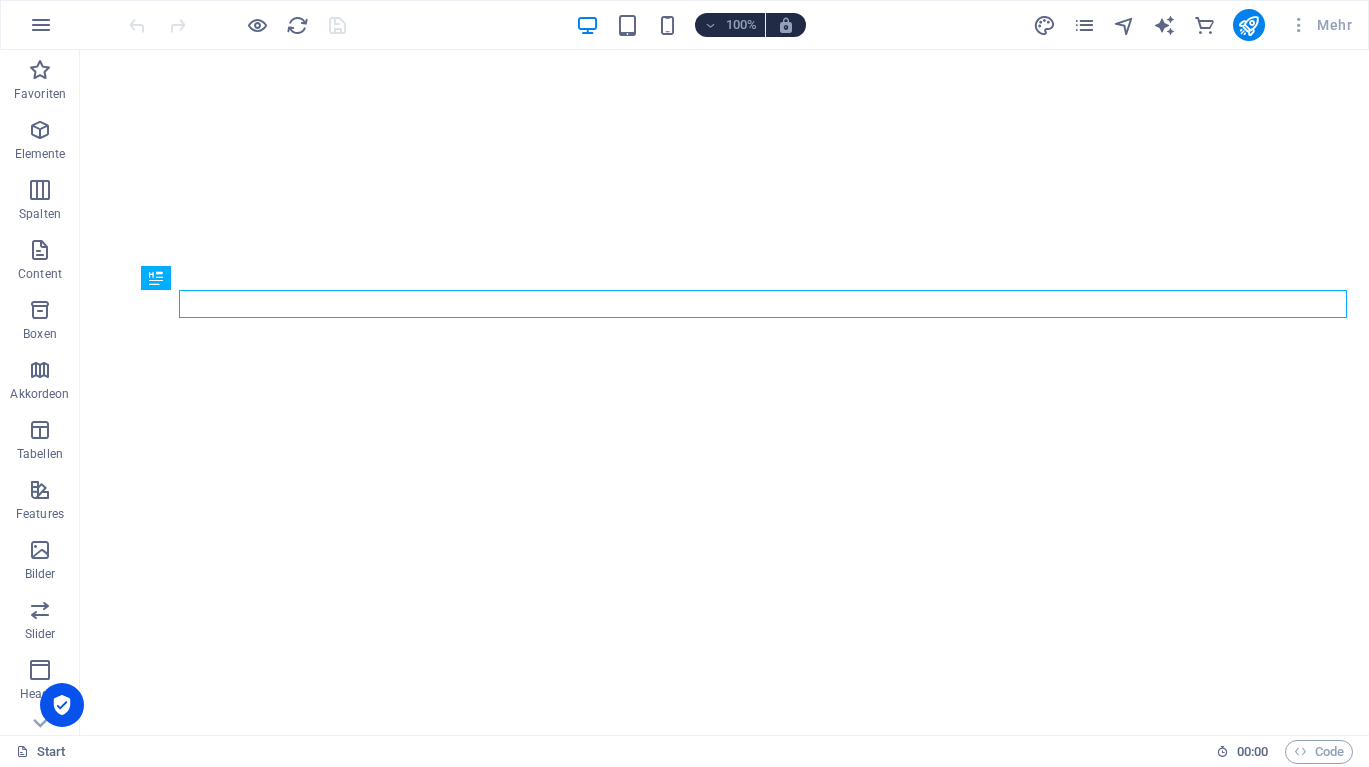 scroll, scrollTop: 0, scrollLeft: 0, axis: both 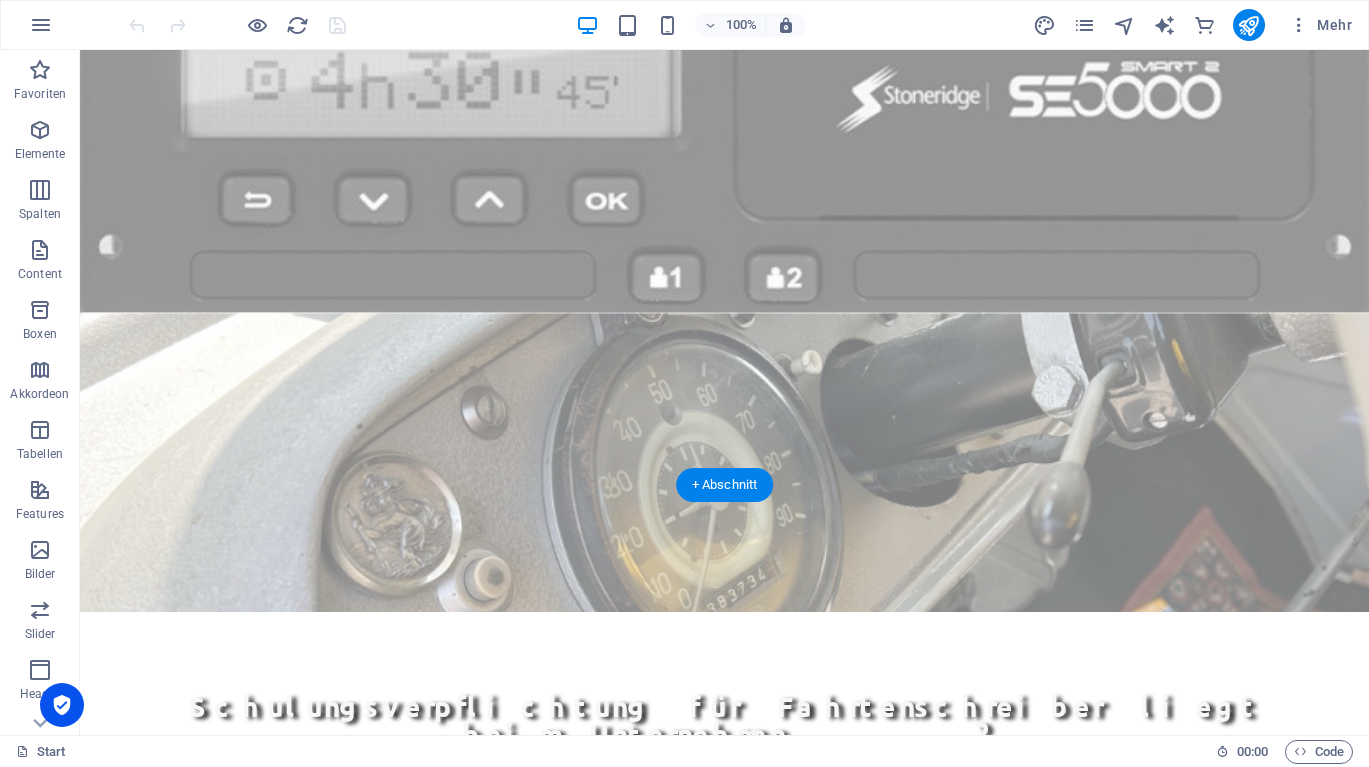 click at bounding box center (724, 288) 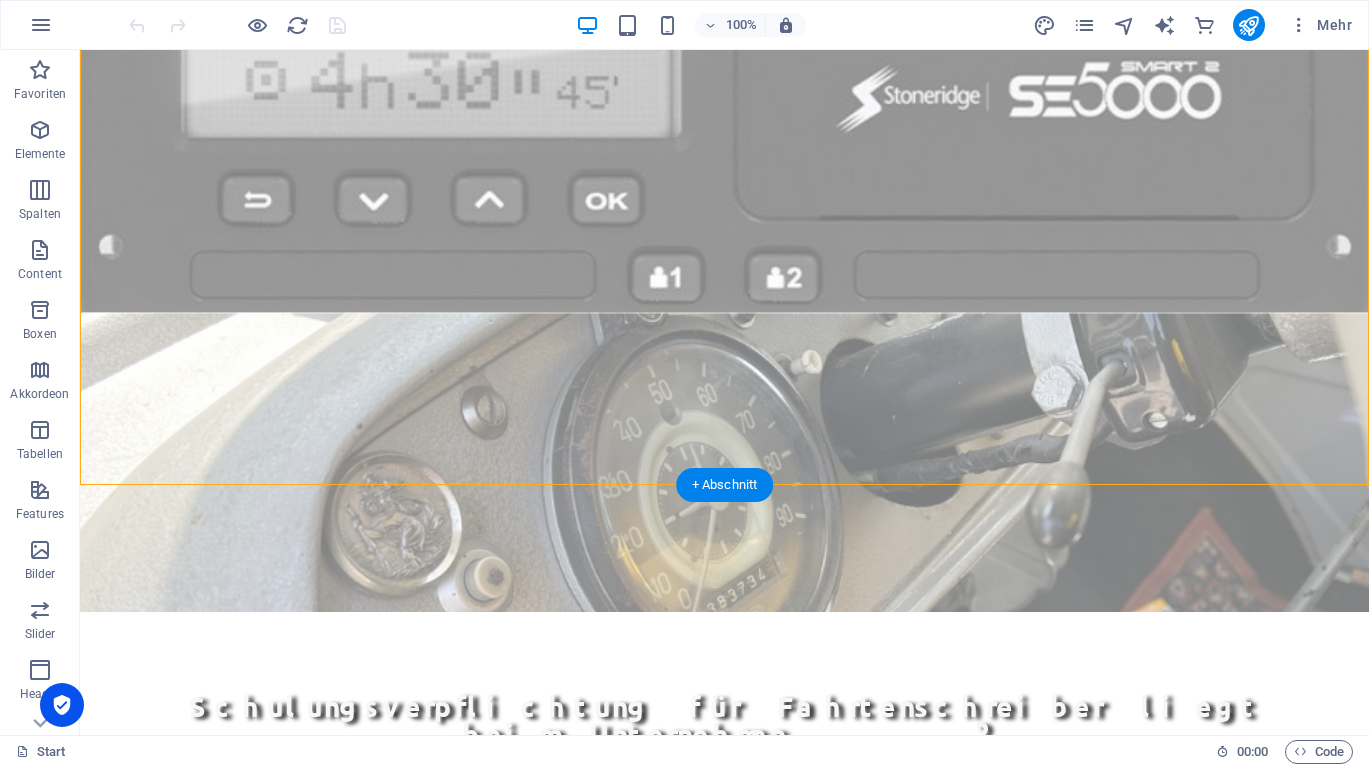 click at bounding box center [724, 288] 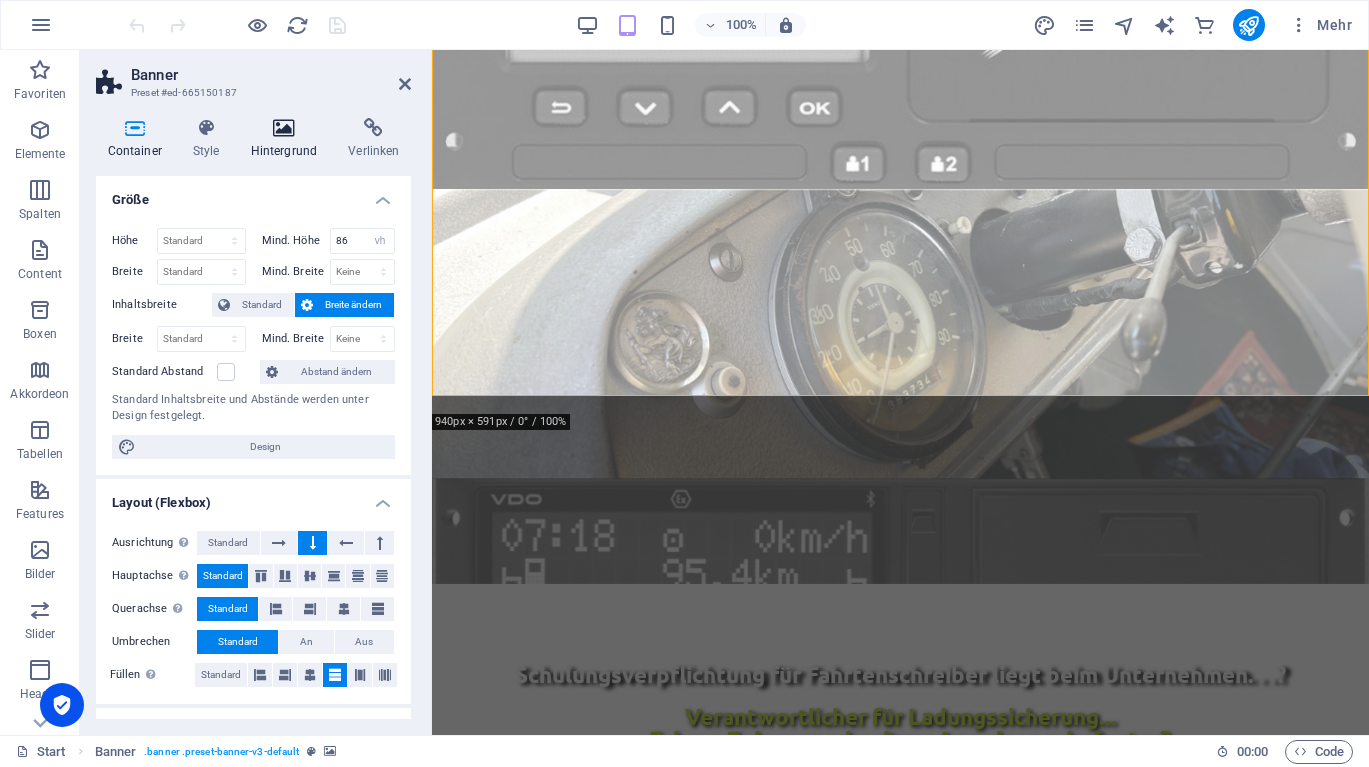 click at bounding box center [284, 128] 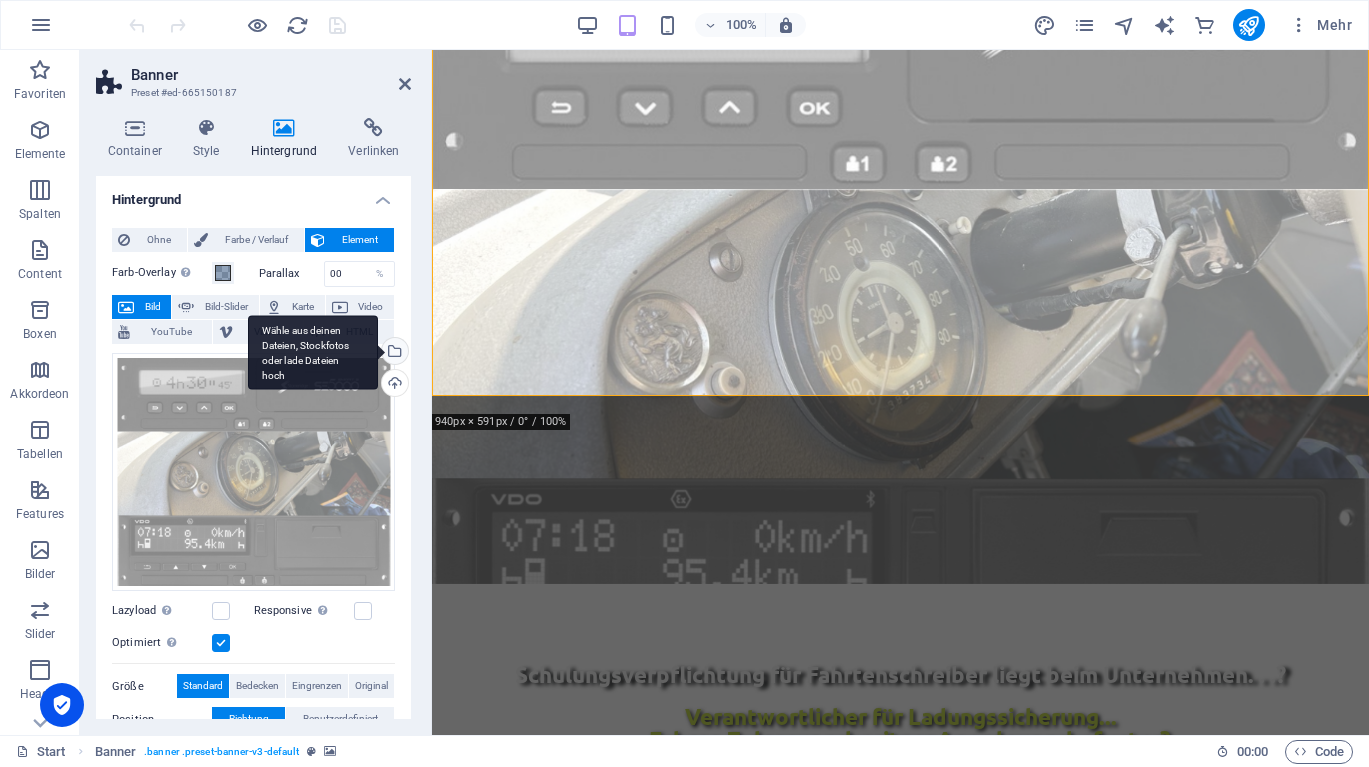 click on "Wähle aus deinen Dateien, Stockfotos oder lade Dateien hoch" at bounding box center [393, 353] 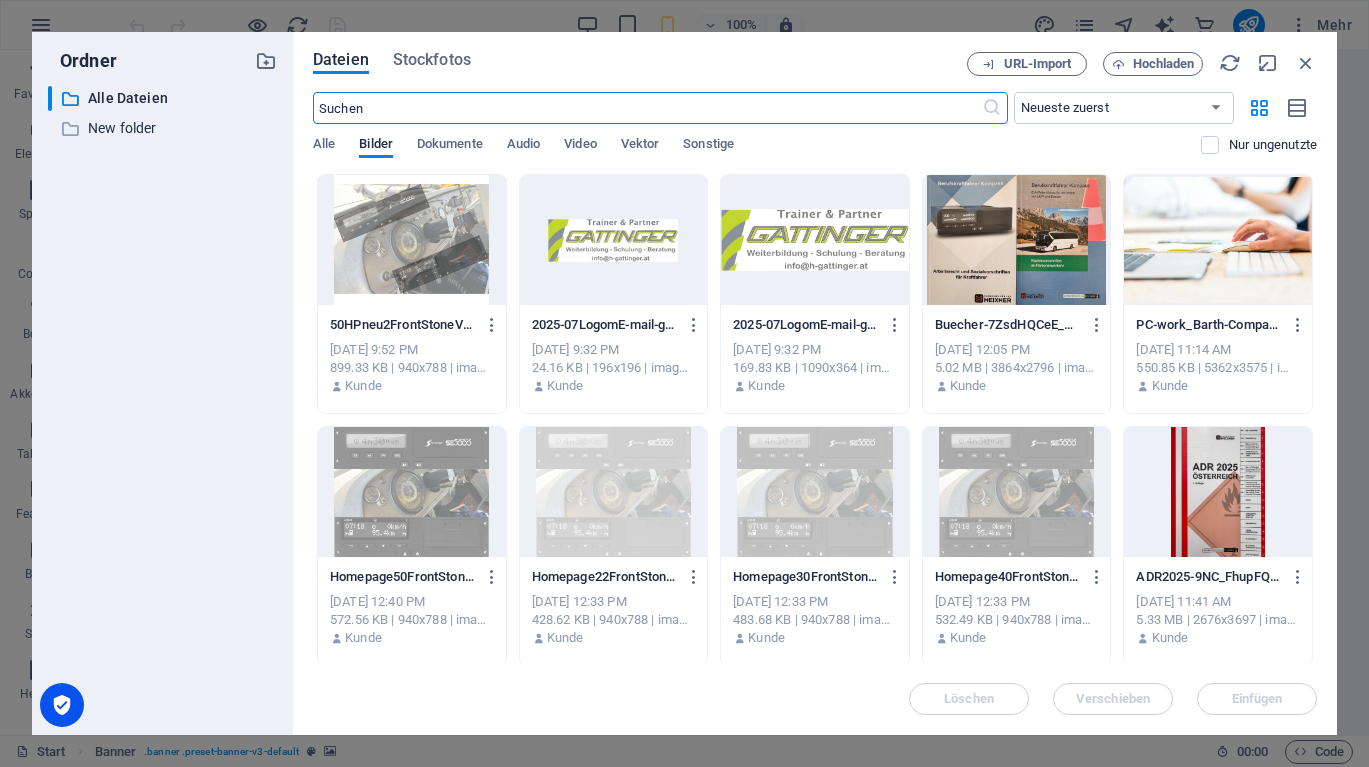 click at bounding box center [412, 240] 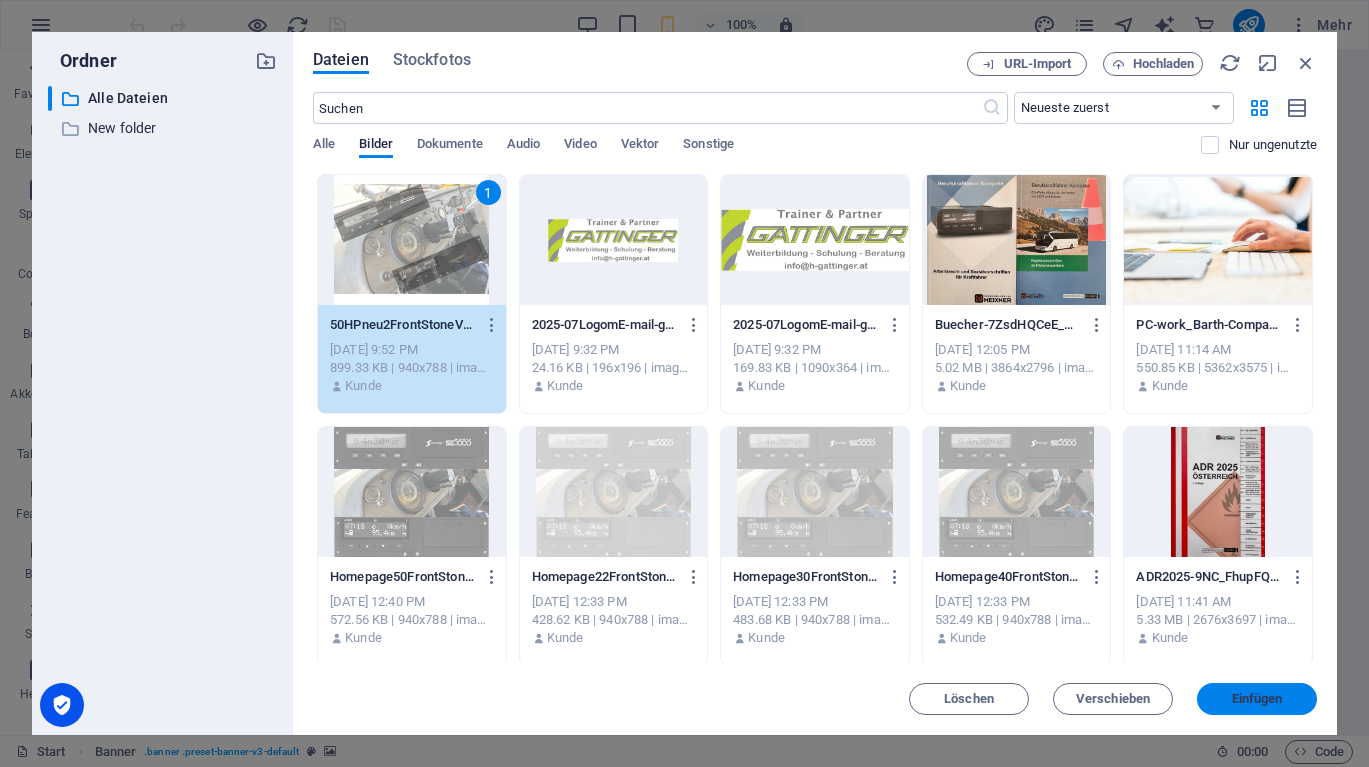 click on "Einfügen" at bounding box center (1257, 699) 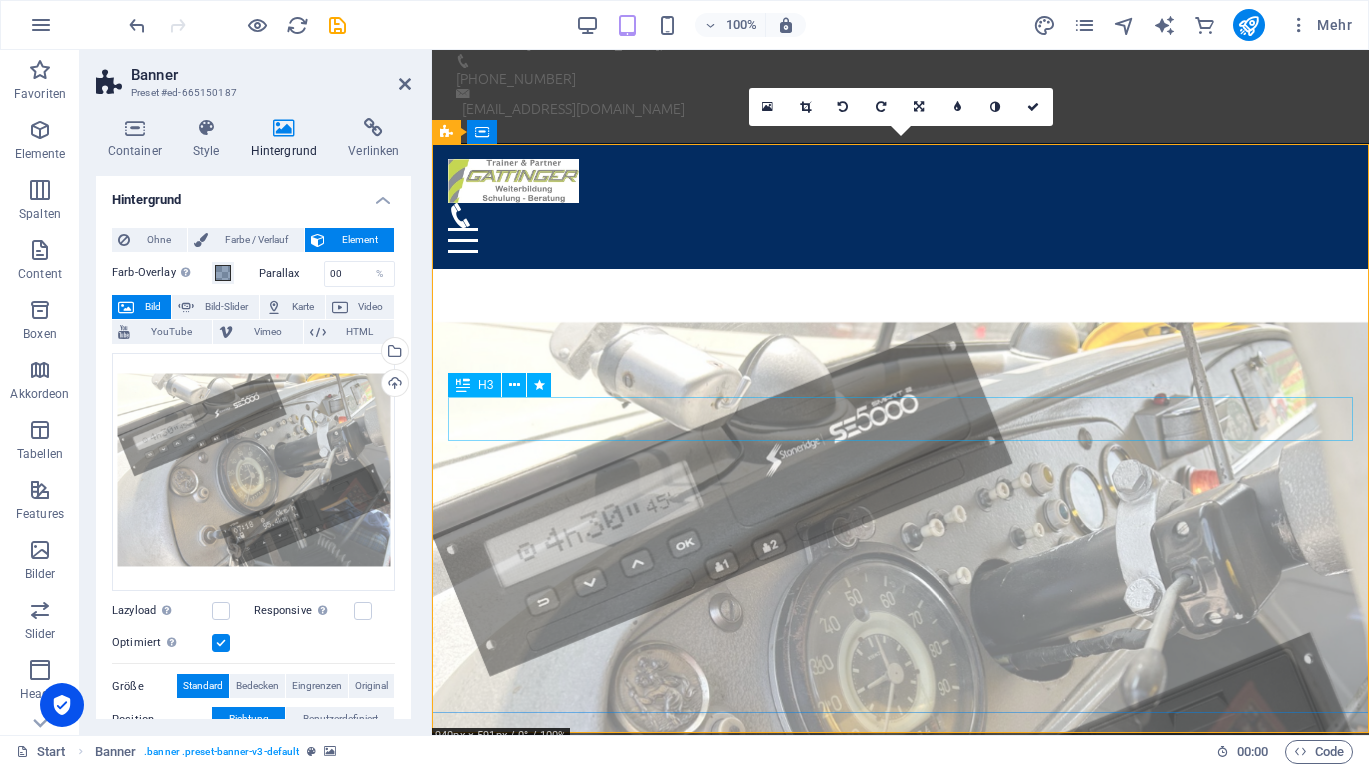 scroll, scrollTop: 52, scrollLeft: 0, axis: vertical 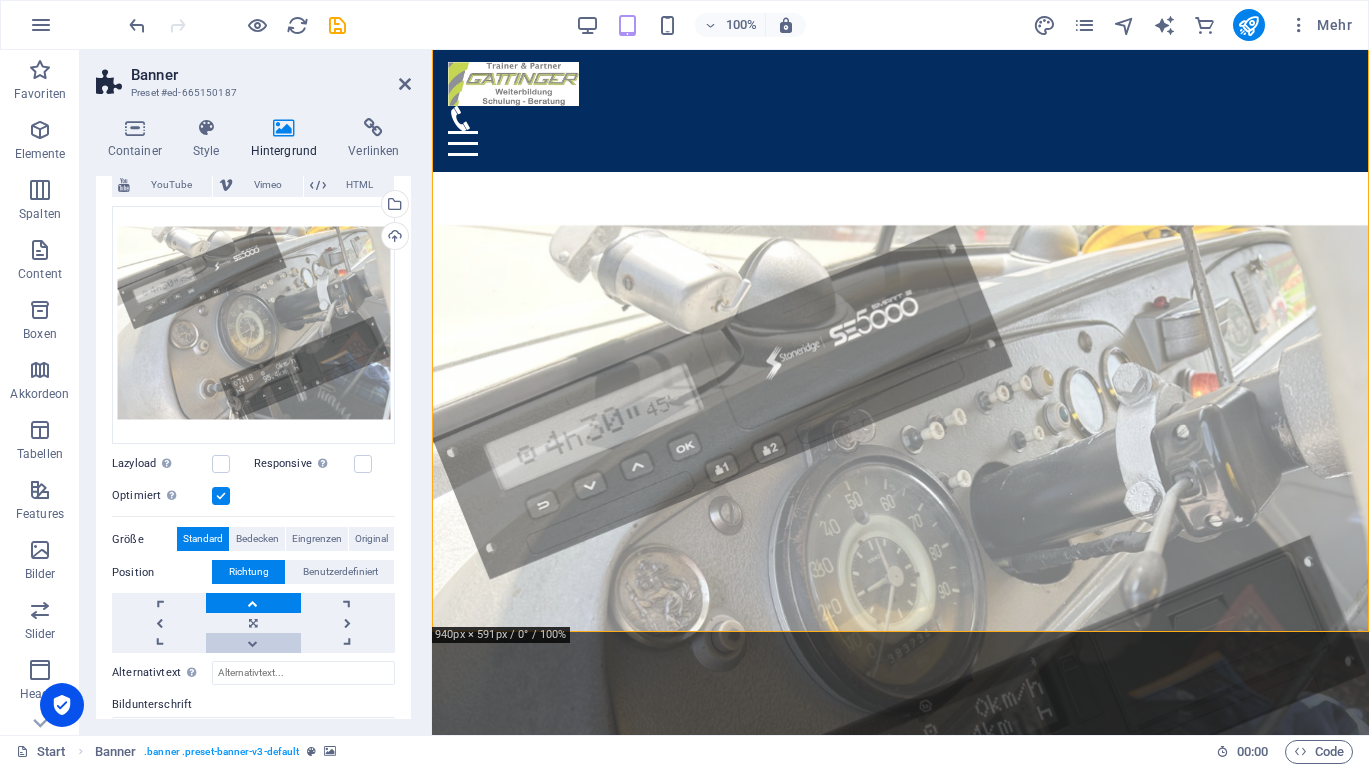 click at bounding box center (253, 643) 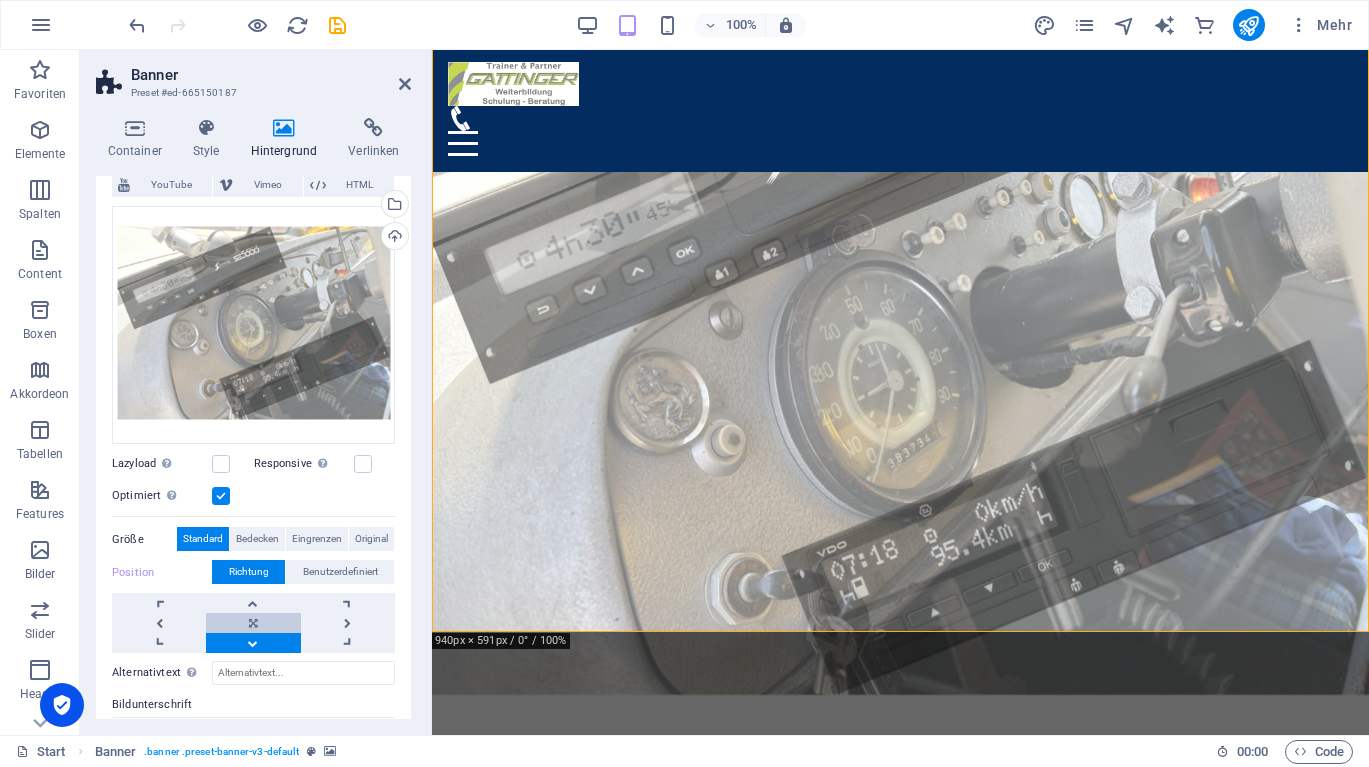 click at bounding box center [253, 623] 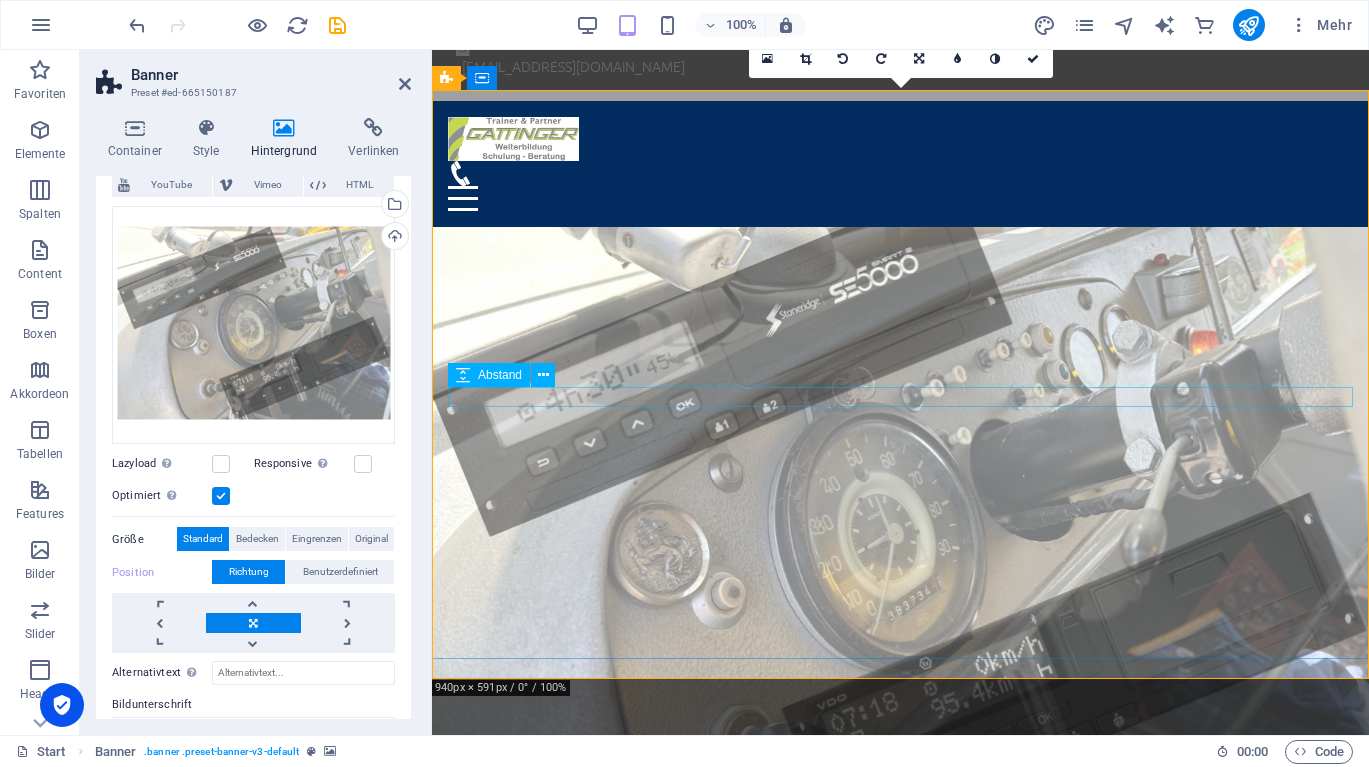 scroll, scrollTop: 107, scrollLeft: 0, axis: vertical 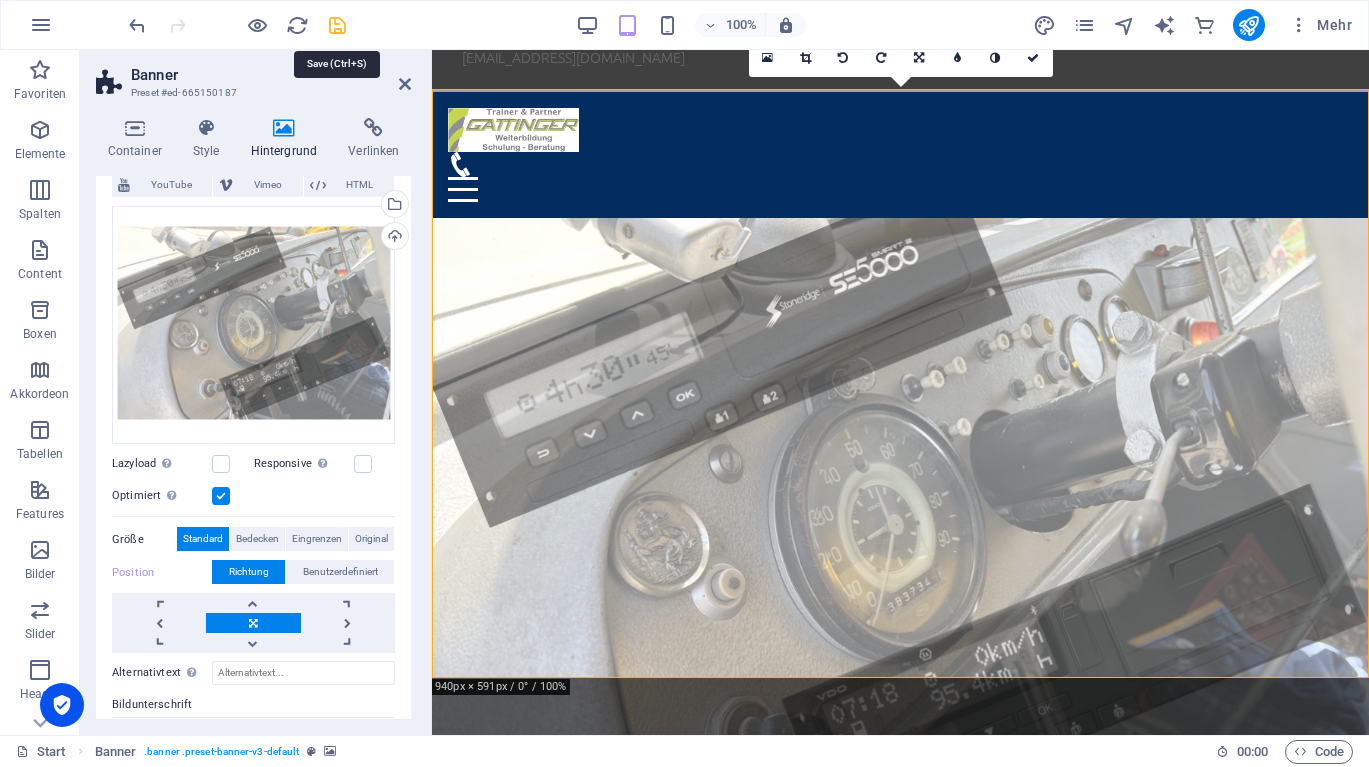 click at bounding box center [337, 25] 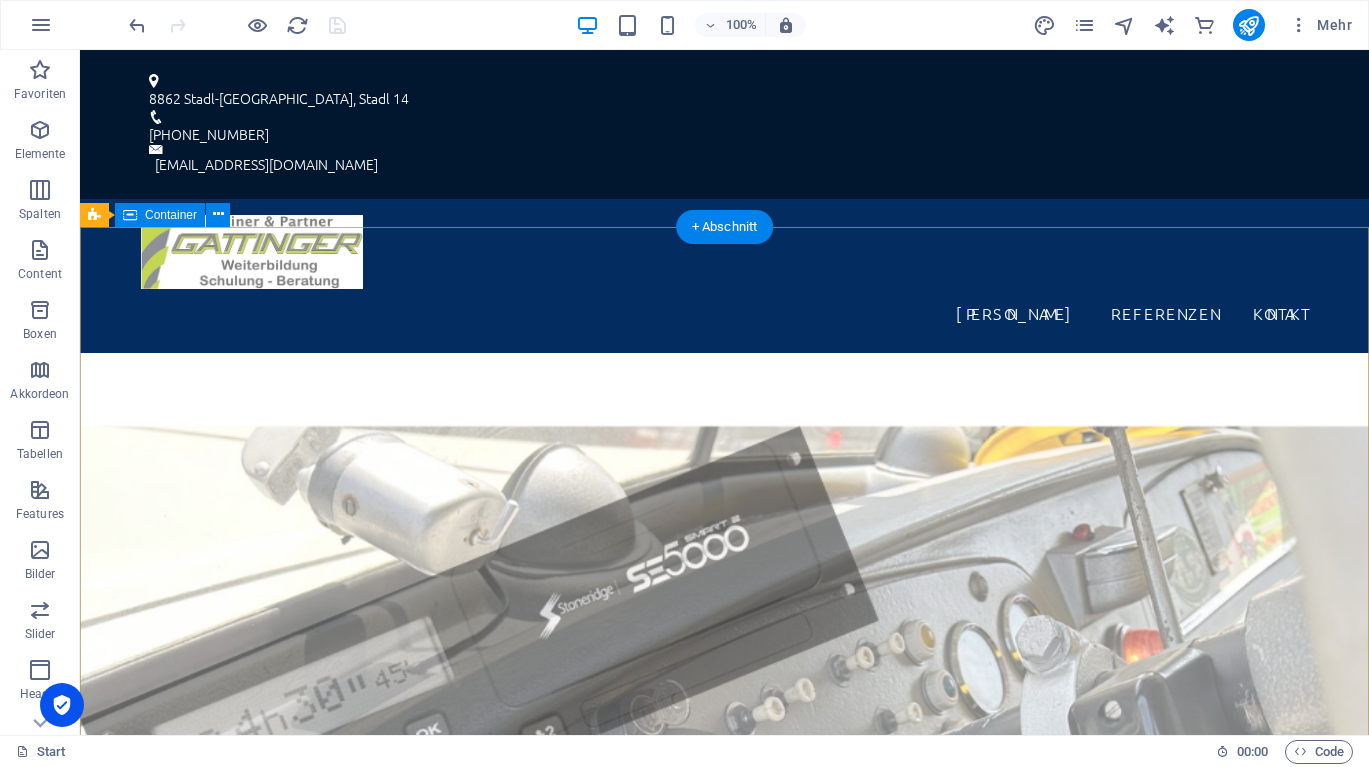 scroll, scrollTop: 0, scrollLeft: 0, axis: both 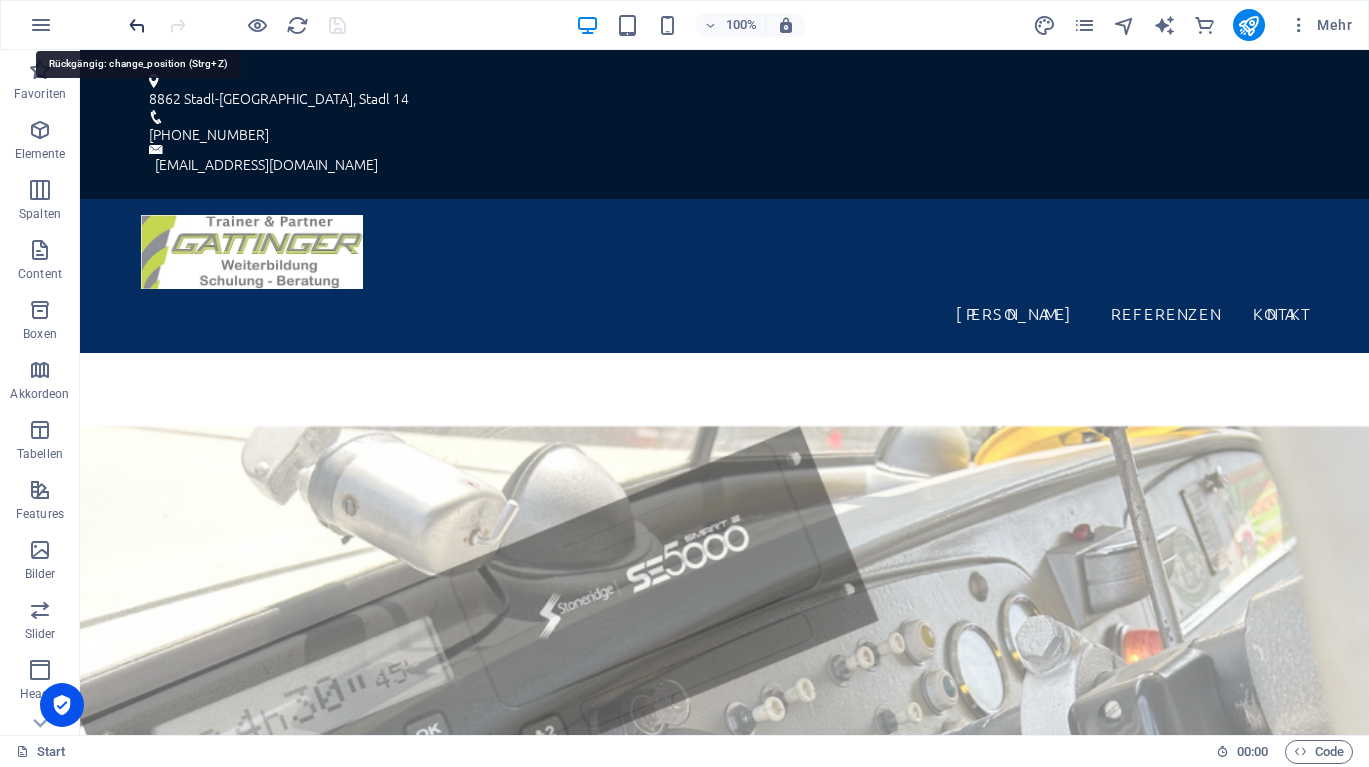 click at bounding box center [137, 25] 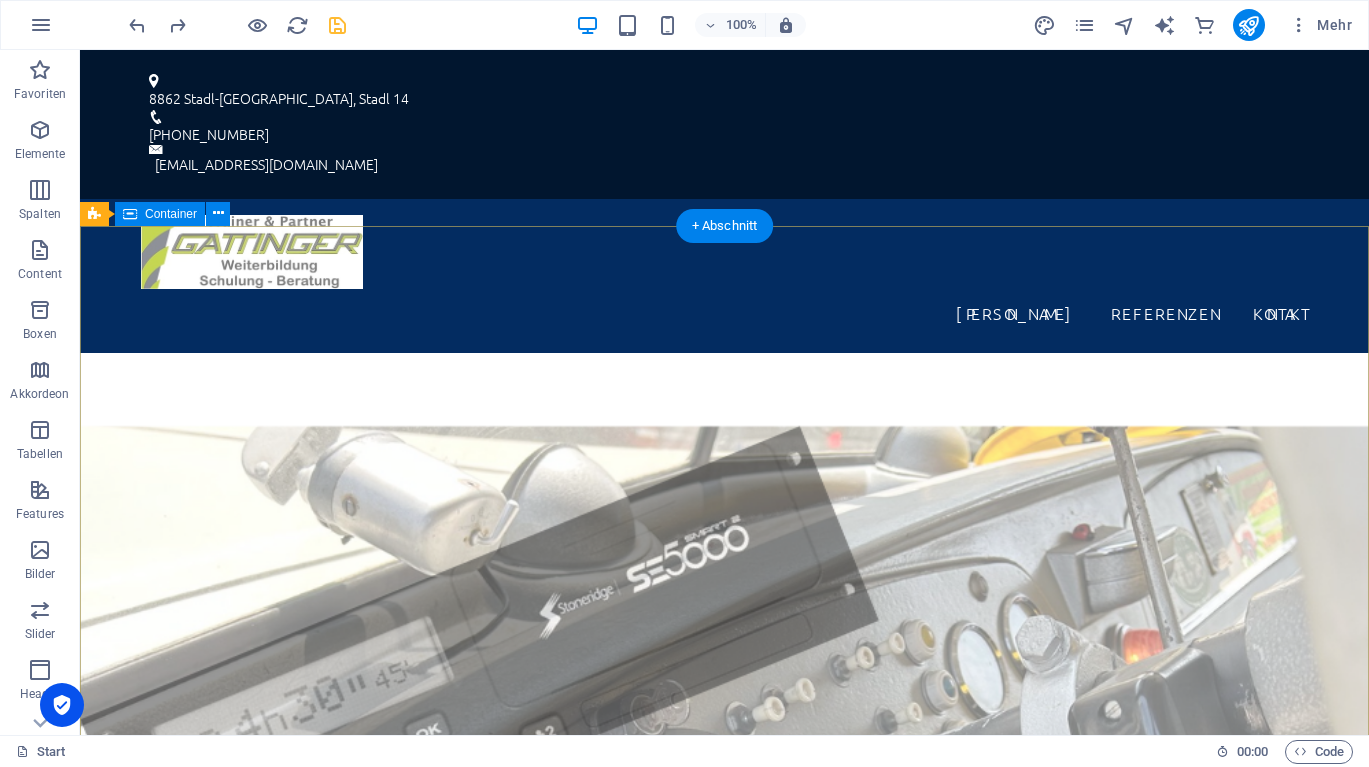 click on "Schulungsverpflichtung für Fahrtenschreiber liegt beim Unternehmen. . .? Verantwortlicher für Ladungssicherung... ...Fahrer, Zulassungsbesitzer Anordnungsbefugter? Unterschrift vom Fahrer für Fehlverhalten  lt. EG-VO 561/2006...? Diesel, Spraydosen, Batterien.... Gefahrgutbeauftragter vorhanden??? Be- und Entladefunktion am Fahrtenschreiber...? Keinen Termin mehr für die Tachokalibrierung bekommen...? Noch weitere Fragen zum Thema... ... dann  haben  sie hier den richtigen Ansprechpartner gefunden!" at bounding box center [724, 1357] 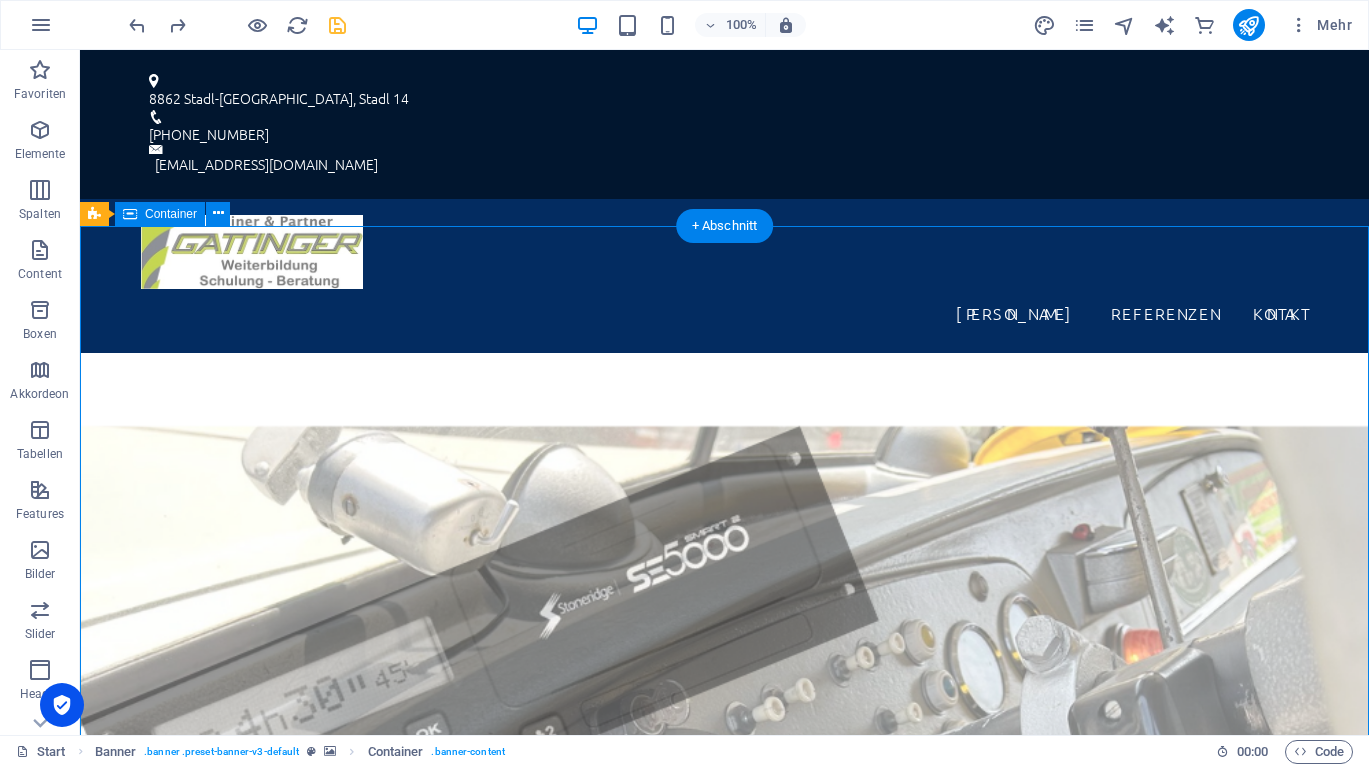 click on "Schulungsverpflichtung für Fahrtenschreiber liegt beim Unternehmen. . .? Verantwortlicher für Ladungssicherung... ...Fahrer, Zulassungsbesitzer Anordnungsbefugter? Unterschrift vom Fahrer für Fehlverhalten  lt. EG-VO 561/2006...? Diesel, Spraydosen, Batterien.... Gefahrgutbeauftragter vorhanden??? Be- und Entladefunktion am Fahrtenschreiber...? Keinen Termin mehr für die Tachokalibrierung bekommen...? Noch weitere Fragen zum Thema... ... dann  haben  sie hier den richtigen Ansprechpartner gefunden!" at bounding box center (724, 1357) 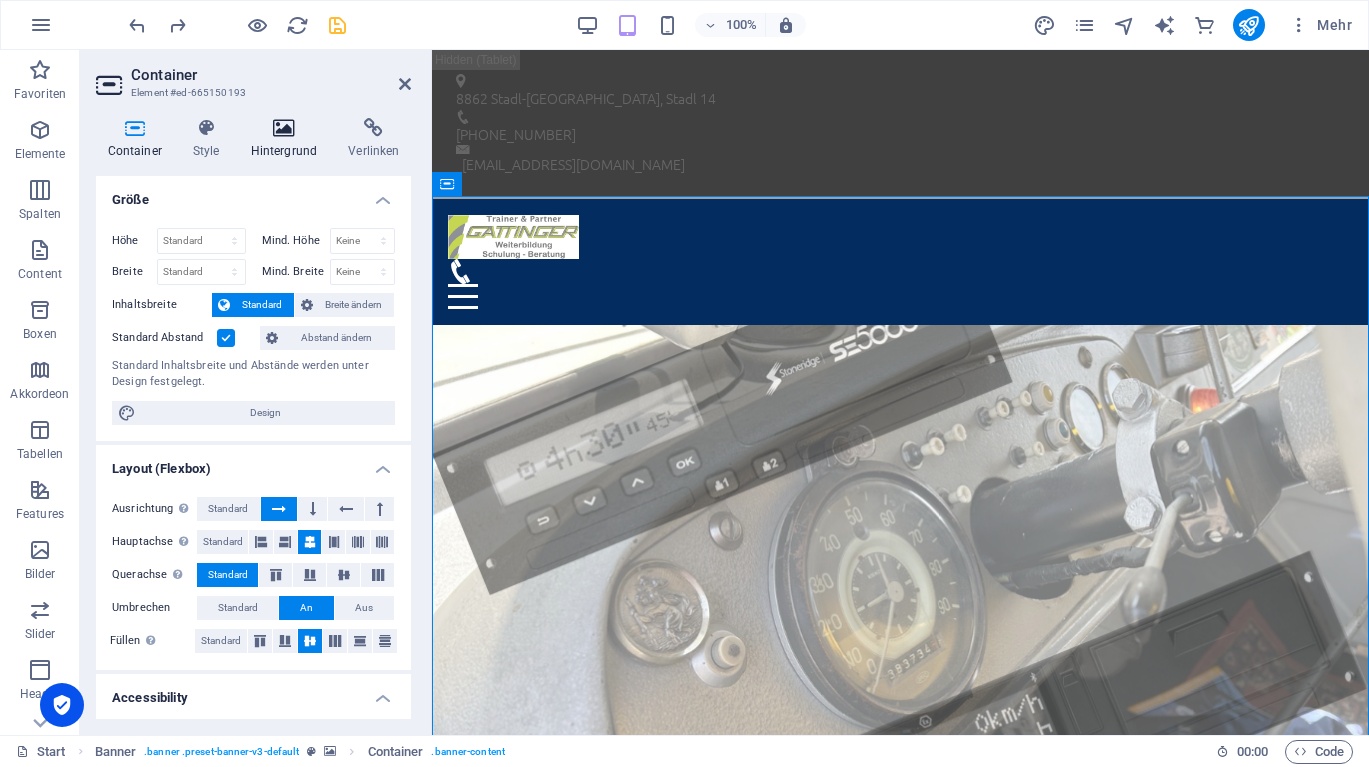 click at bounding box center (284, 128) 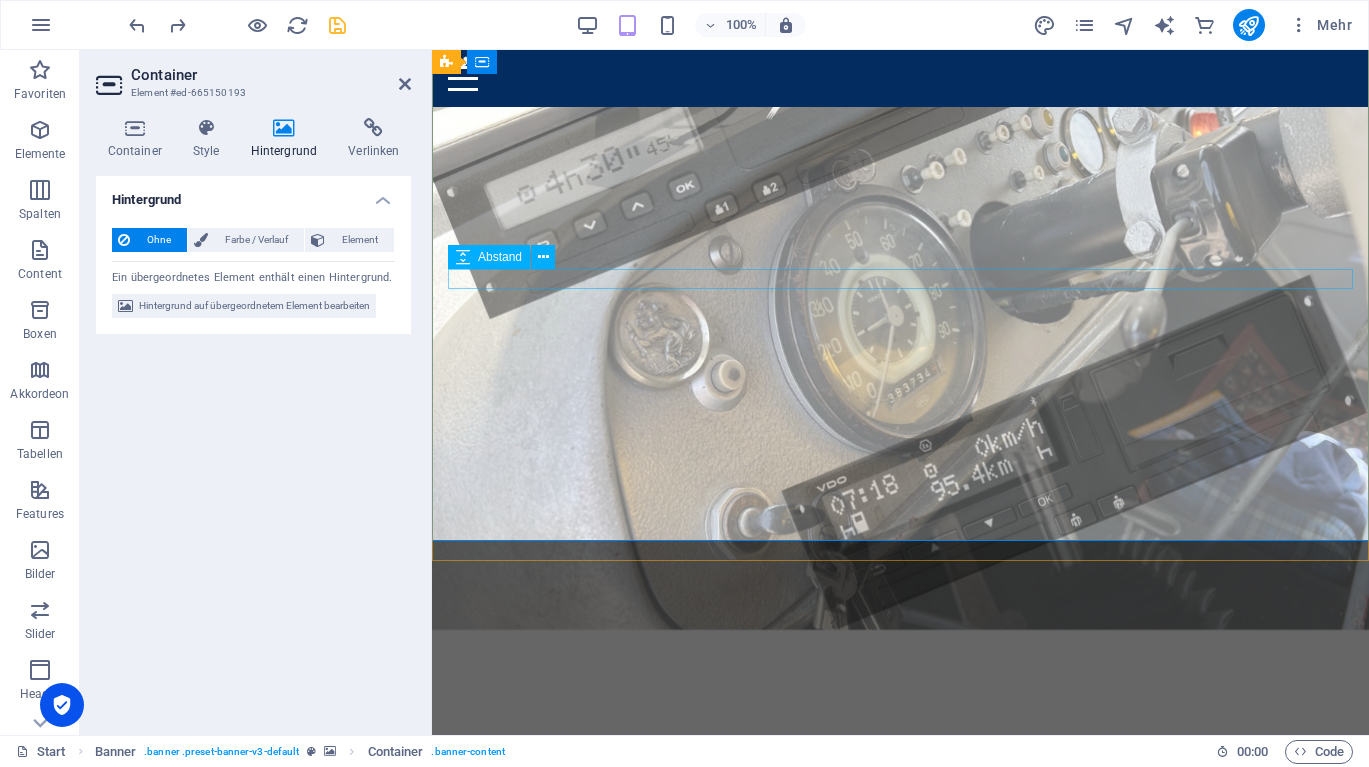 scroll, scrollTop: 224, scrollLeft: 0, axis: vertical 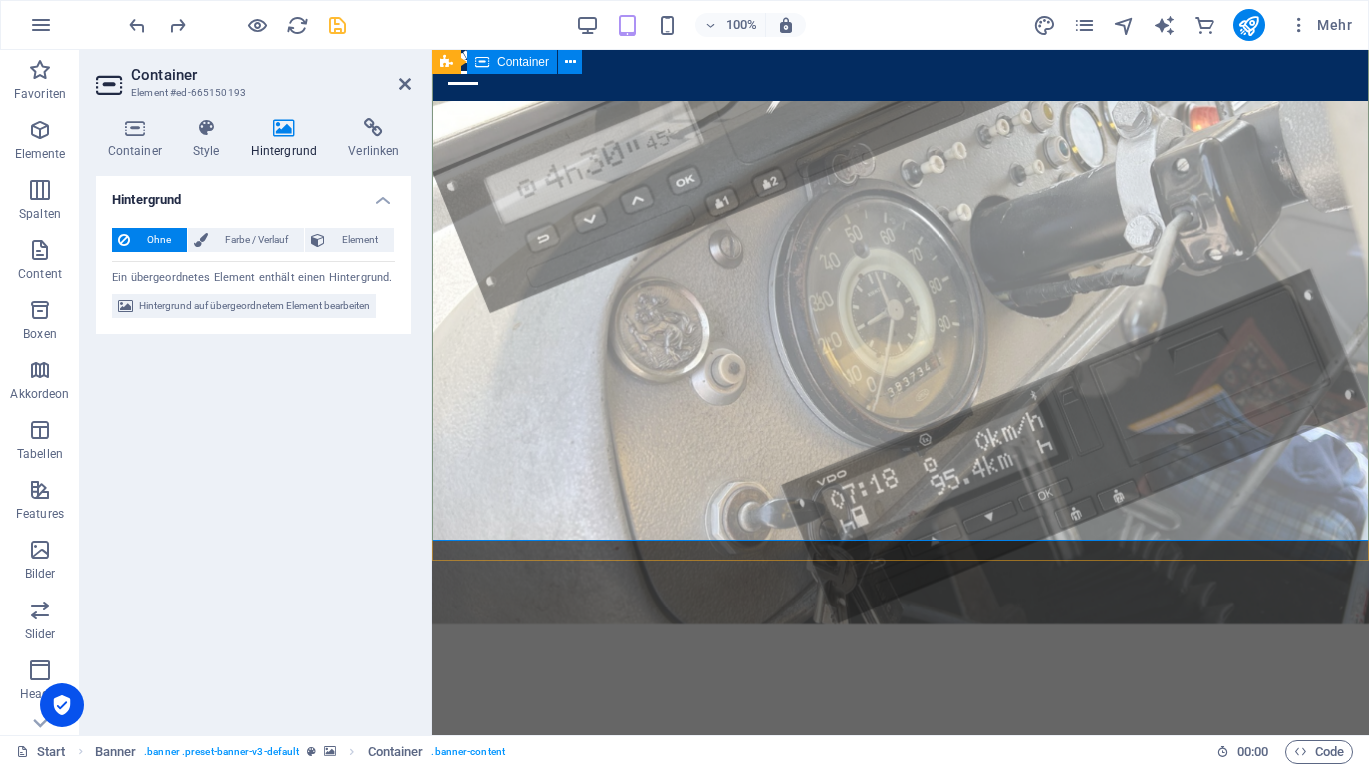 click on "Schulungsverpflichtung für Fahrtenschreiber liegt beim Unternehmen. . .? Verantwortlicher für Ladungssicherung... ...Fahrer, Zulassungsbesitzer Anordnungsbefugter? Unterschrift vom Fahrer für Fehlverhalten  lt. EG-VO 561/2006...? Diesel, Spraydosen, Batterien.... Gefahrgutbeauftragter vorhanden??? Be- und Entladefunktion am Fahrtenschreiber...? Keinen Termin mehr für die Tachokalibrierung bekommen...? Noch weitere Fragen zum Thema... ... dann  haben  sie hier den richtigen Ansprechpartner gefunden!" at bounding box center (900, 974) 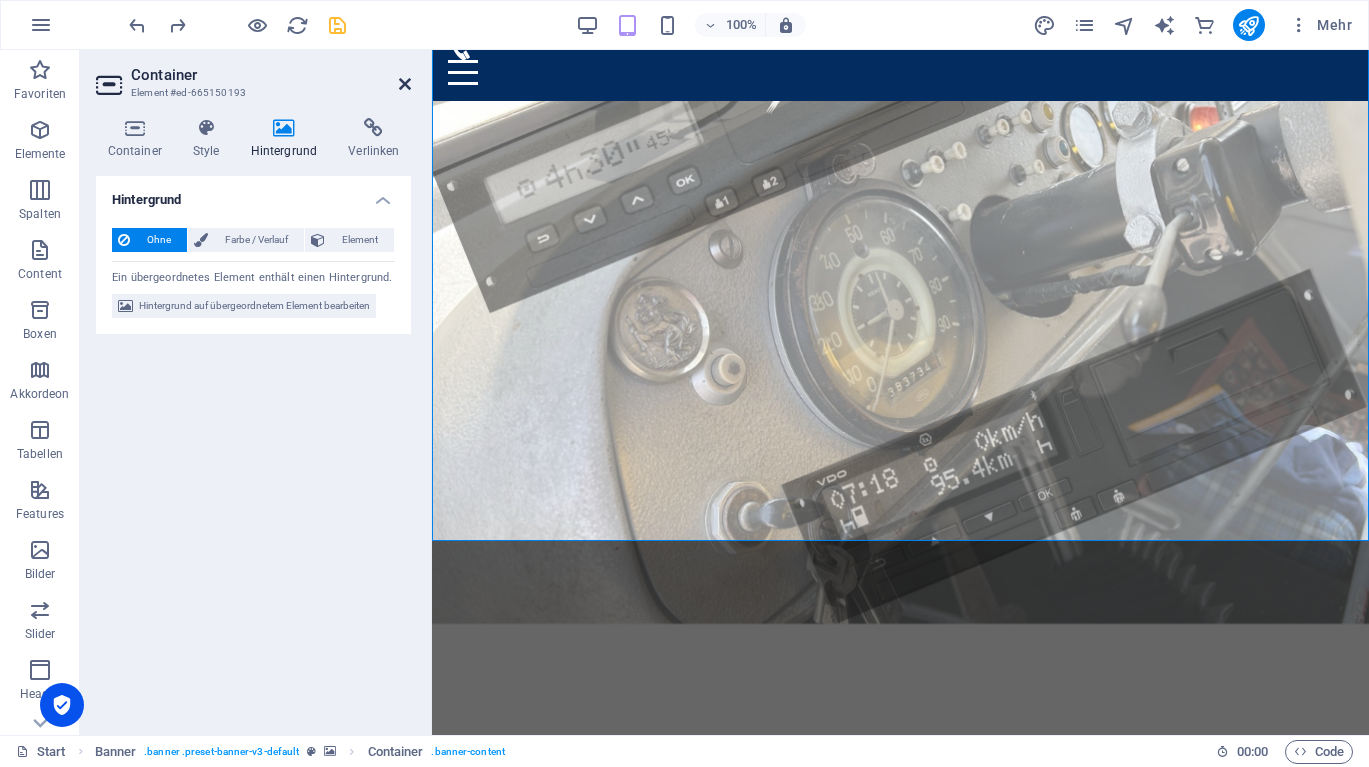 click at bounding box center [405, 84] 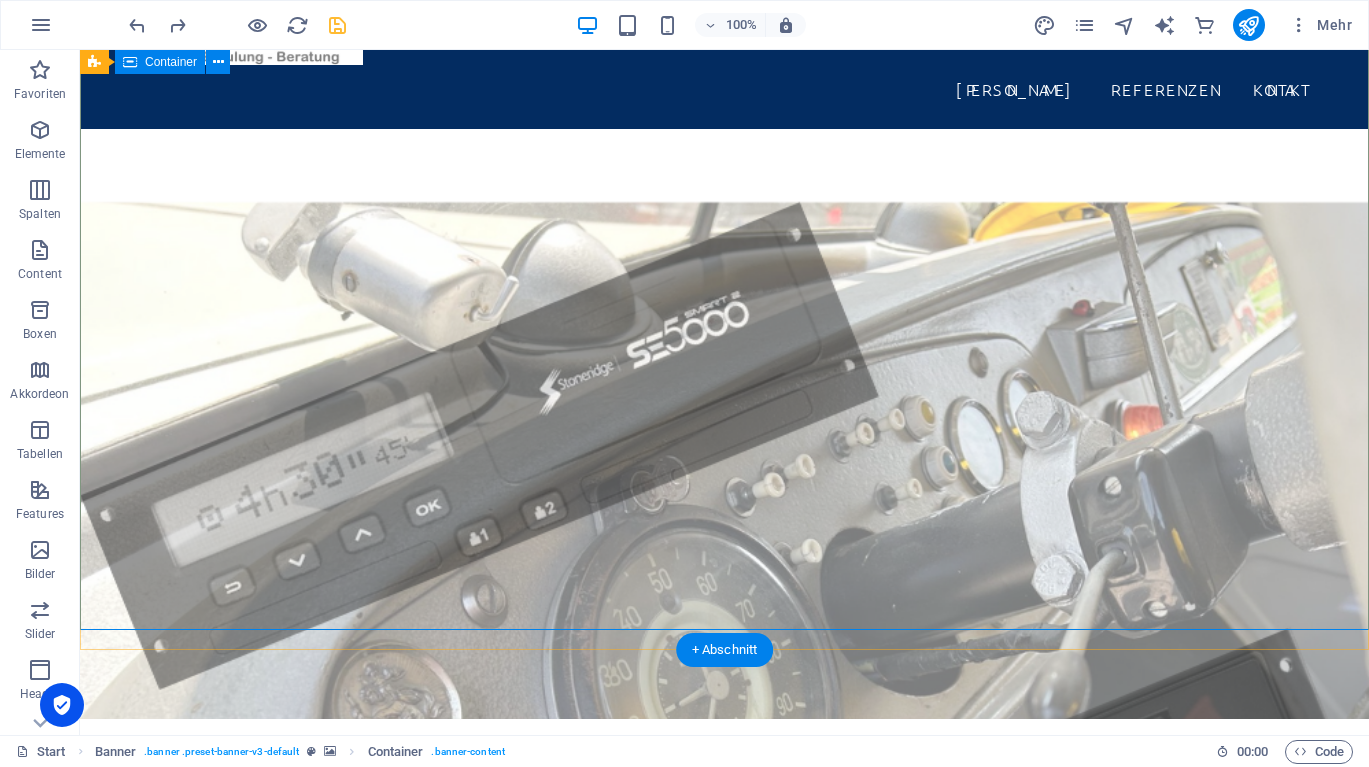 click on "Schulungsverpflichtung für Fahrtenschreiber liegt beim Unternehmen. . .? Verantwortlicher für Ladungssicherung... ...Fahrer, Zulassungsbesitzer Anordnungsbefugter? Unterschrift vom Fahrer für Fehlverhalten  lt. EG-VO 561/2006...? Diesel, Spraydosen, Batterien.... Gefahrgutbeauftragter vorhanden??? Be- und Entladefunktion am Fahrtenschreiber...? Keinen Termin mehr für die Tachokalibrierung bekommen...? Noch weitere Fragen zum Thema... ... dann  haben  sie hier den richtigen Ansprechpartner gefunden!" at bounding box center [724, 1075] 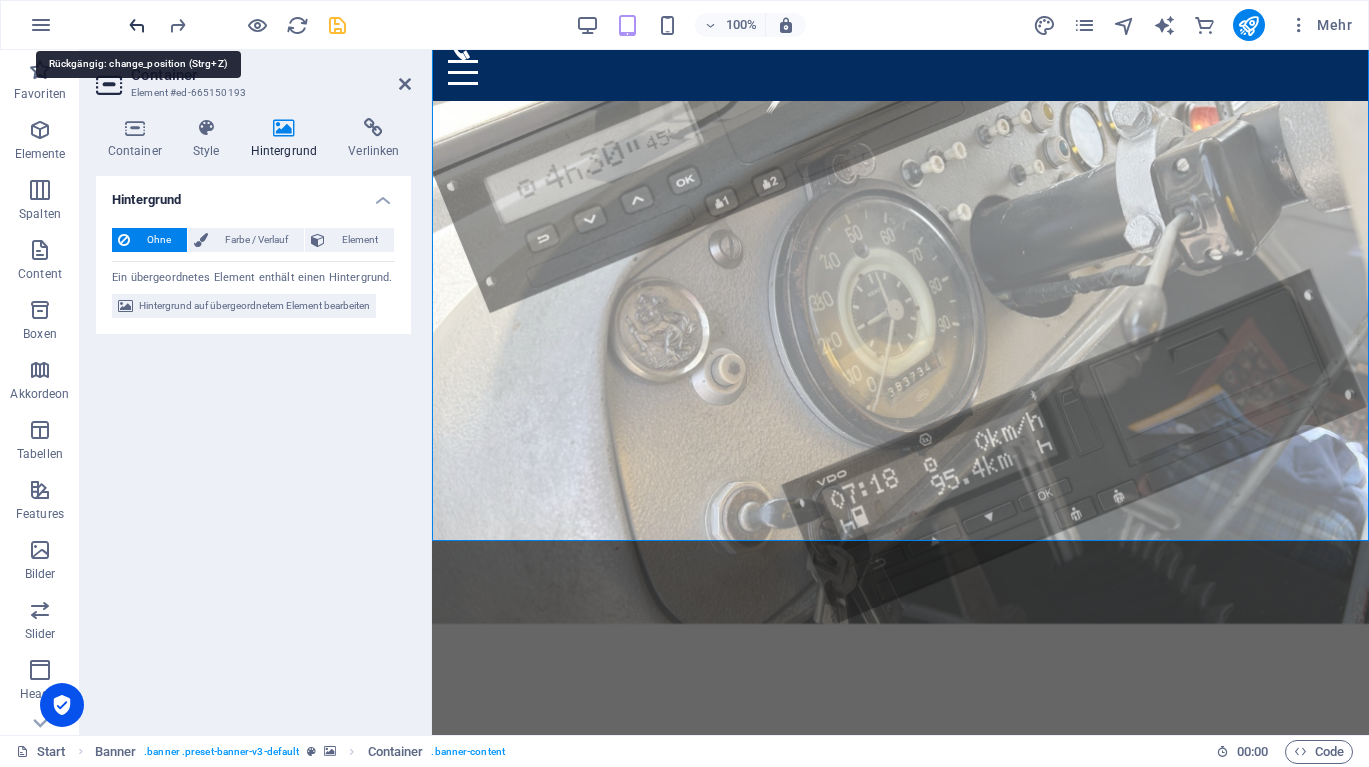 click at bounding box center [137, 25] 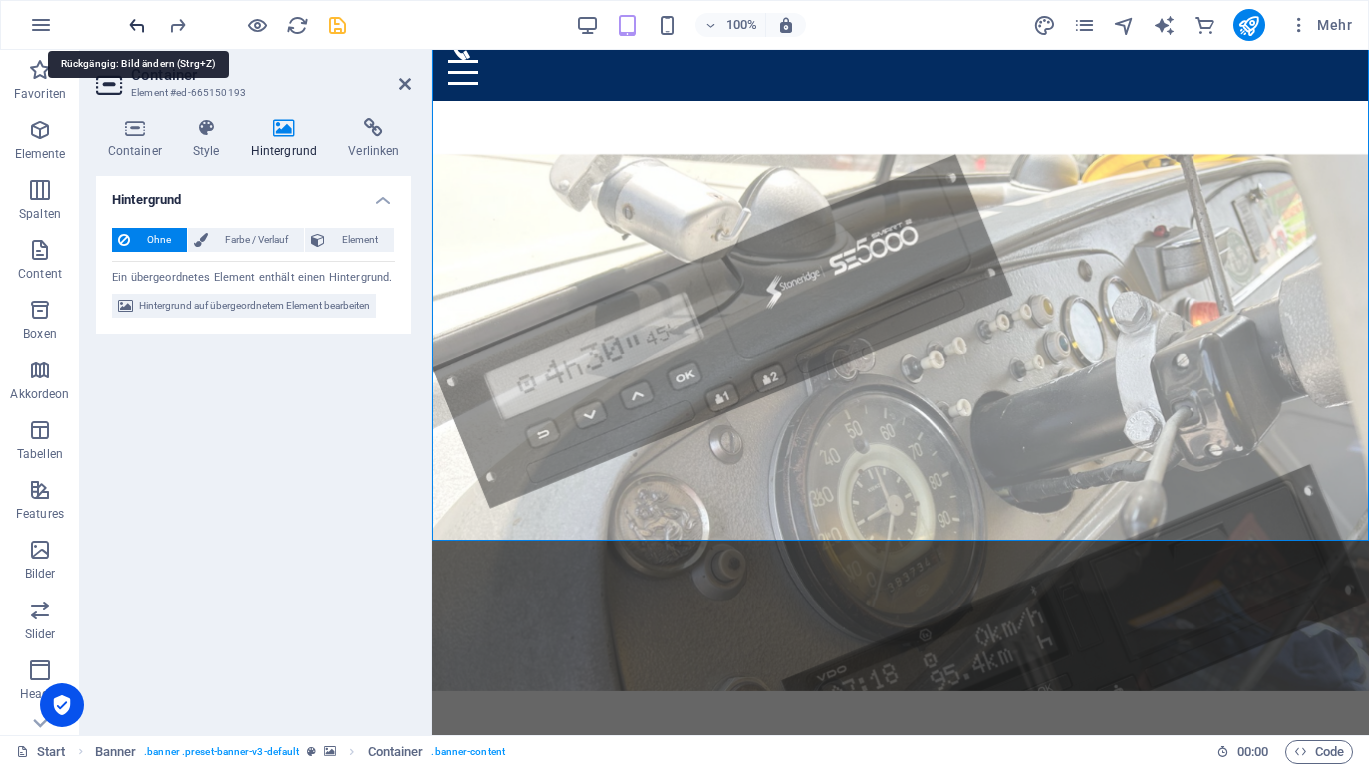 click at bounding box center (137, 25) 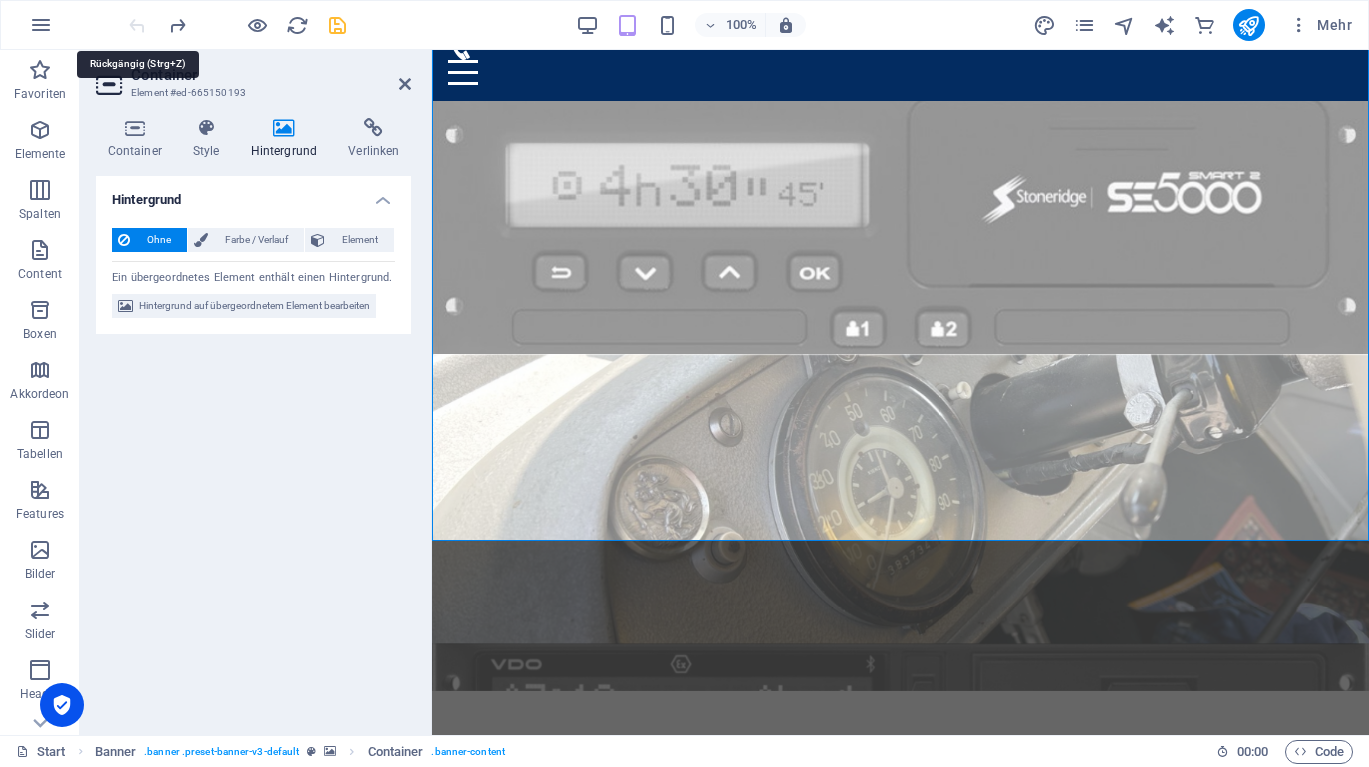 click at bounding box center [237, 25] 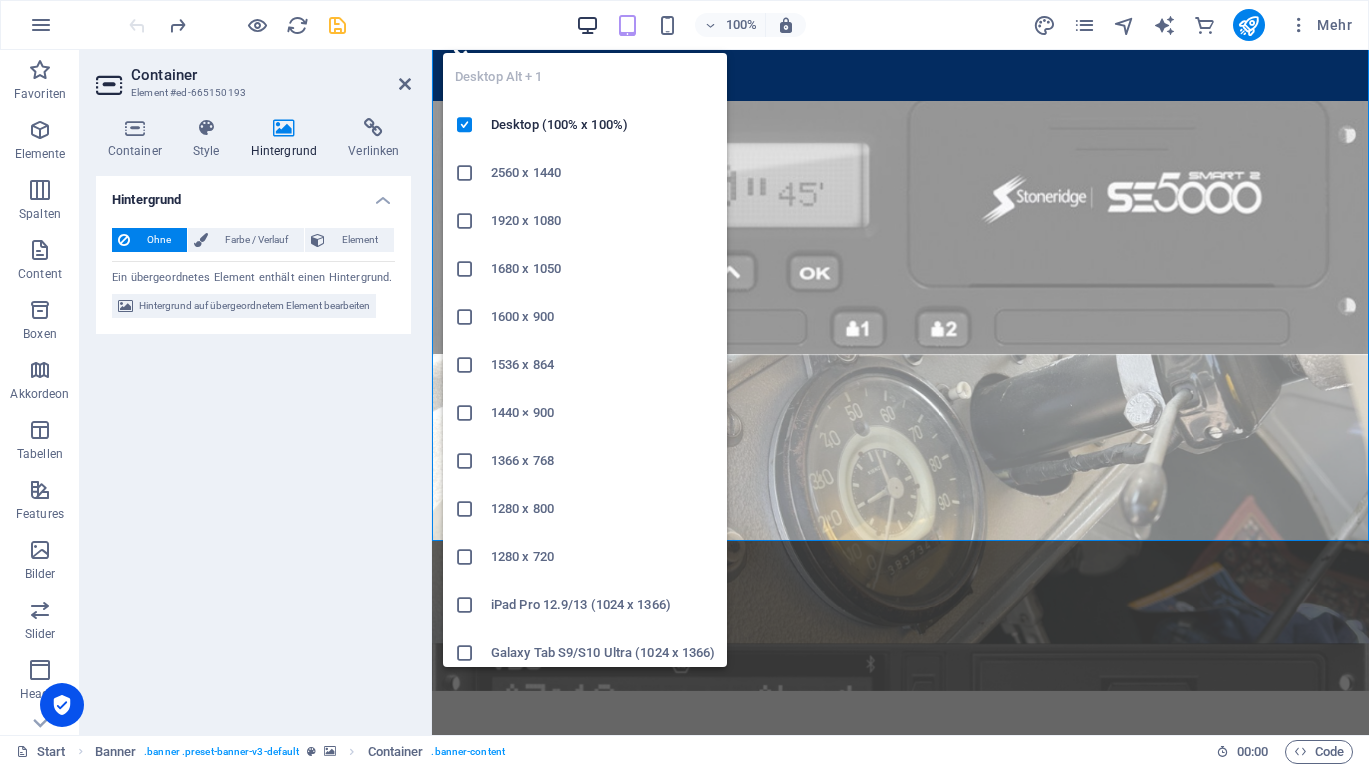click at bounding box center [587, 25] 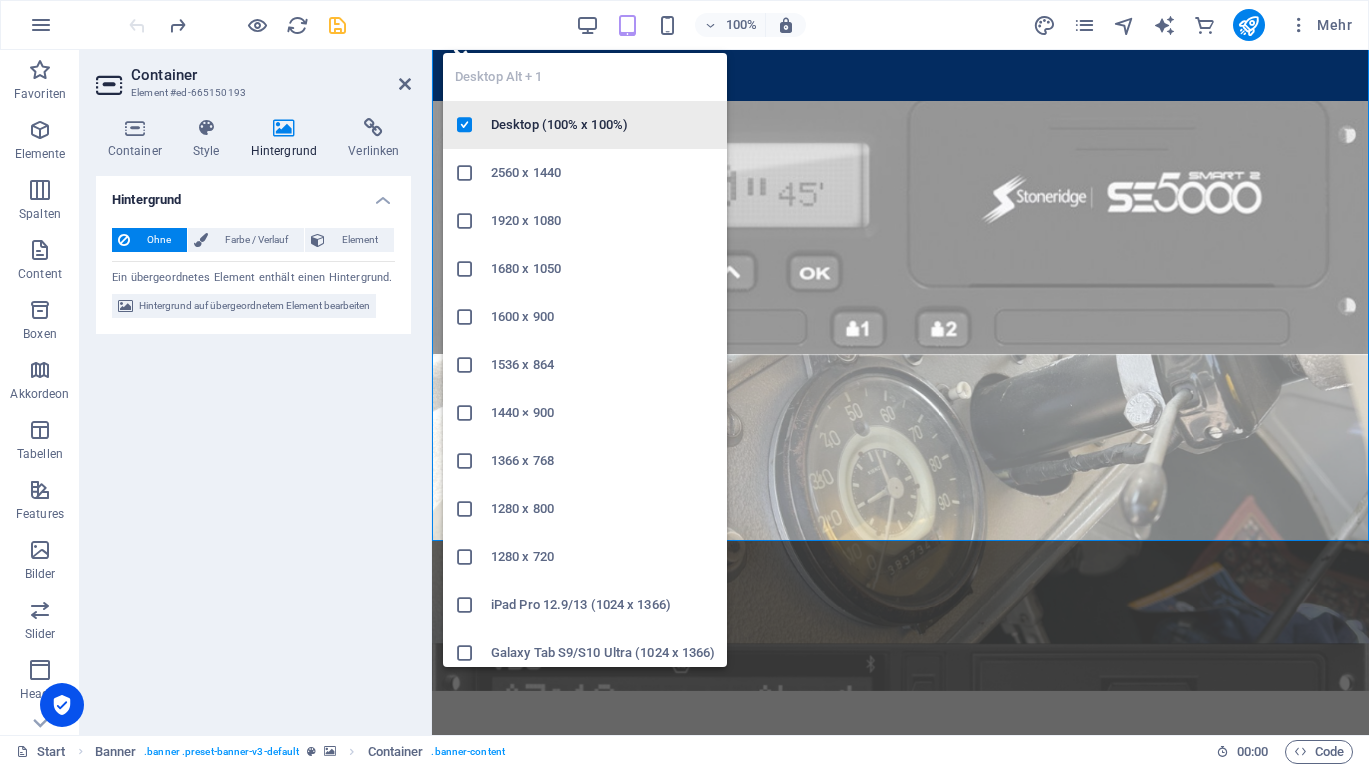 click on "Desktop (100% x 100%)" at bounding box center (603, 125) 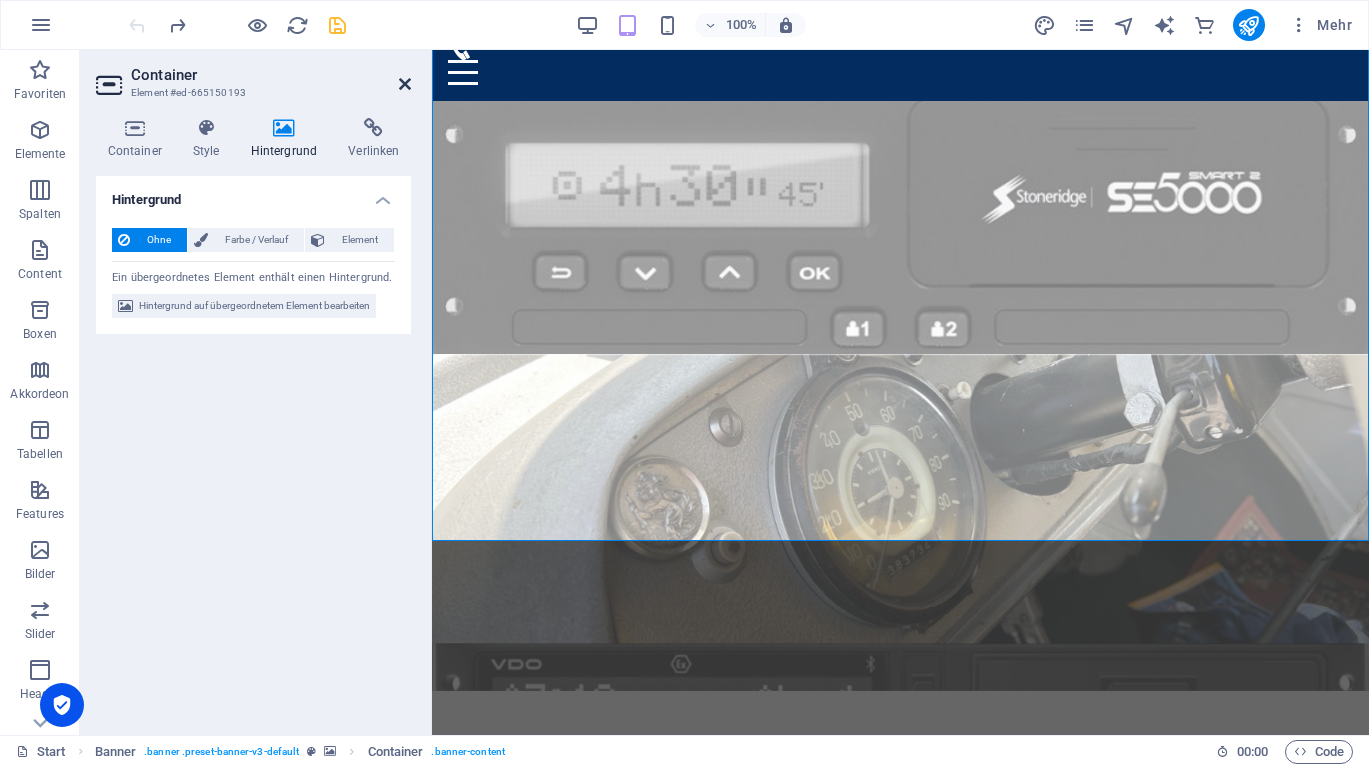 click at bounding box center [405, 84] 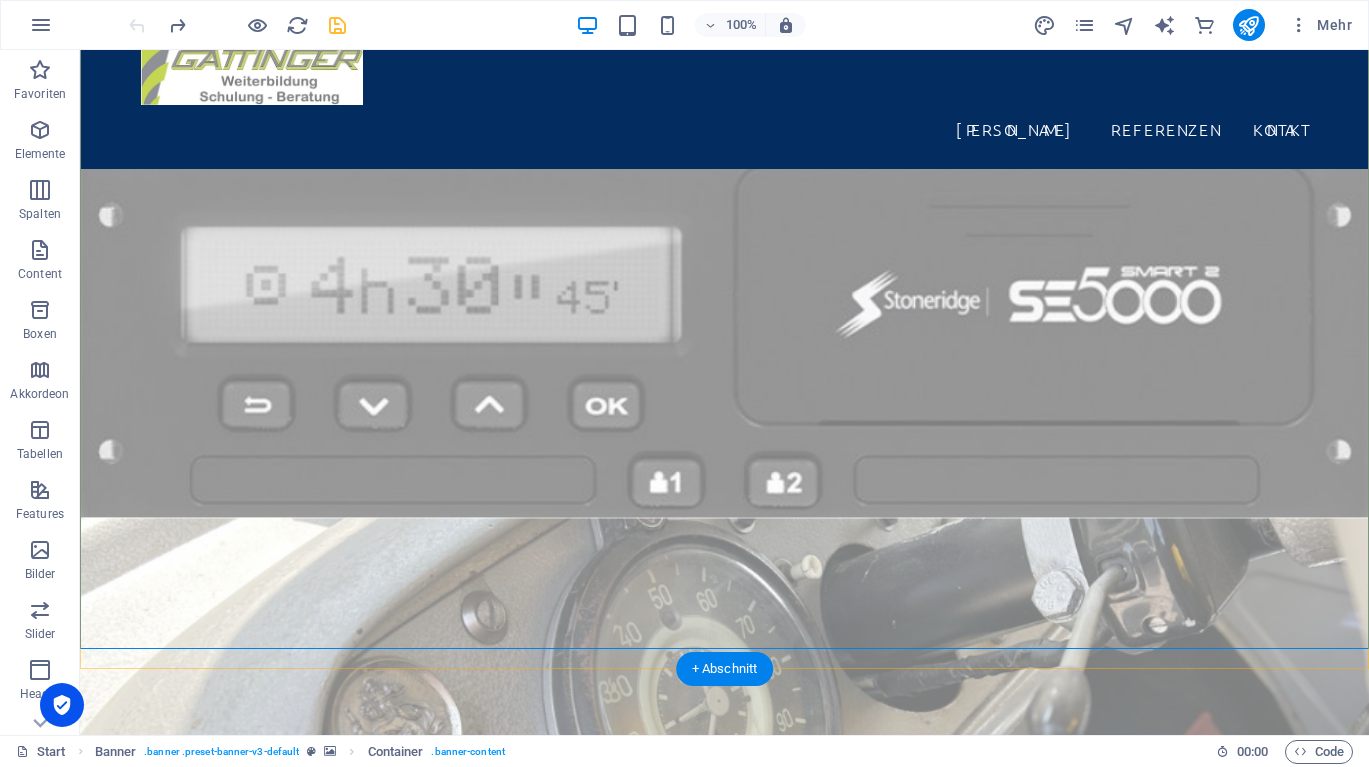 scroll, scrollTop: 205, scrollLeft: 0, axis: vertical 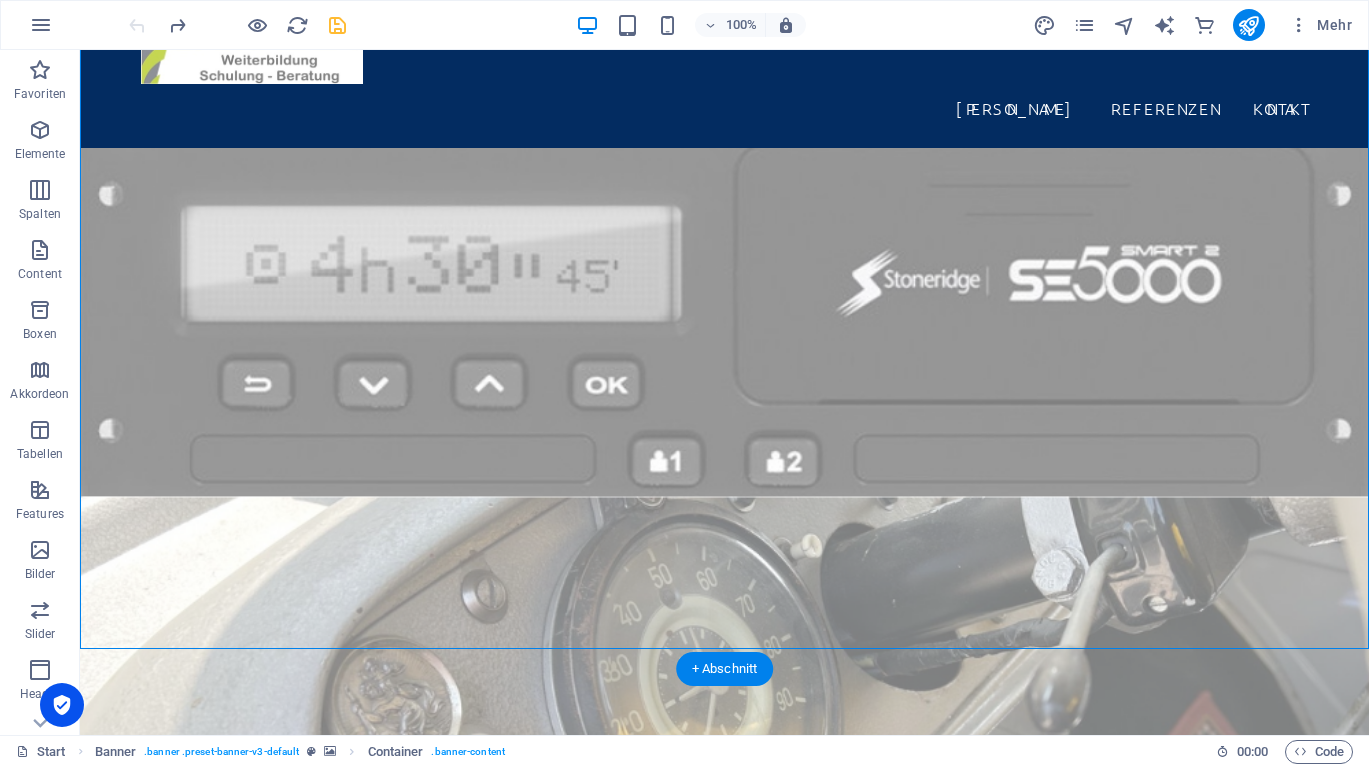 click at bounding box center (724, 472) 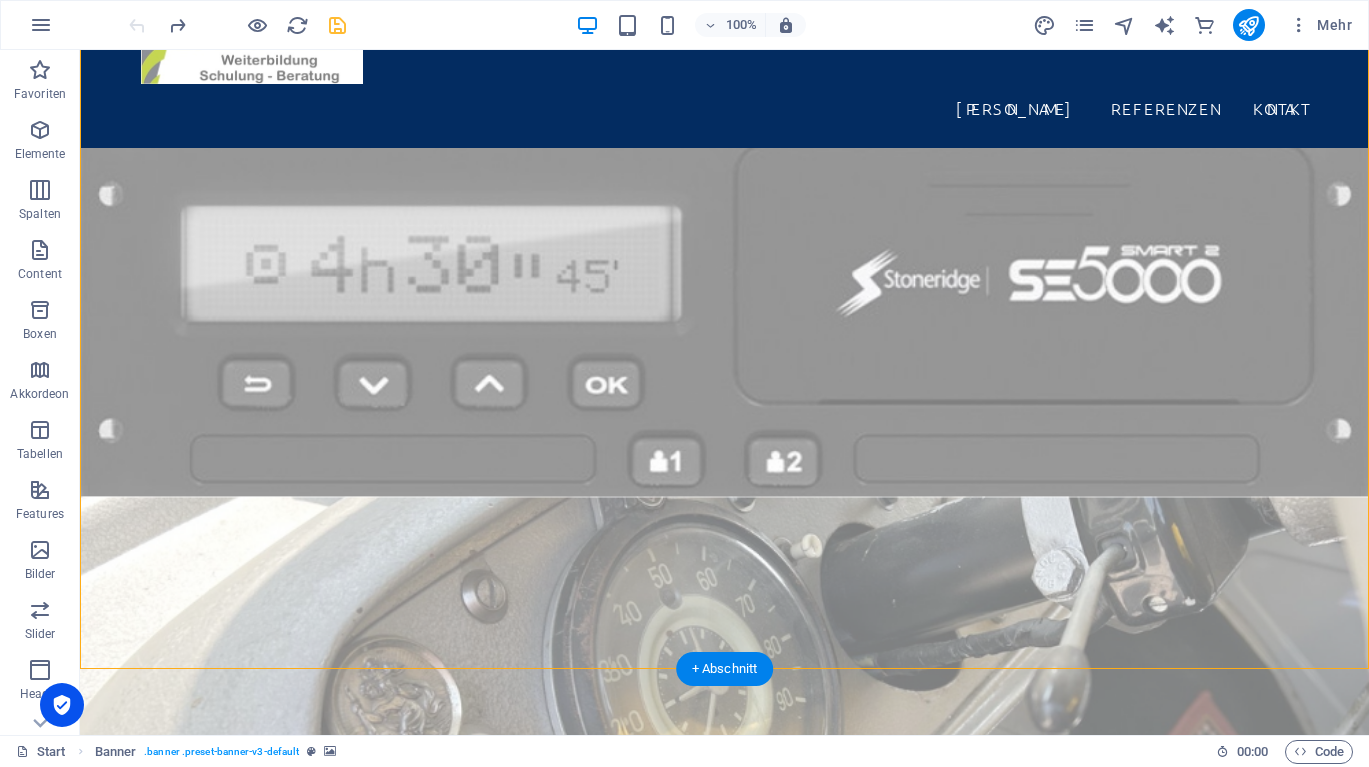 click at bounding box center (724, 472) 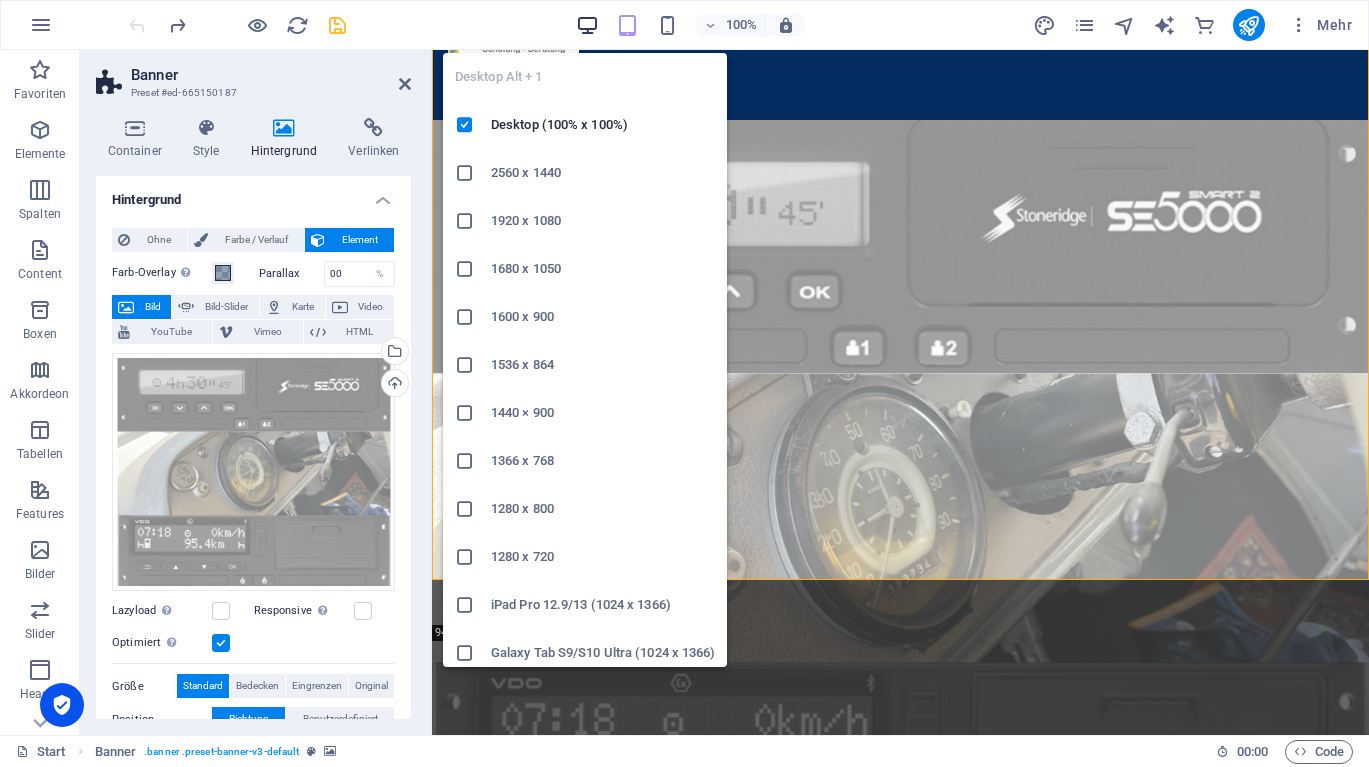 click at bounding box center (587, 25) 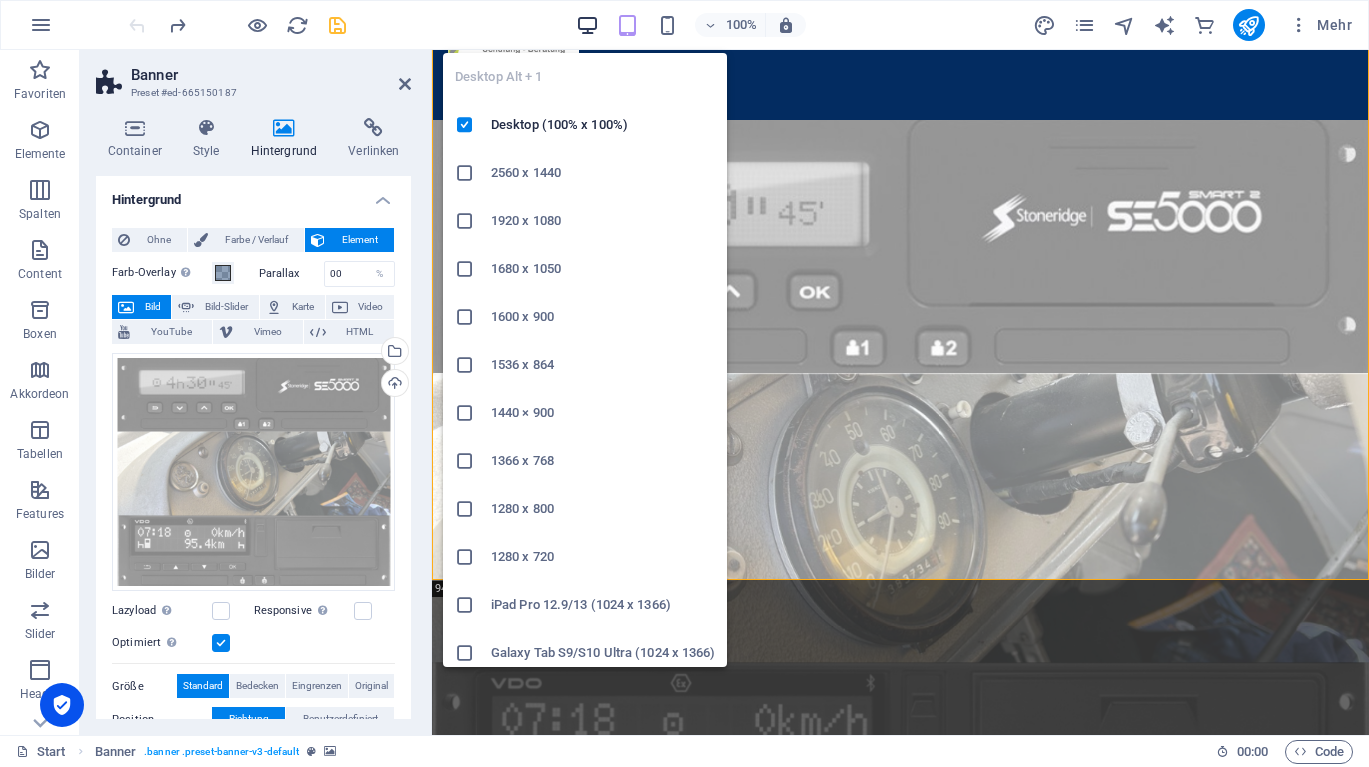 click at bounding box center [587, 25] 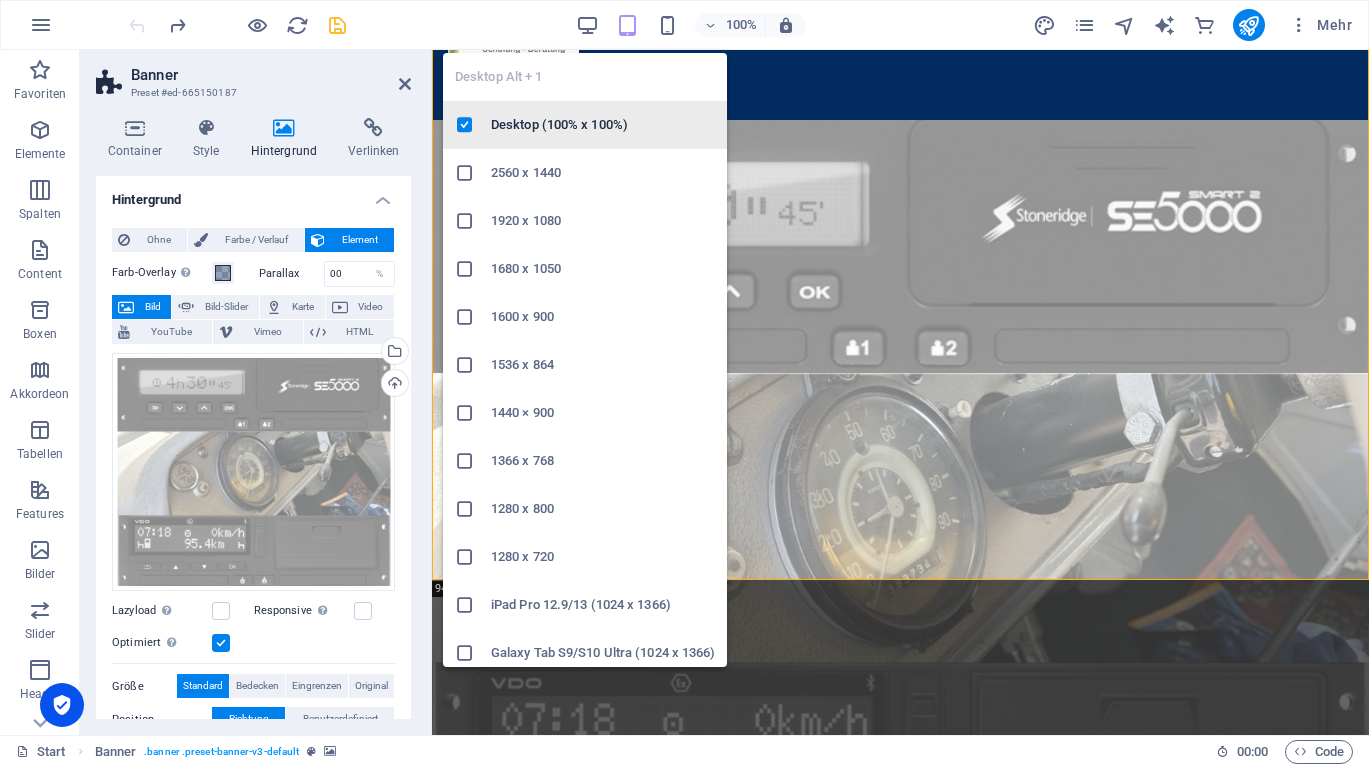 click on "Desktop (100% x 100%)" at bounding box center (603, 125) 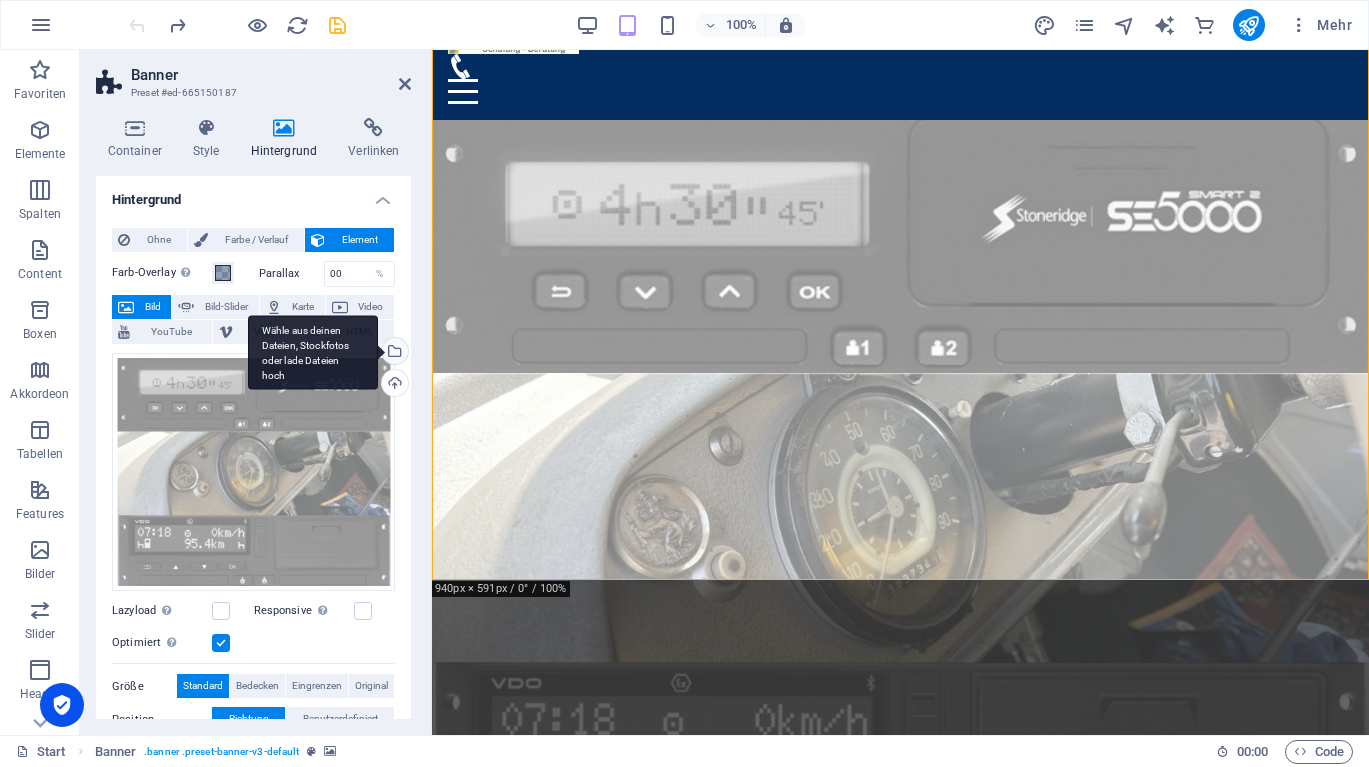 click on "Wähle aus deinen Dateien, Stockfotos oder lade Dateien hoch" at bounding box center [393, 353] 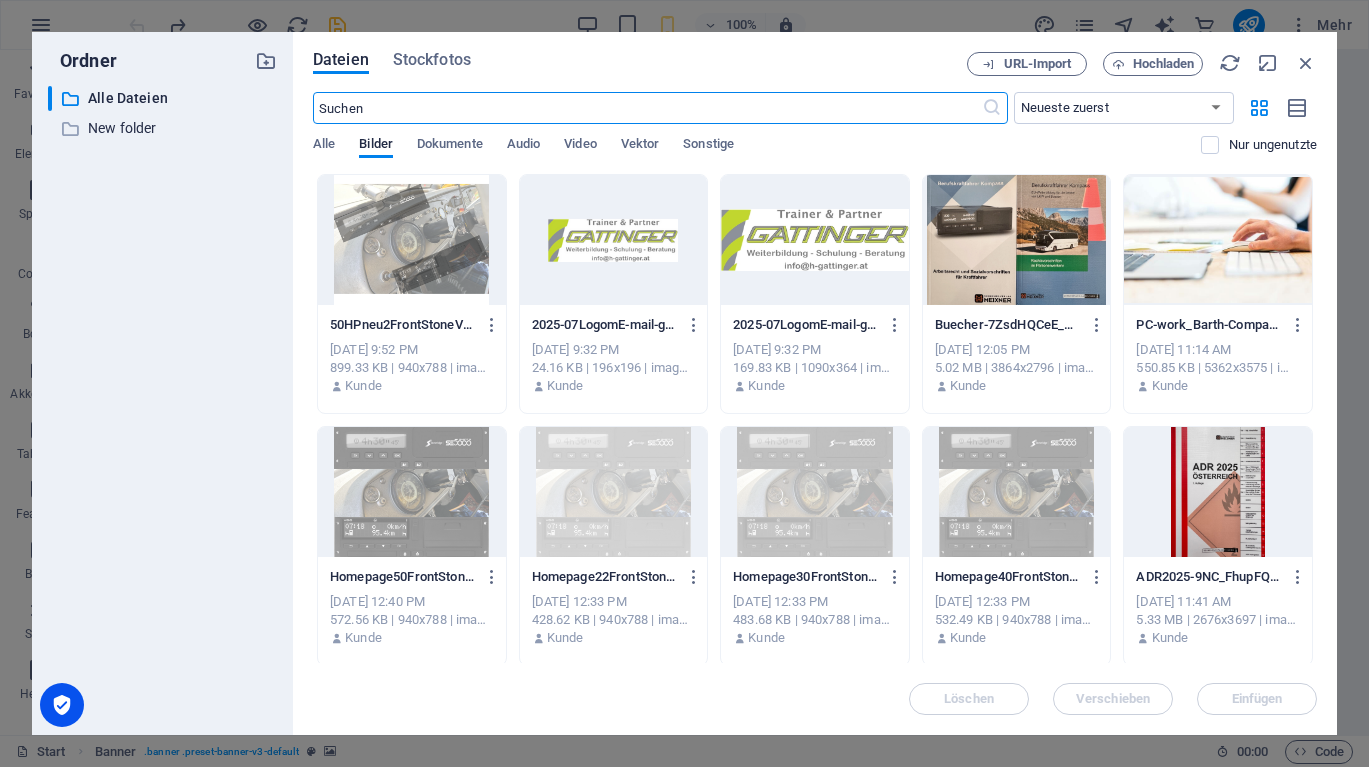 click at bounding box center [412, 240] 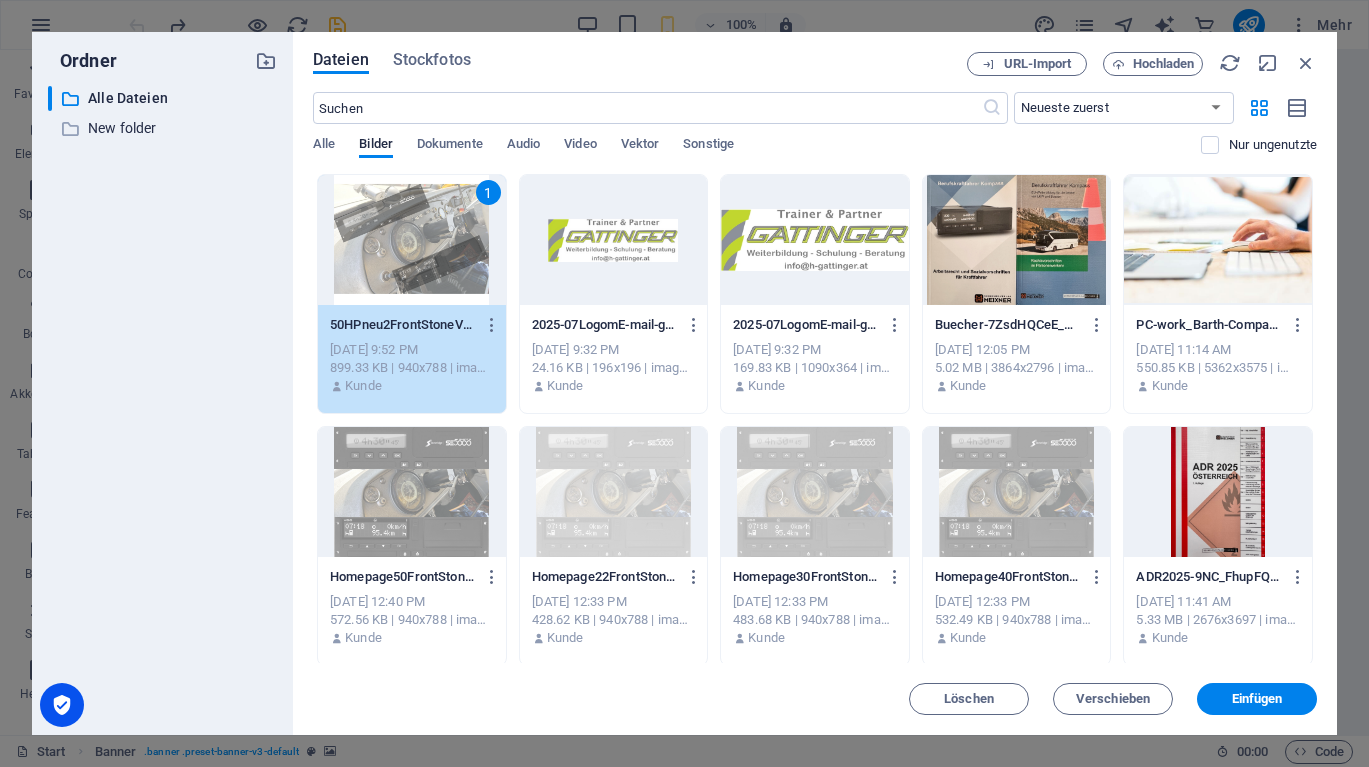 click on "1" at bounding box center (412, 240) 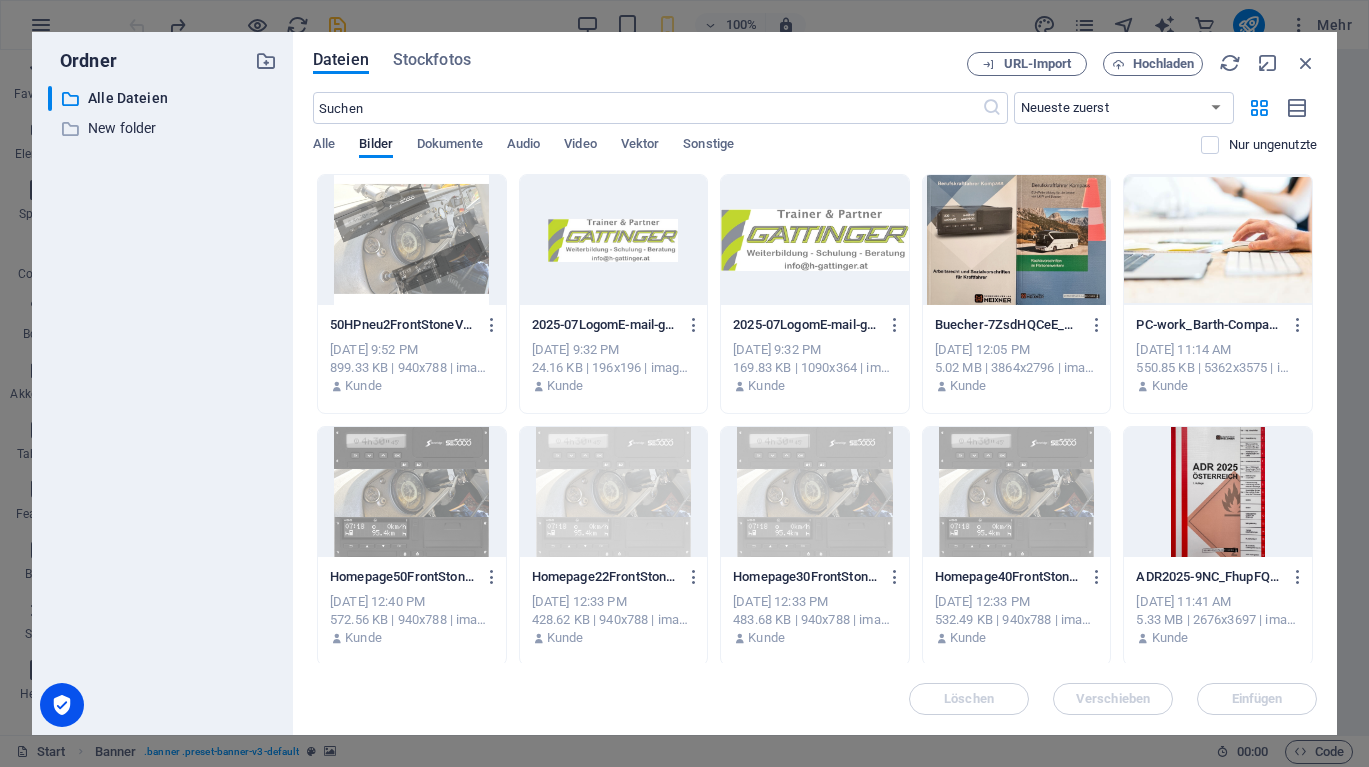 click at bounding box center [412, 240] 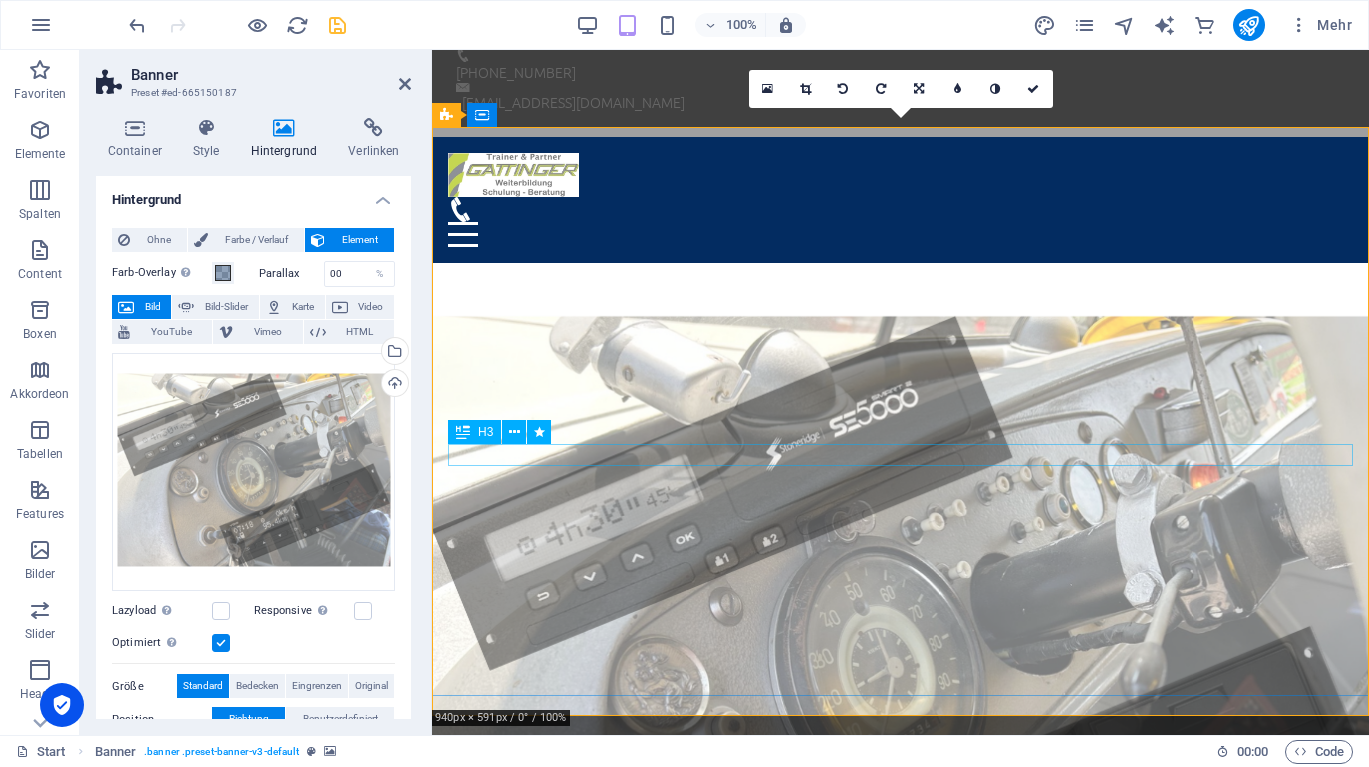 scroll, scrollTop: 69, scrollLeft: 0, axis: vertical 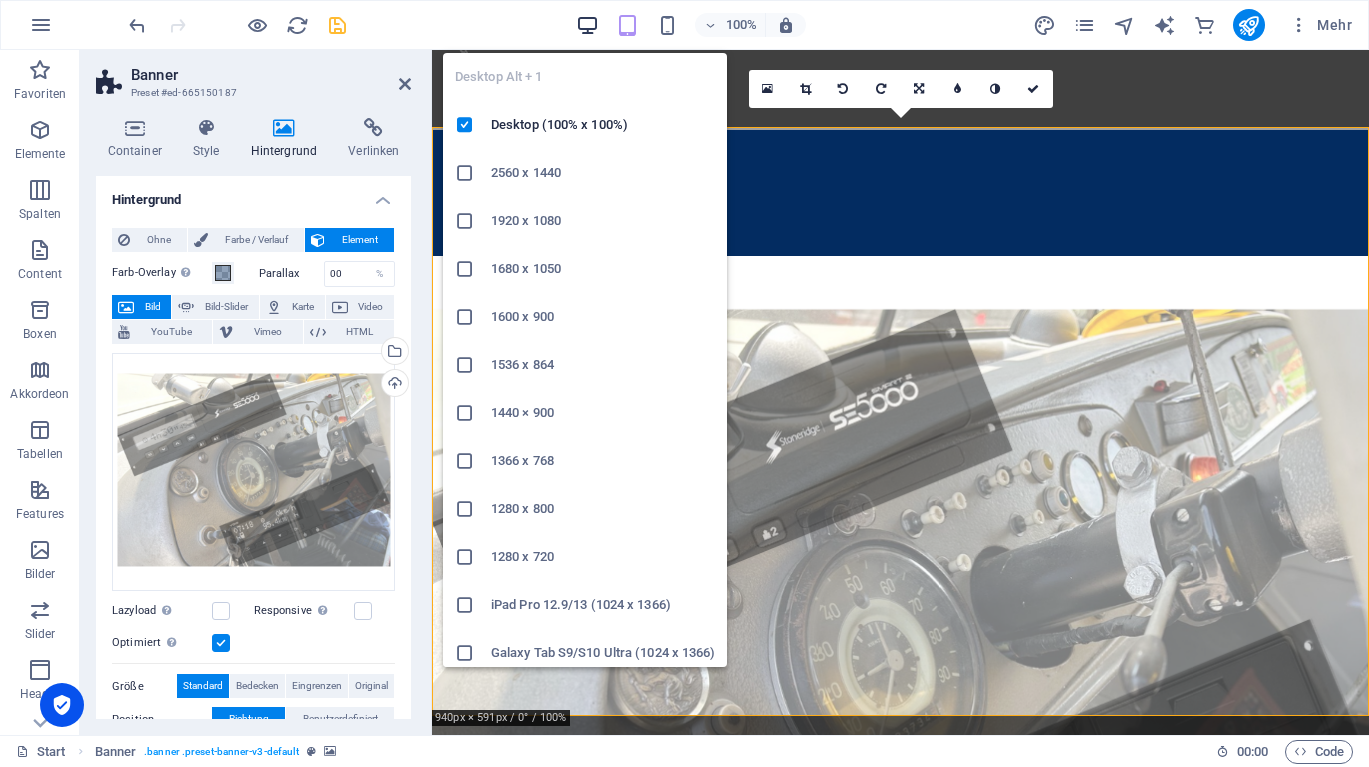 click at bounding box center (587, 25) 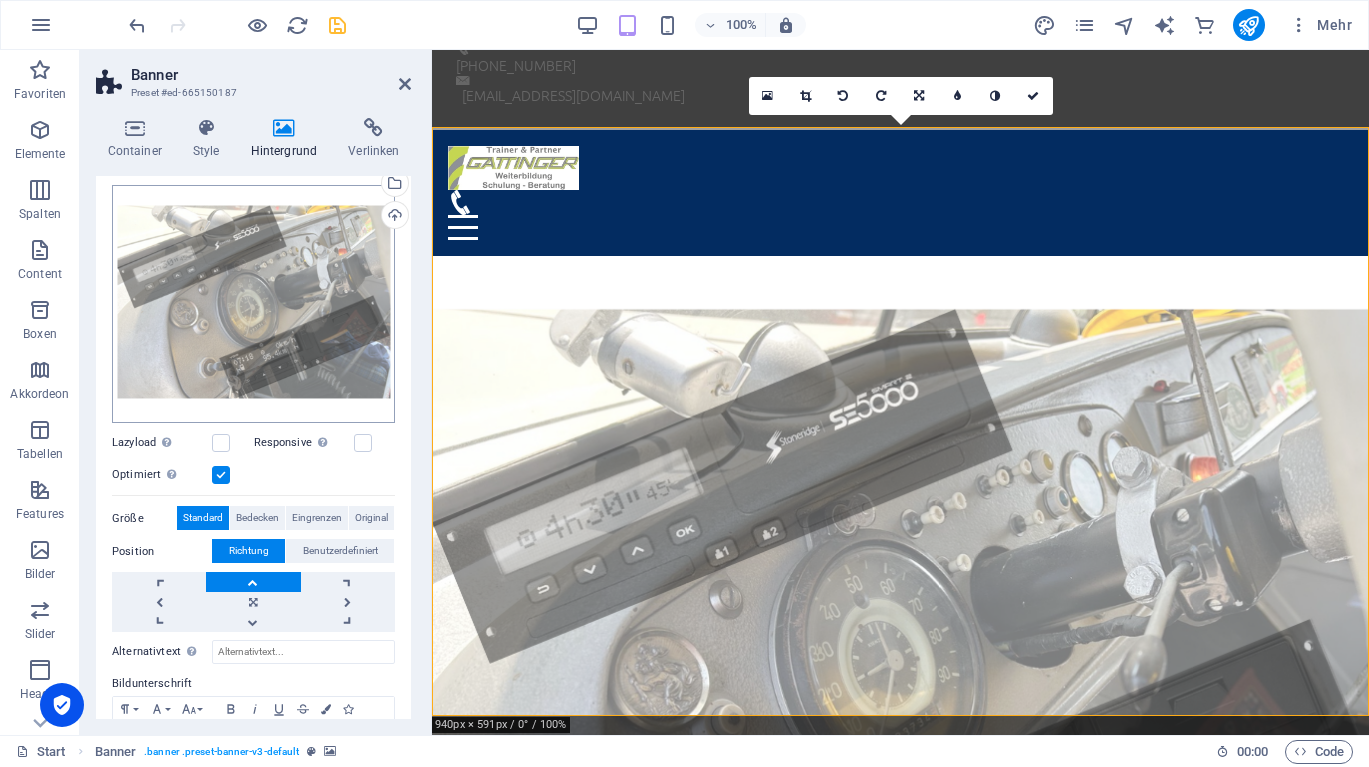 scroll, scrollTop: 186, scrollLeft: 0, axis: vertical 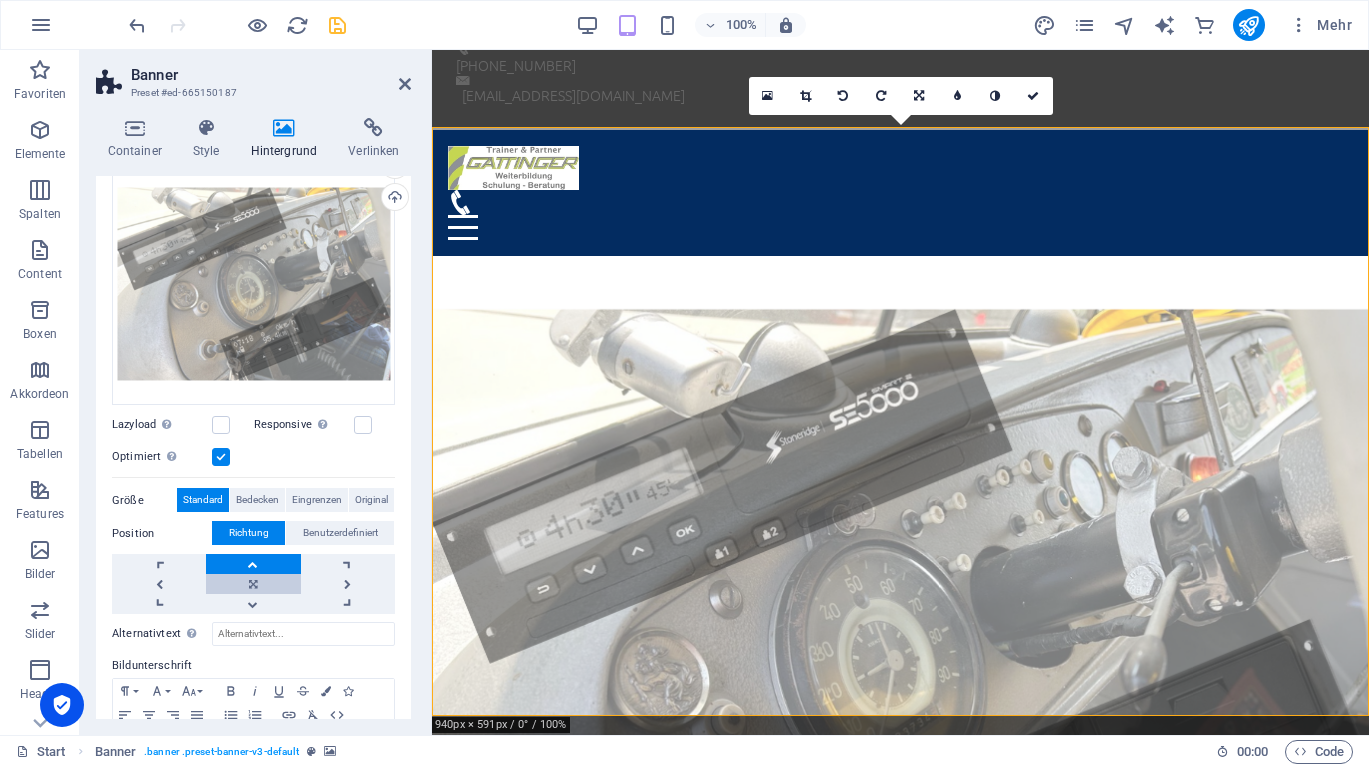 click at bounding box center [253, 584] 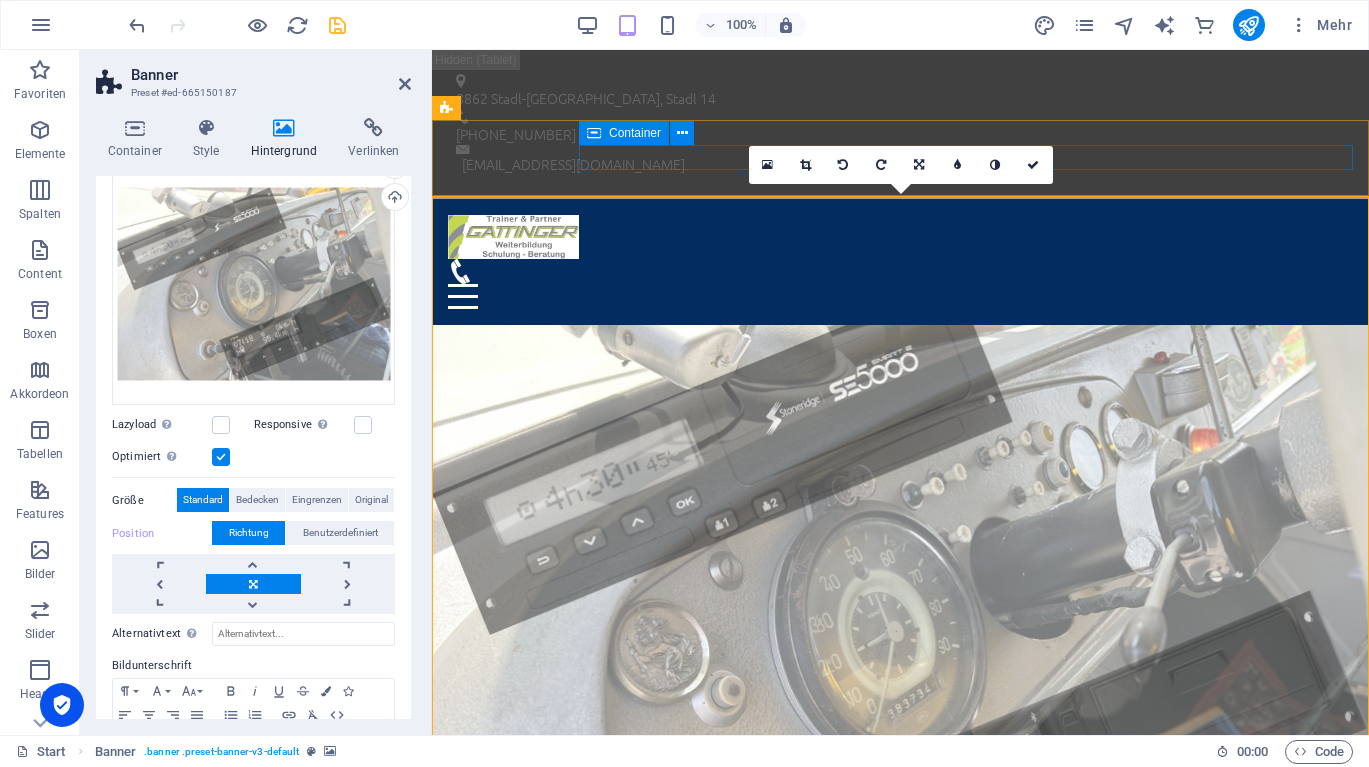 scroll, scrollTop: 0, scrollLeft: 0, axis: both 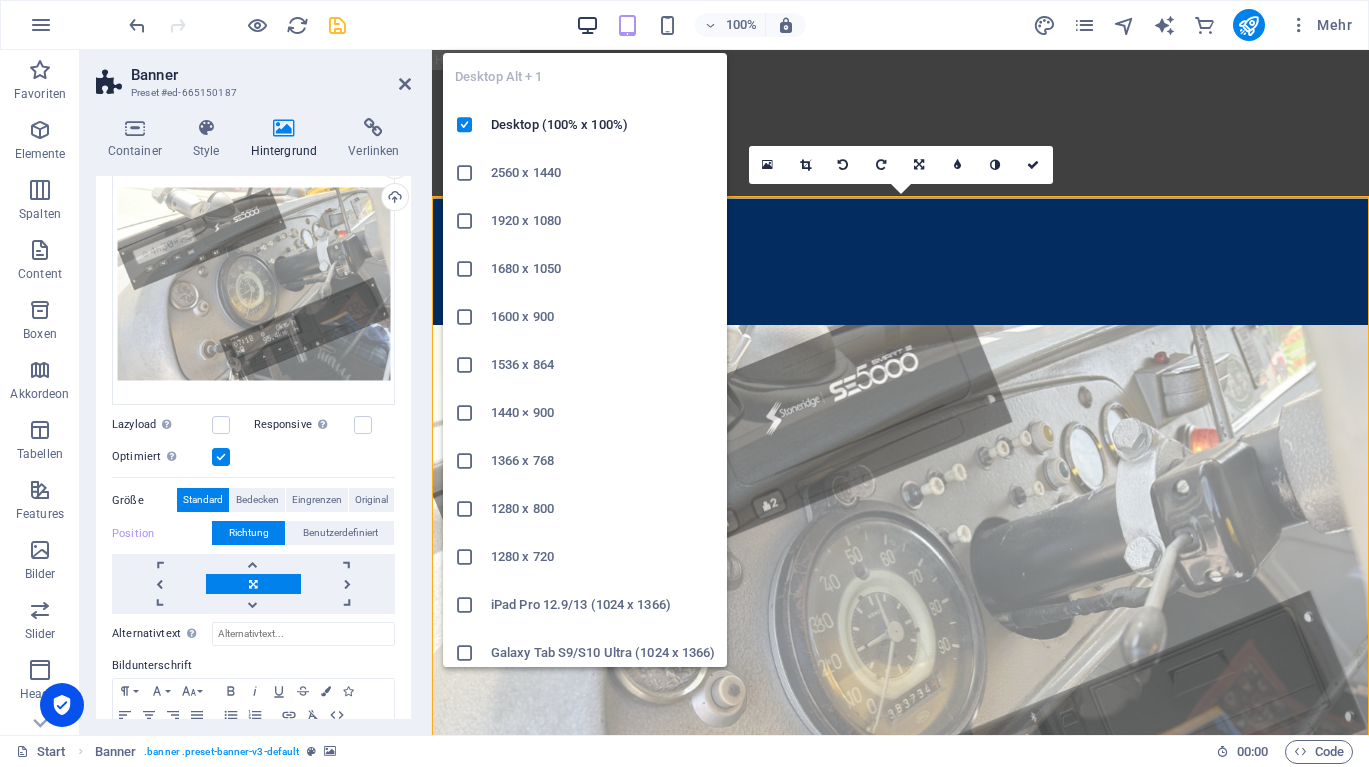 click at bounding box center (587, 25) 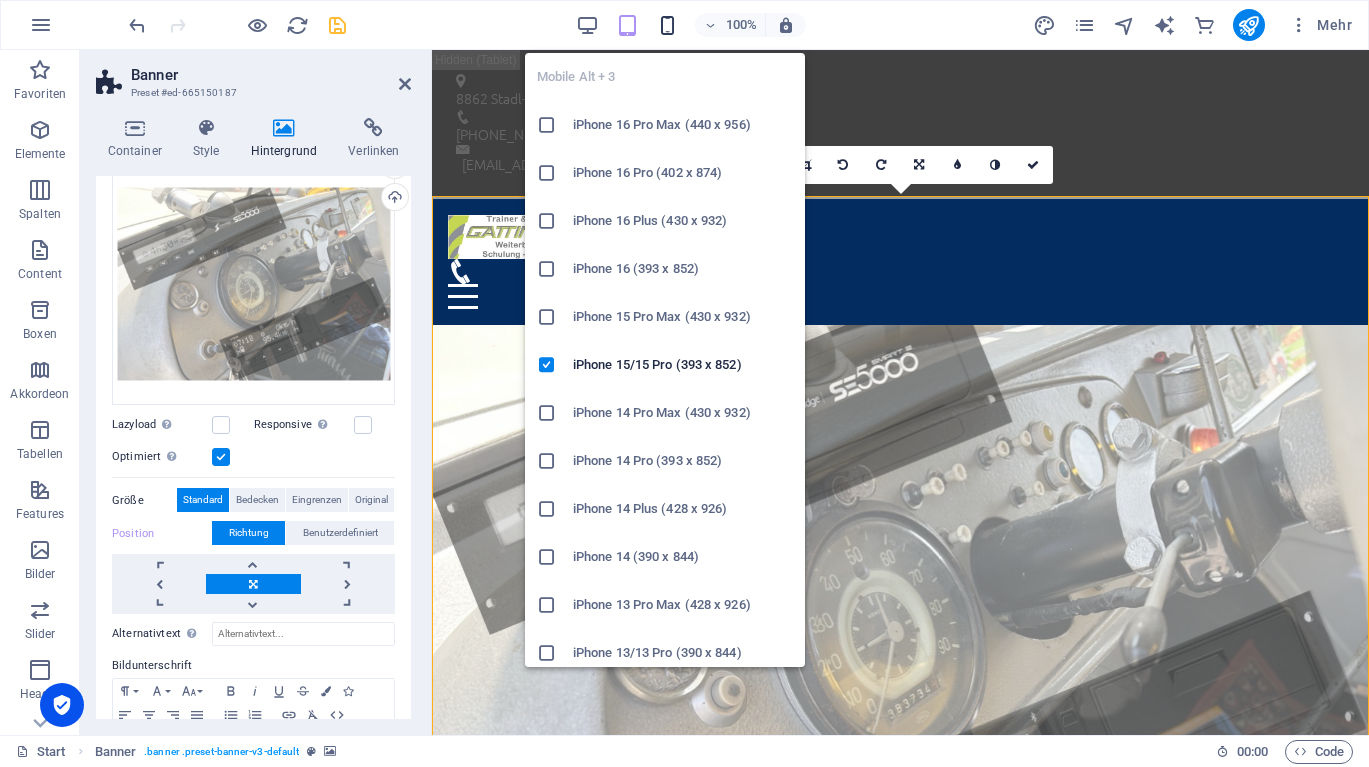 click at bounding box center [667, 25] 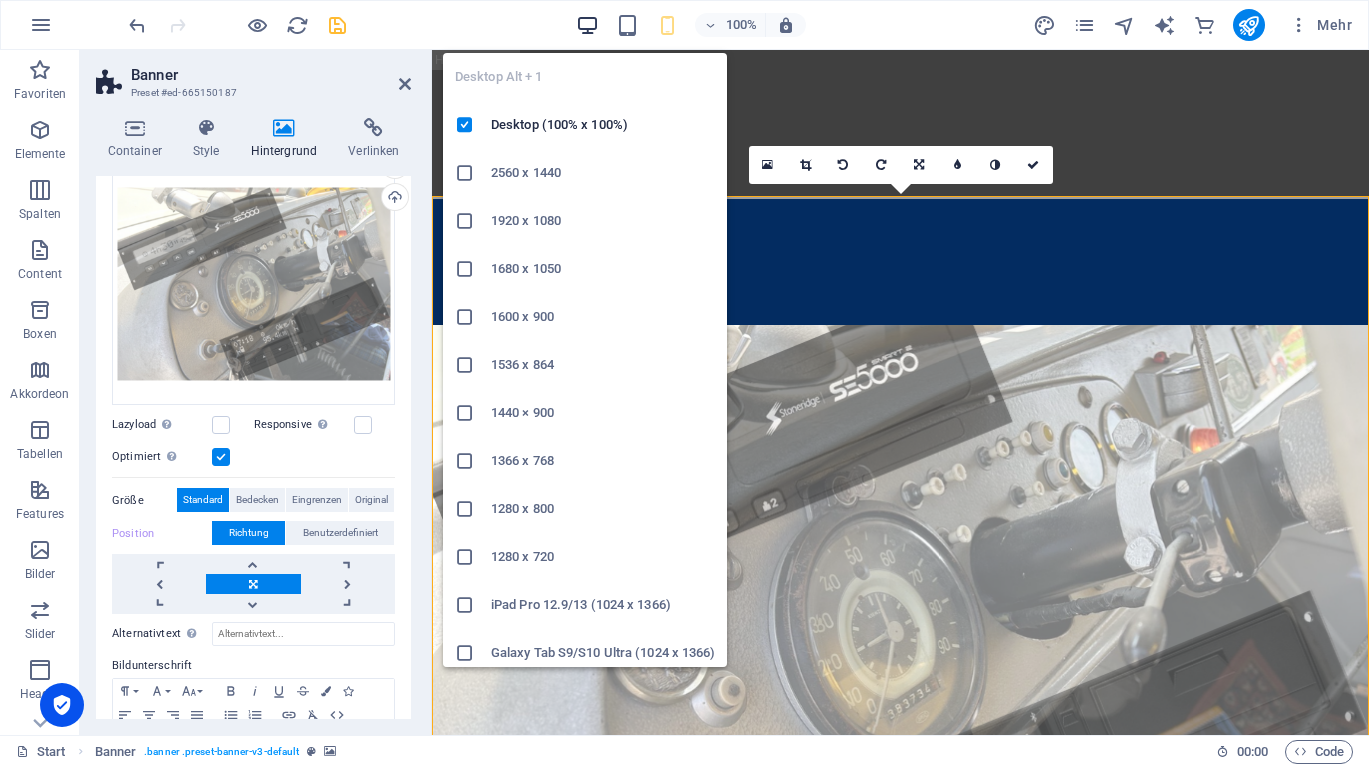 click at bounding box center [587, 25] 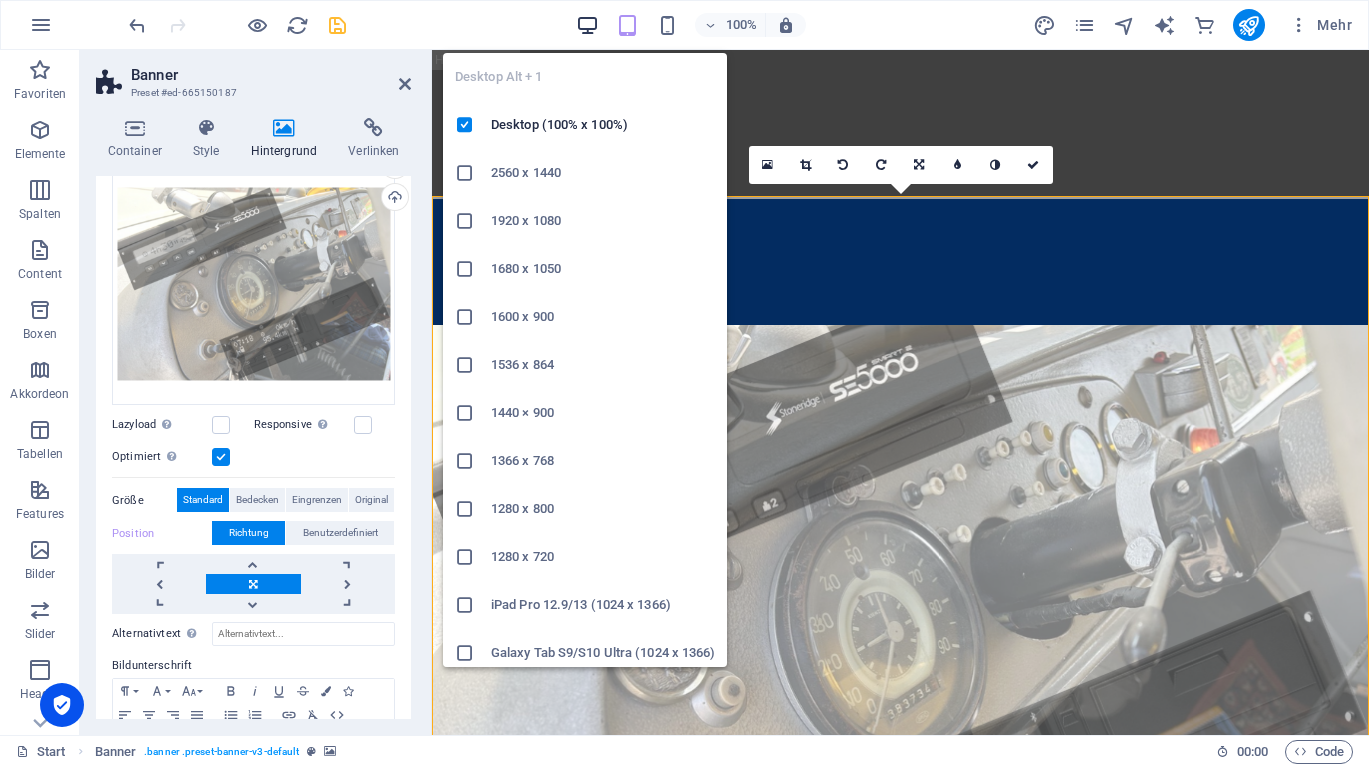 click at bounding box center [587, 25] 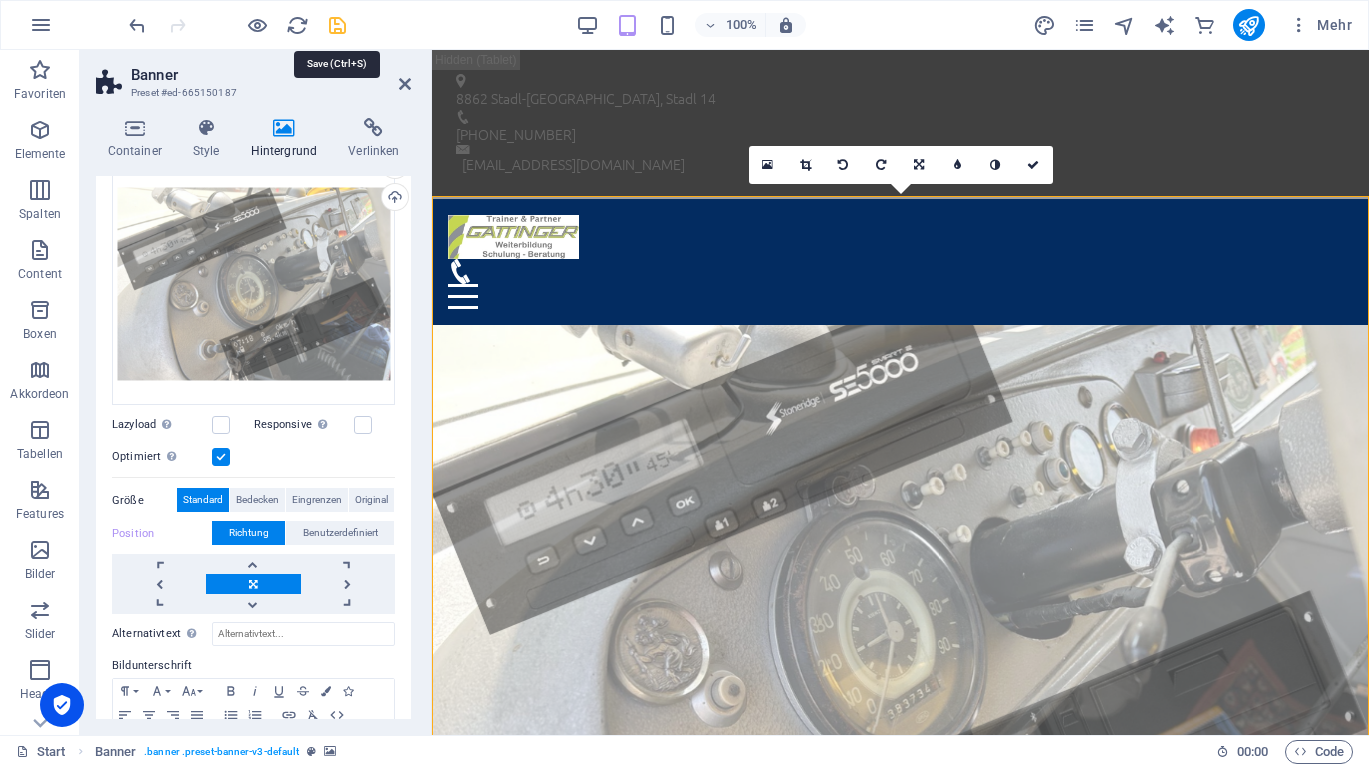 click at bounding box center (337, 25) 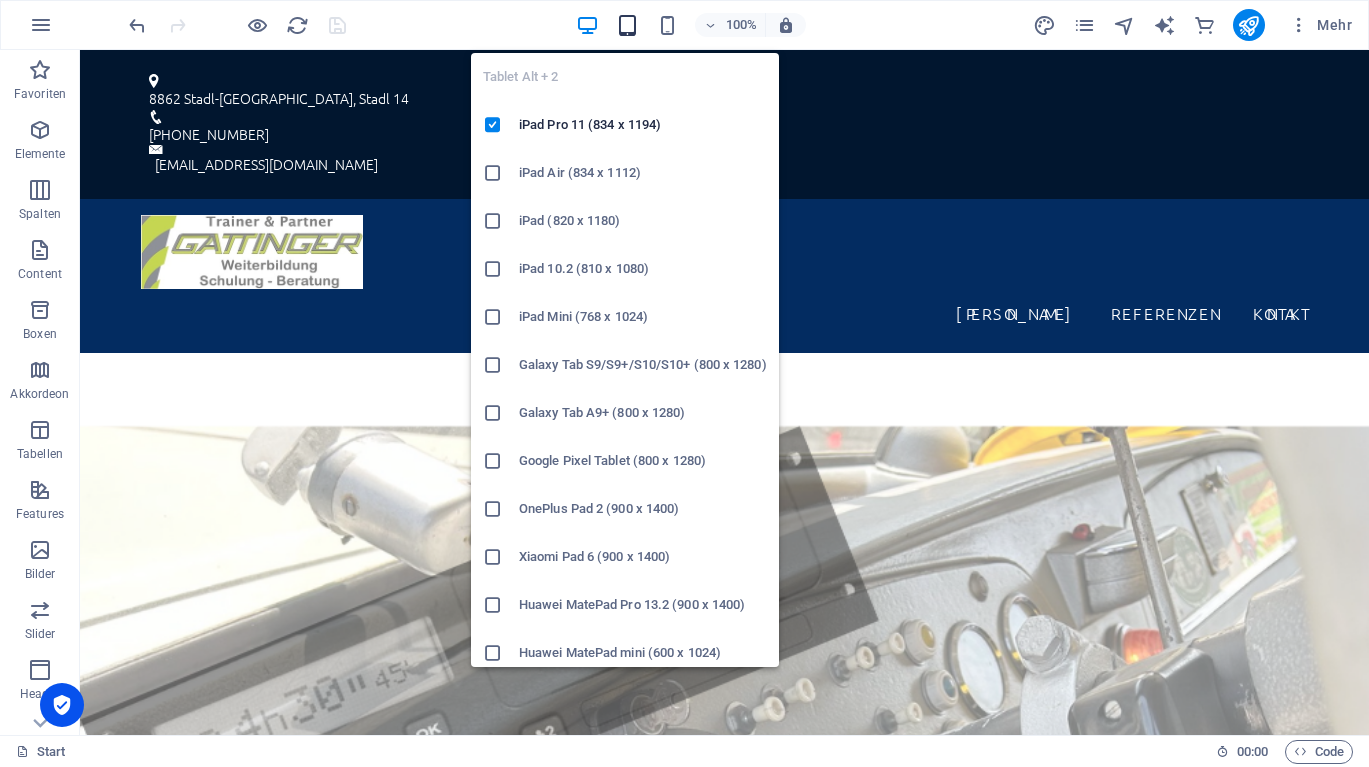 click at bounding box center (627, 25) 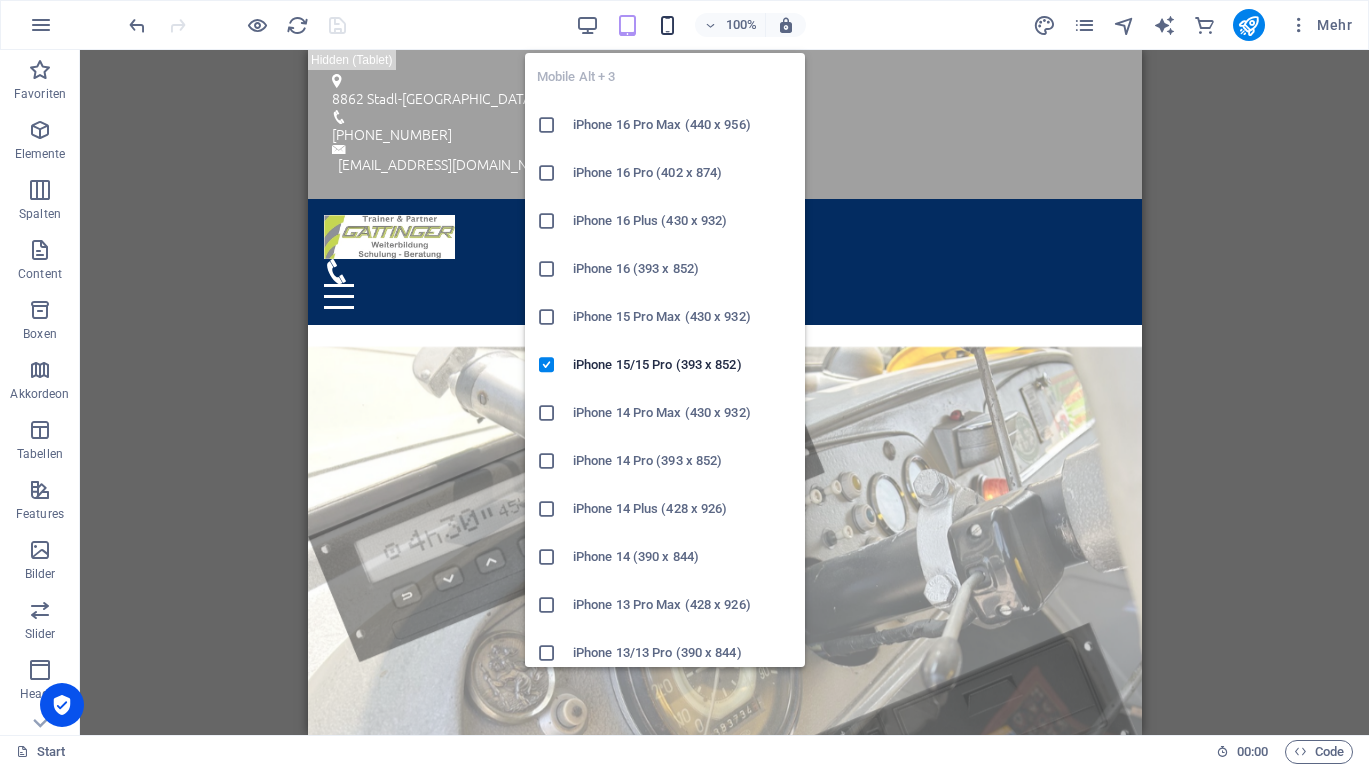 click at bounding box center [667, 25] 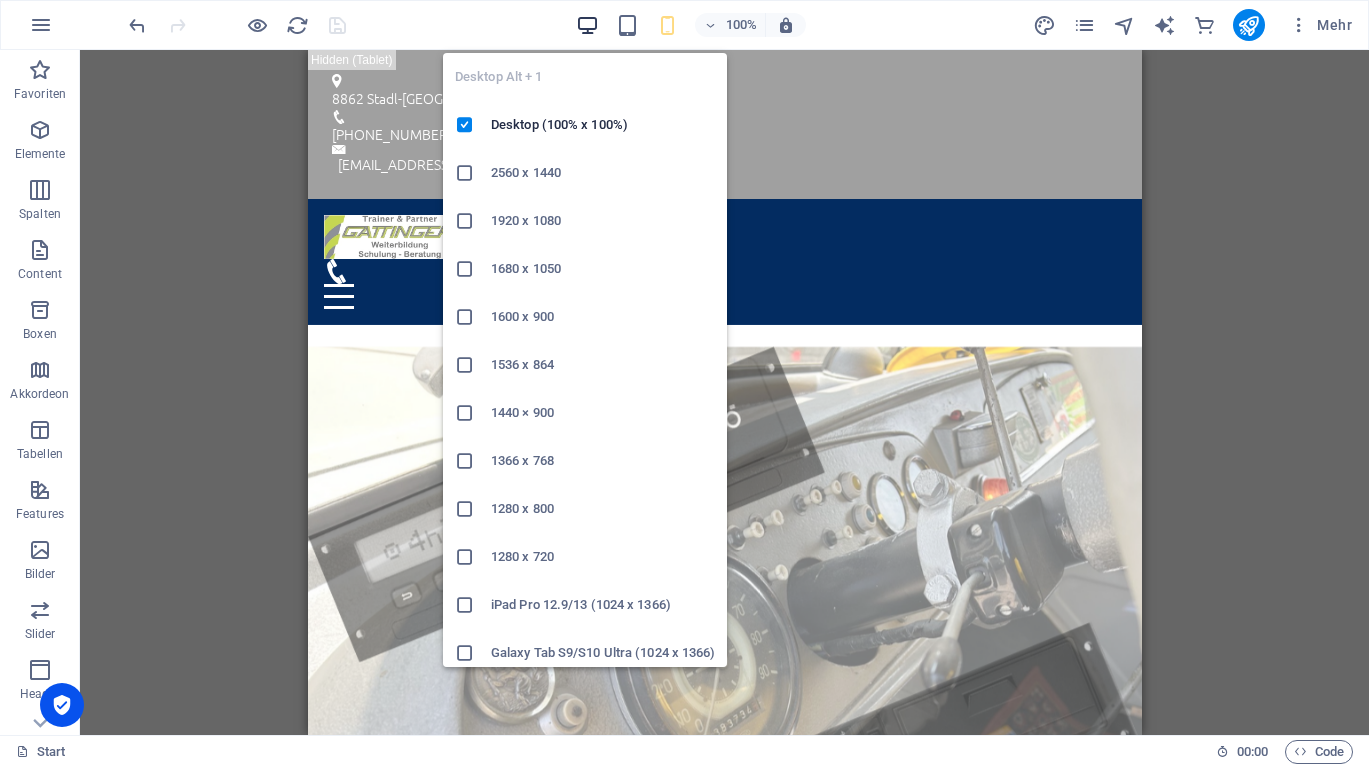 click at bounding box center [587, 25] 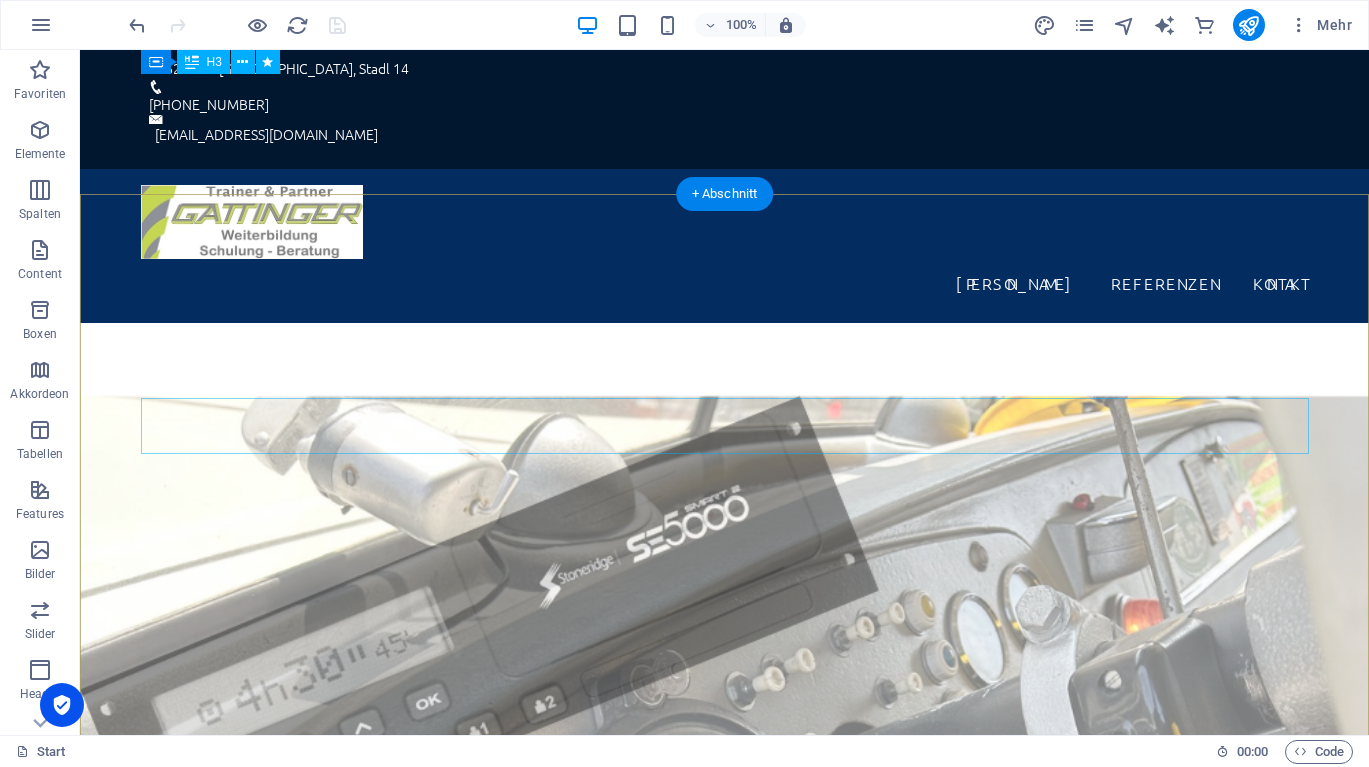scroll, scrollTop: 26, scrollLeft: 0, axis: vertical 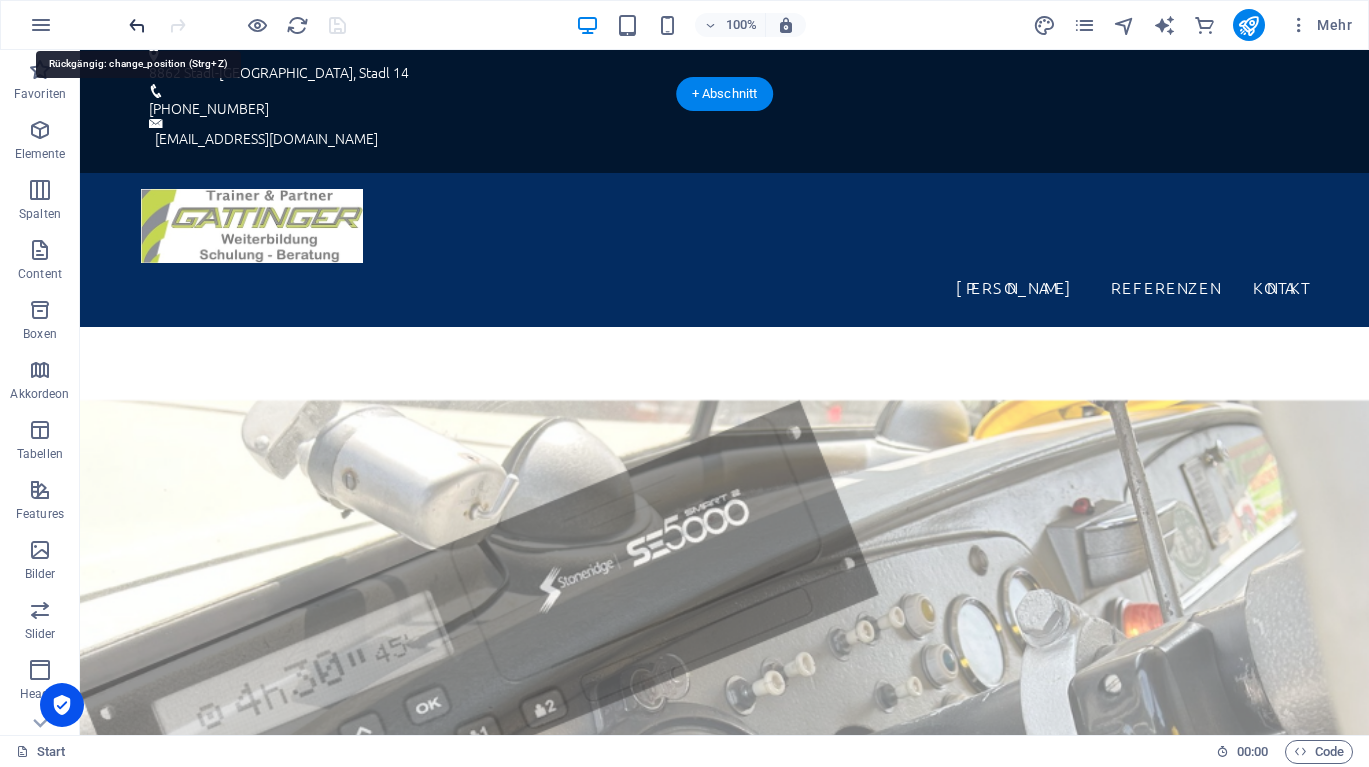 click at bounding box center (137, 25) 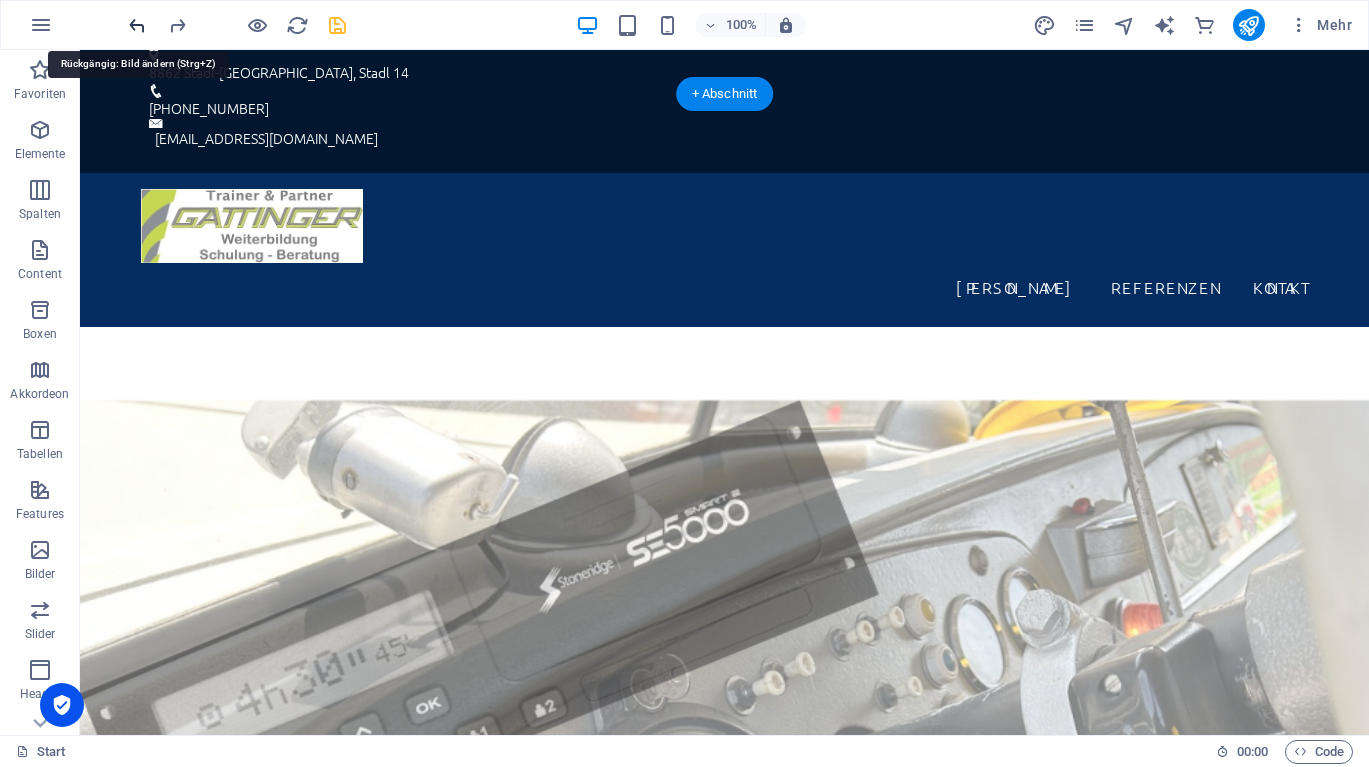 click at bounding box center [137, 25] 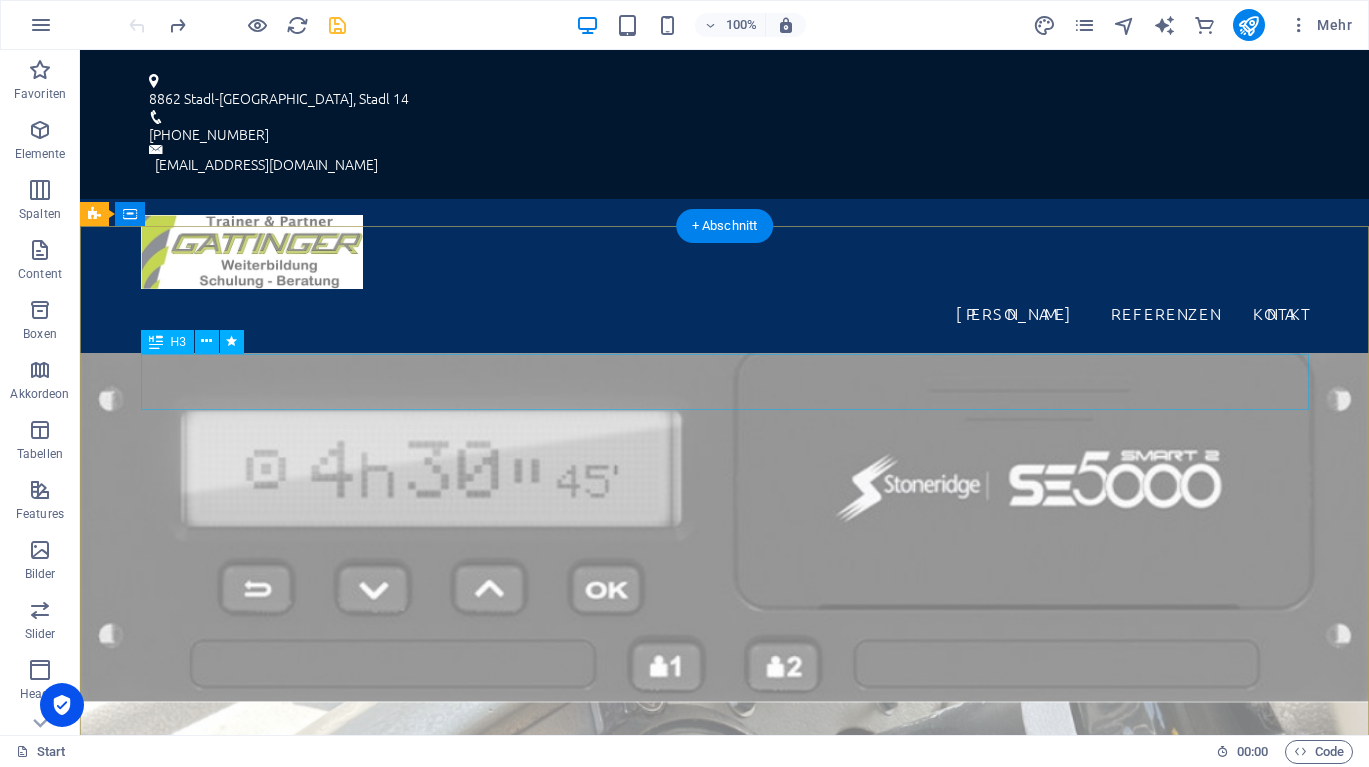 scroll, scrollTop: 0, scrollLeft: 0, axis: both 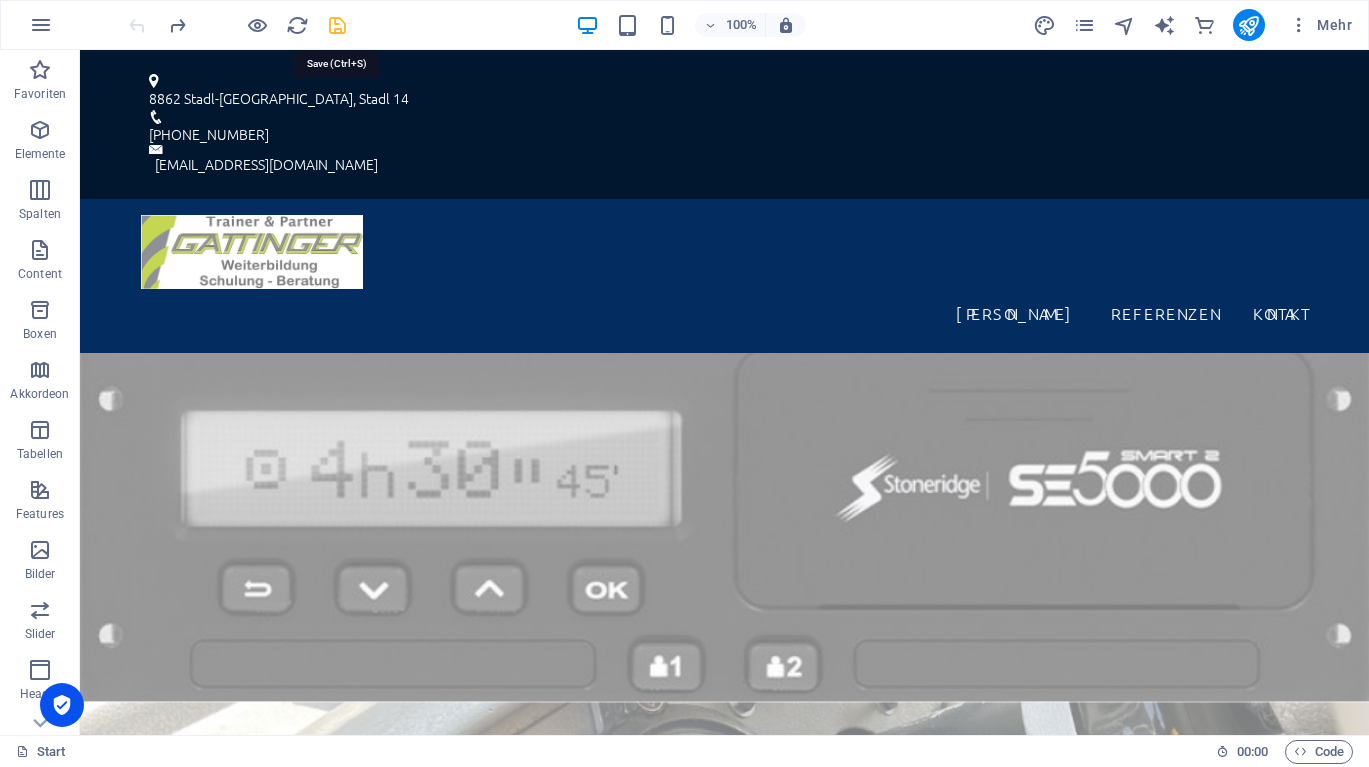 click at bounding box center (337, 25) 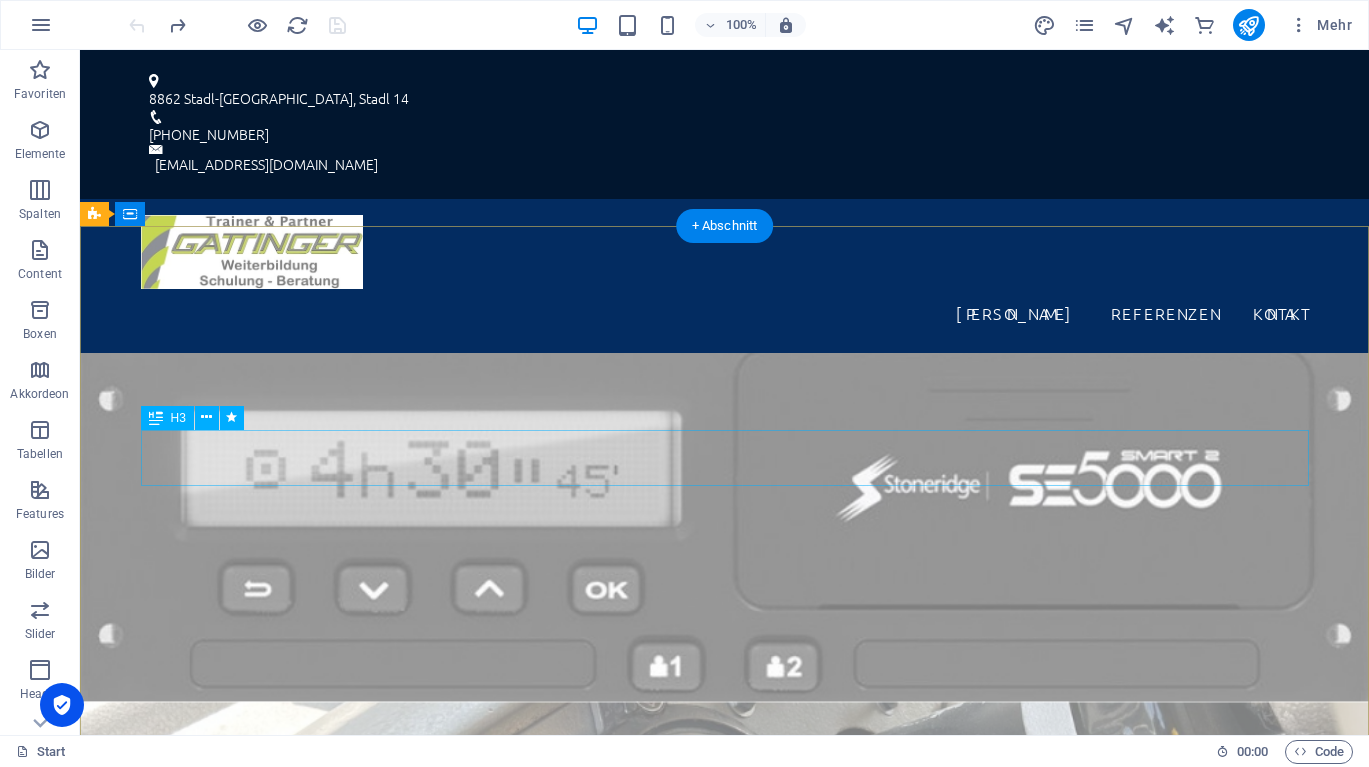 scroll, scrollTop: 0, scrollLeft: 0, axis: both 